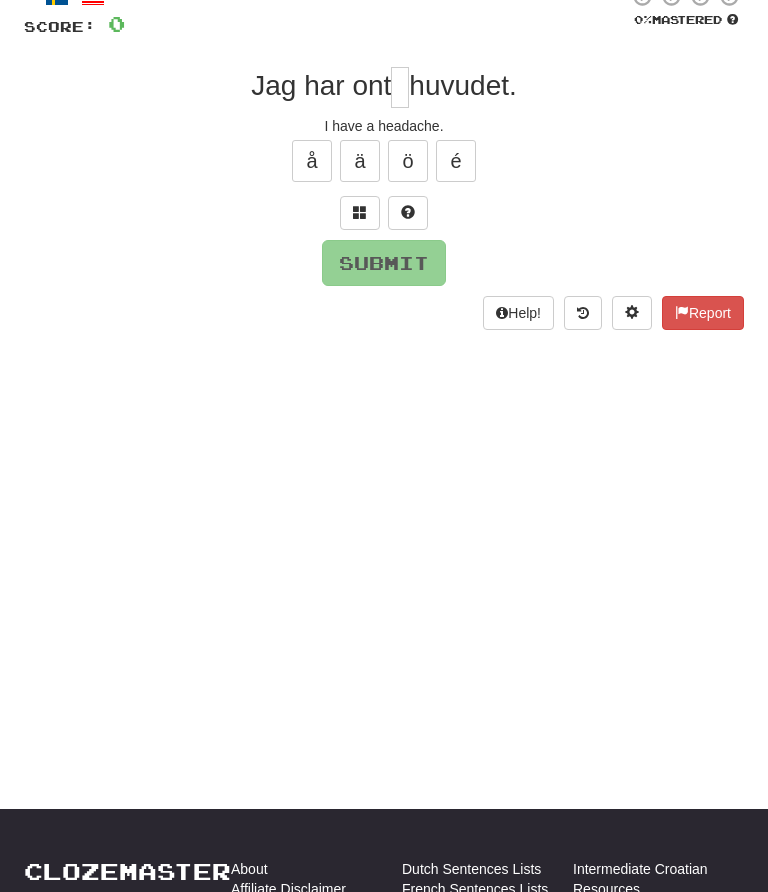 scroll, scrollTop: 132, scrollLeft: 0, axis: vertical 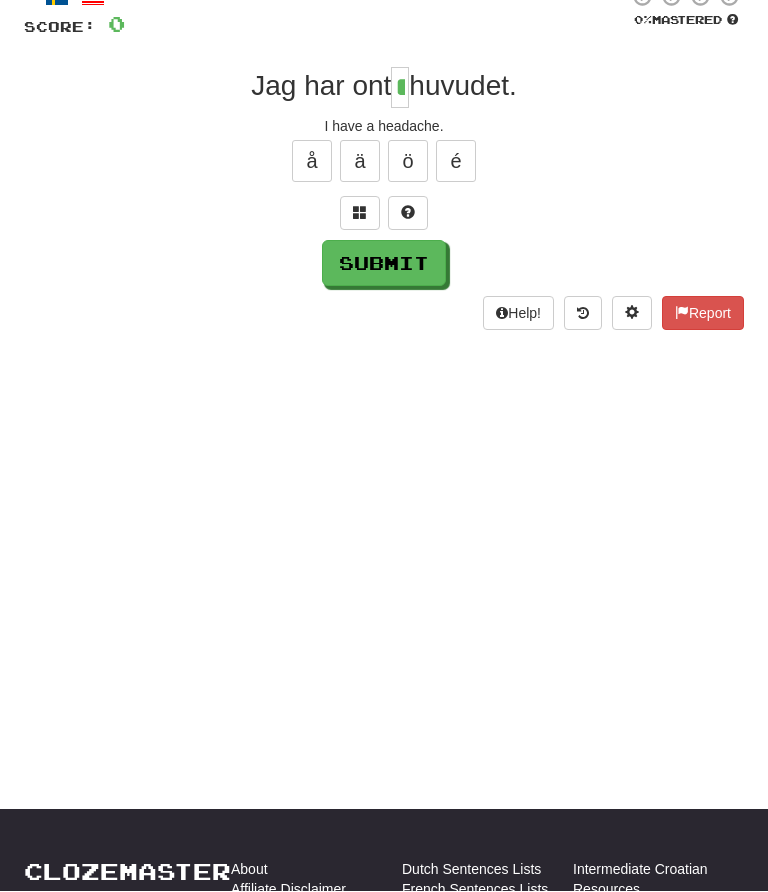 type on "*" 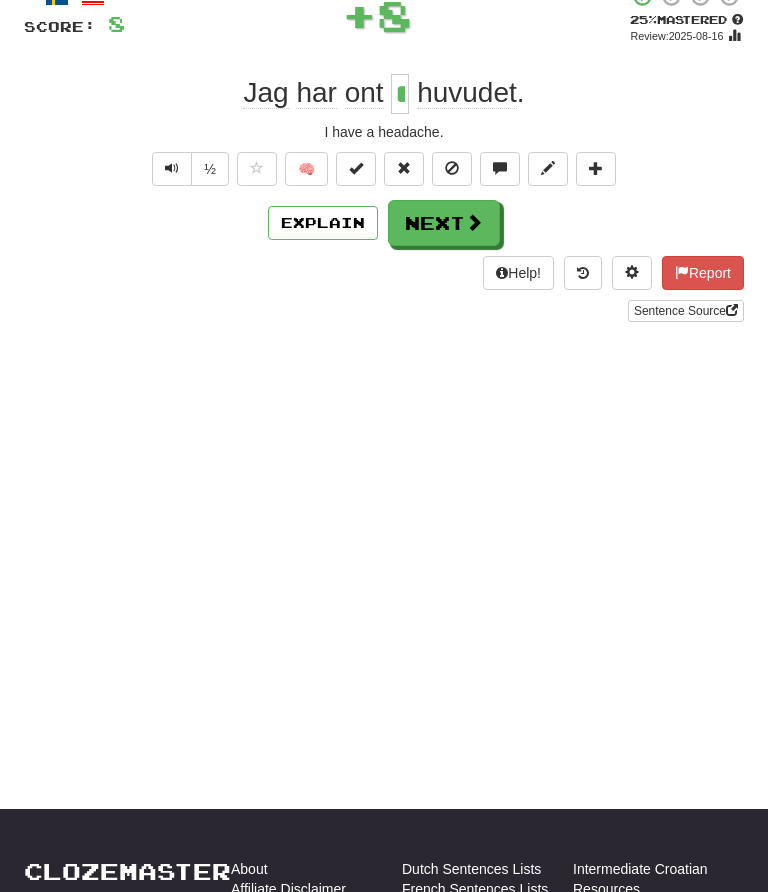 scroll, scrollTop: 0, scrollLeft: 0, axis: both 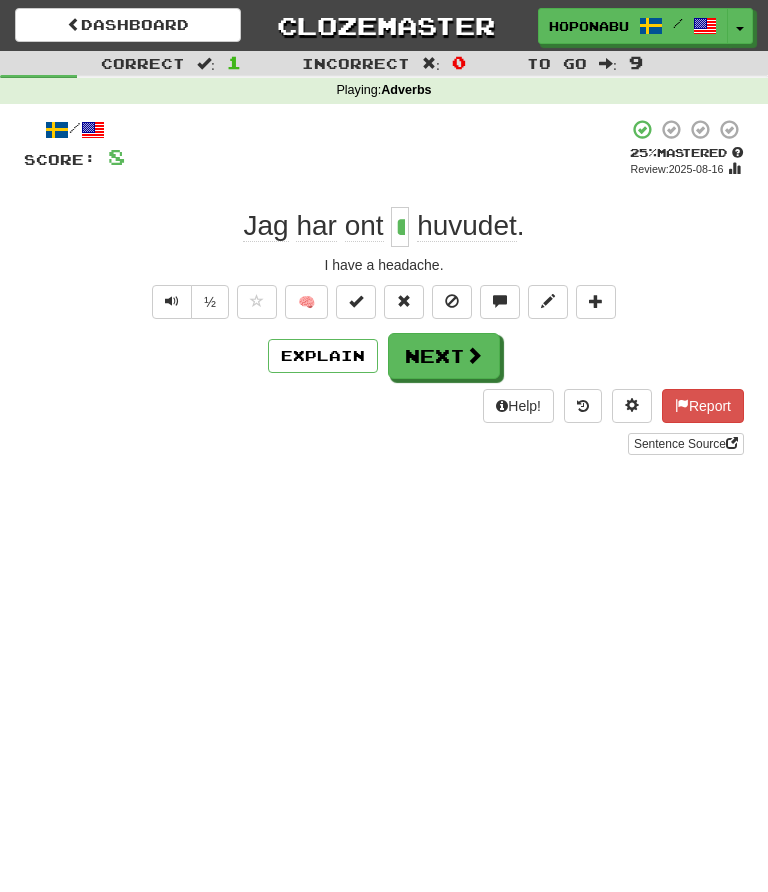 click on "🧠" at bounding box center [306, 302] 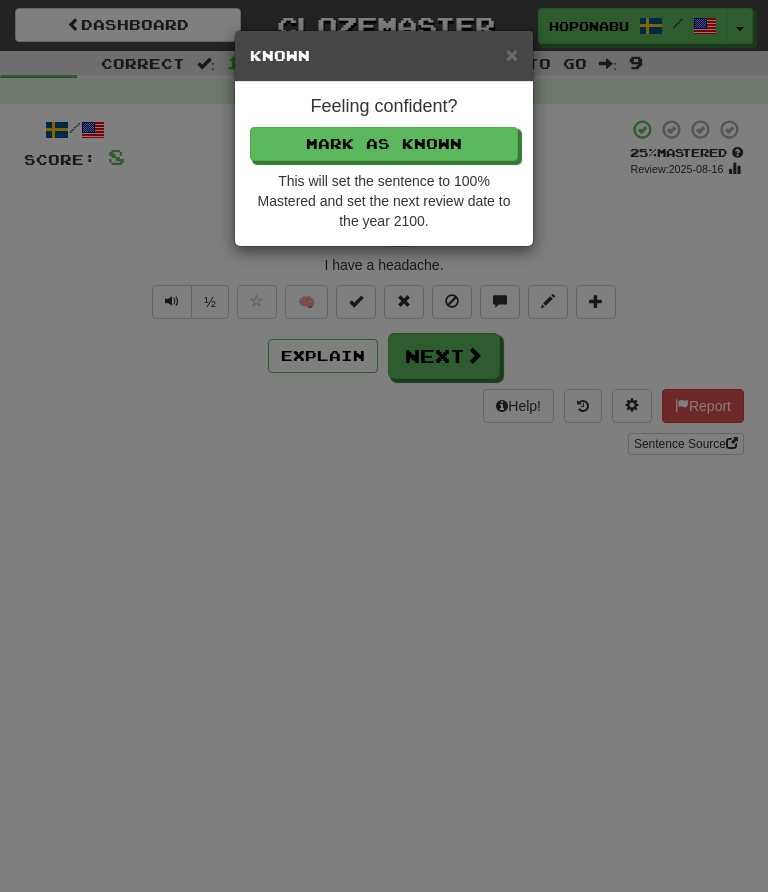 click on "Mark as Known" at bounding box center (384, 144) 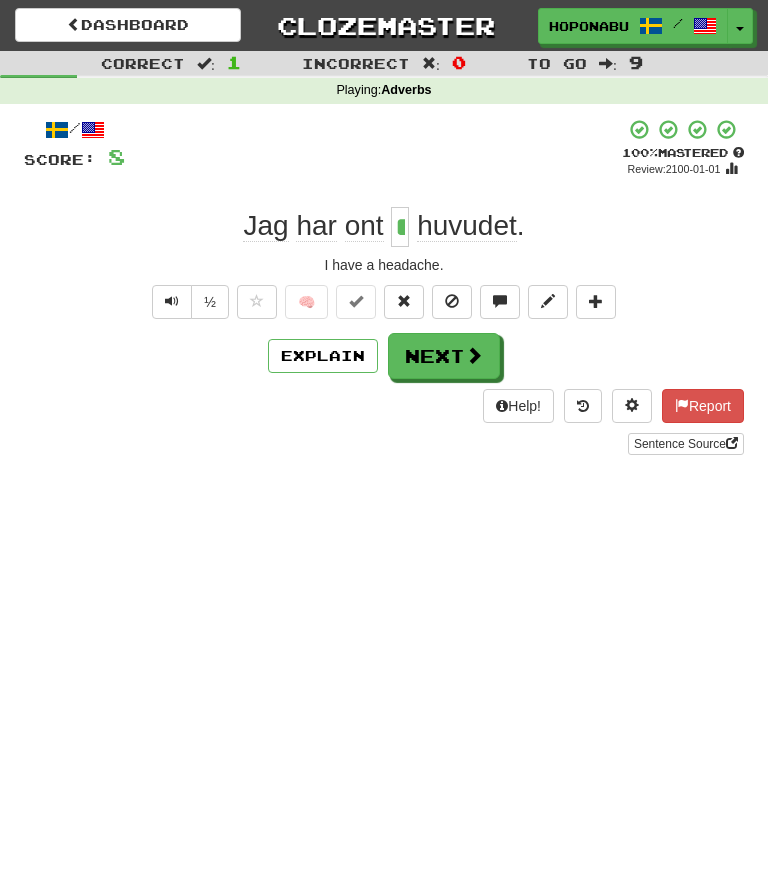 click on "Next" at bounding box center [444, 356] 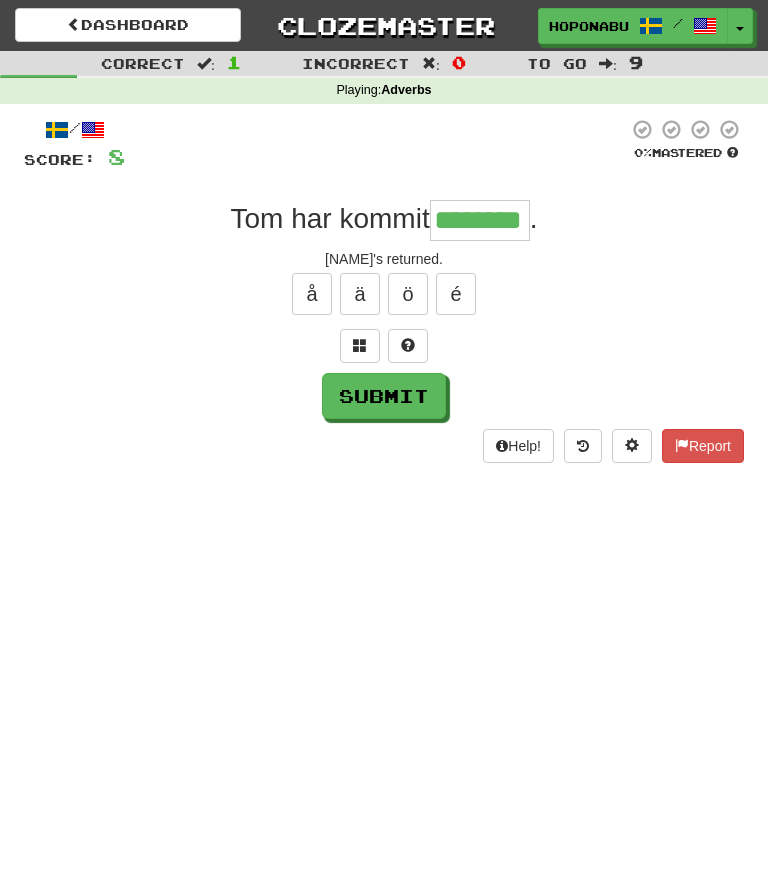 type on "********" 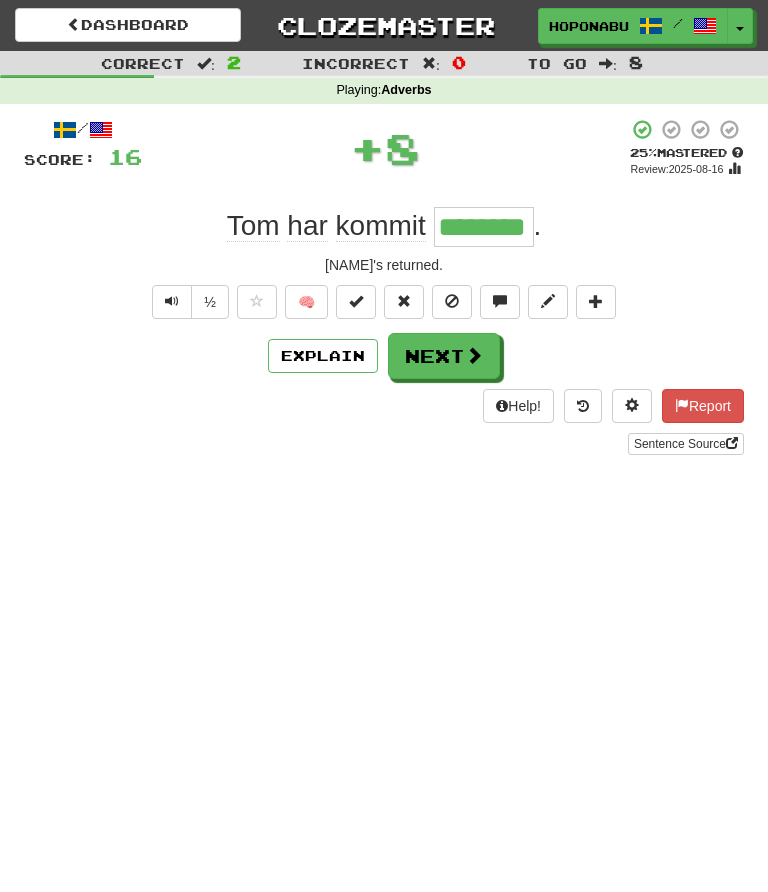 click on "🧠" at bounding box center [306, 302] 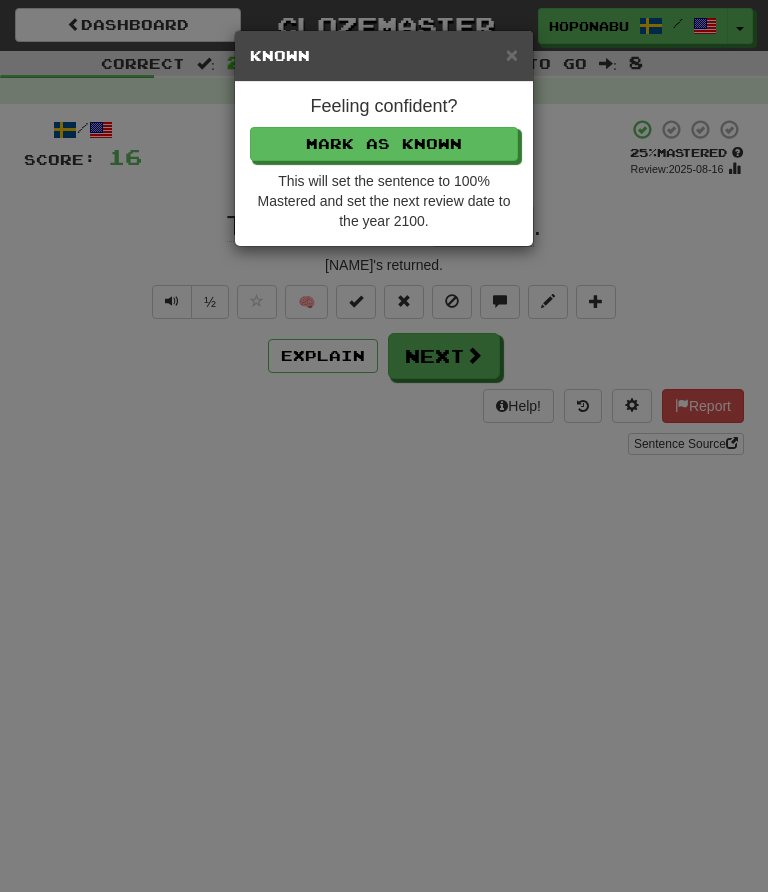 click on "Mark as Known" at bounding box center [384, 144] 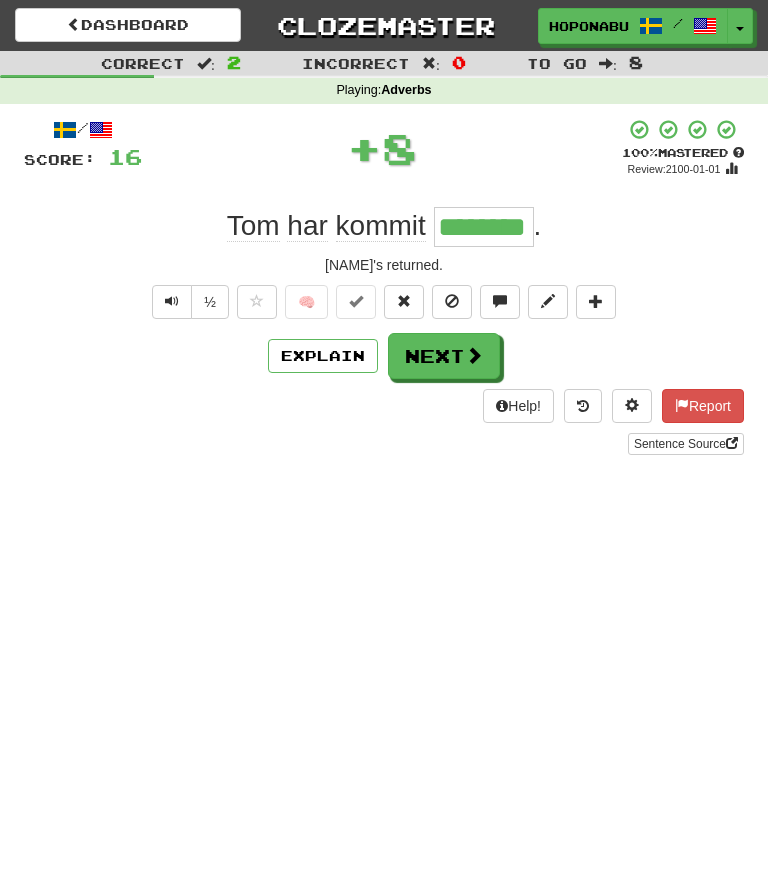 click on "Next" at bounding box center (444, 356) 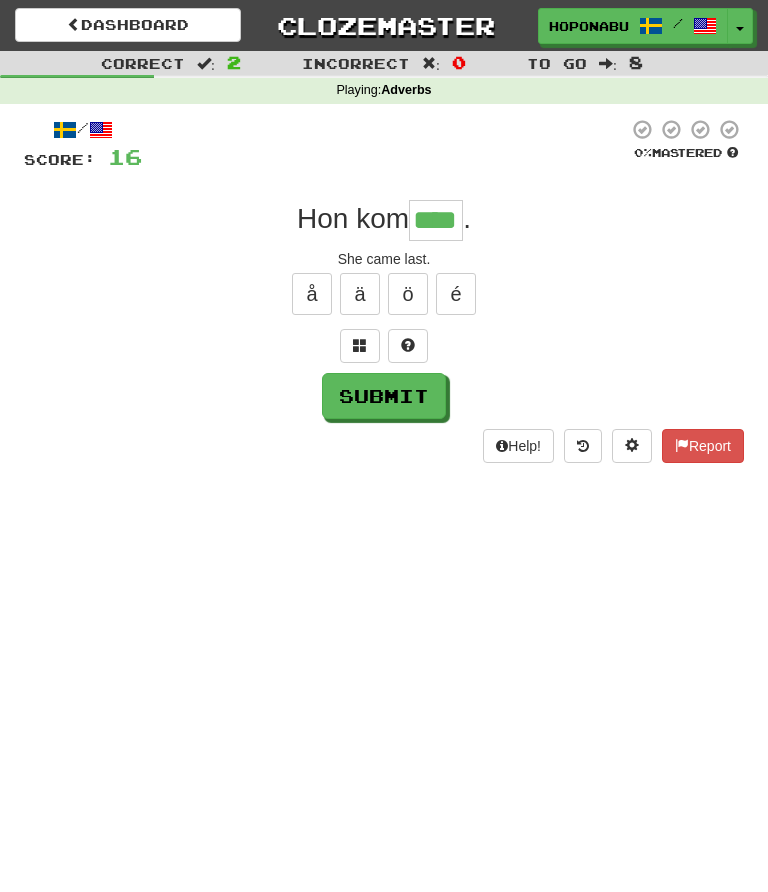 type on "****" 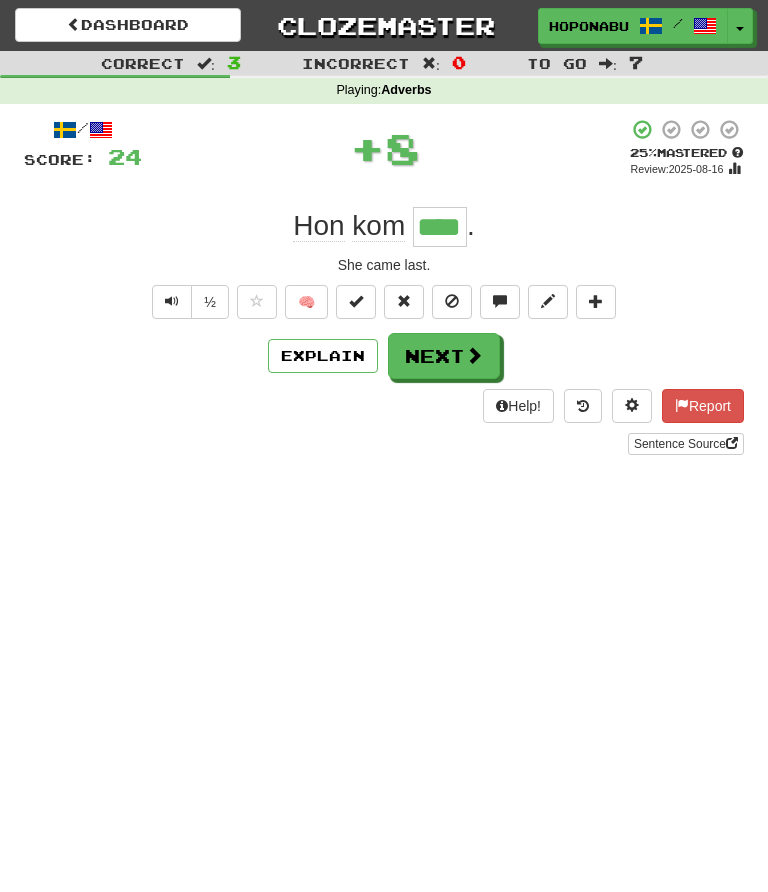 click on "🧠" at bounding box center (306, 302) 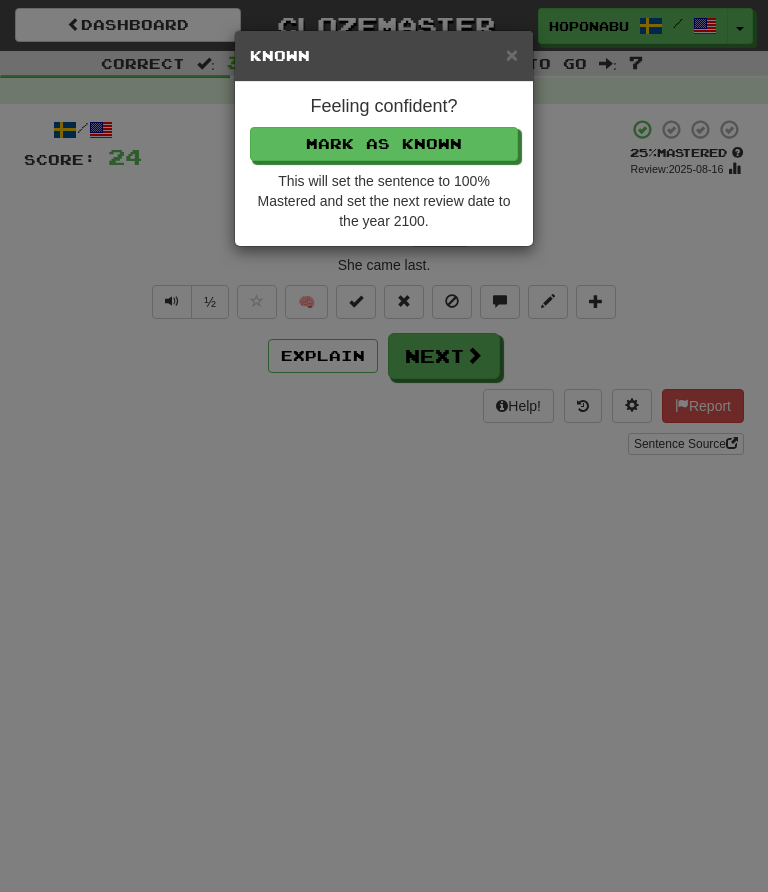 click on "Mark as Known" at bounding box center [384, 144] 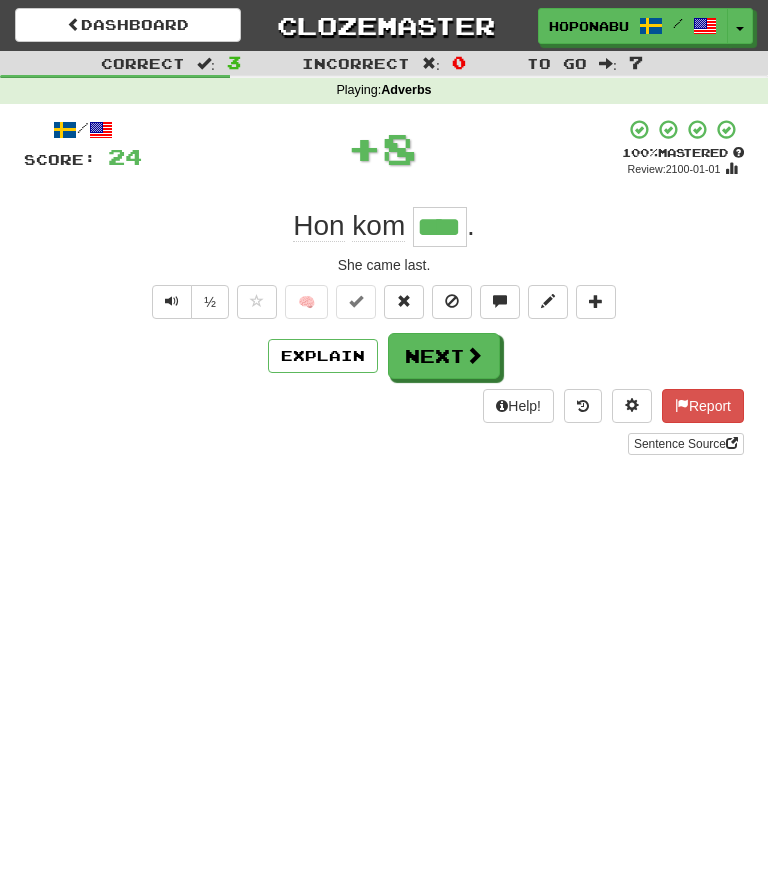 click on "Next" at bounding box center (444, 356) 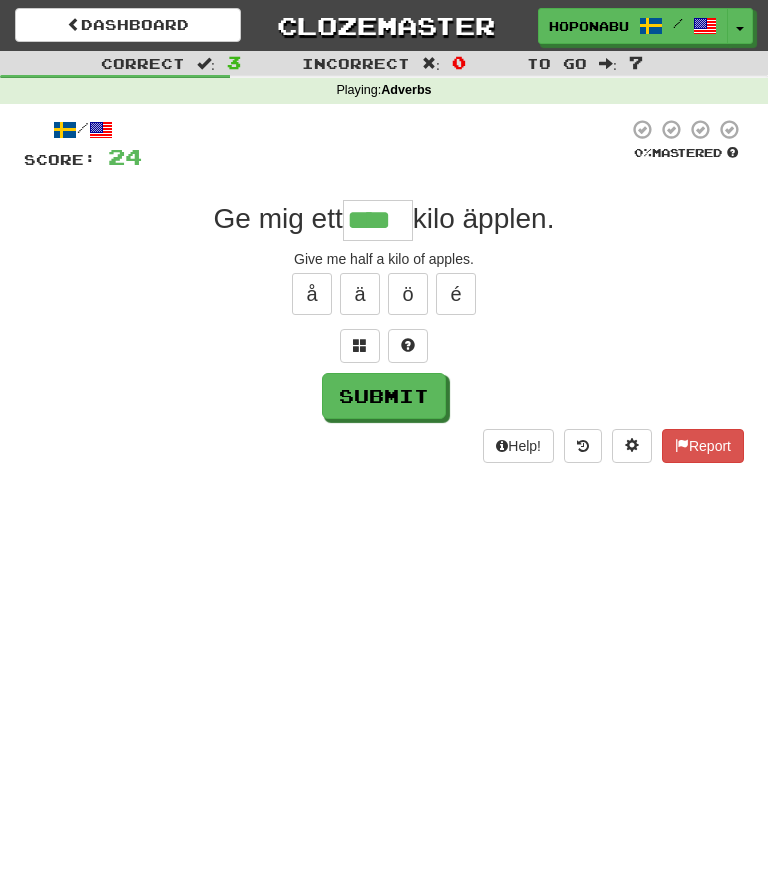 click on "Submit" at bounding box center (384, 396) 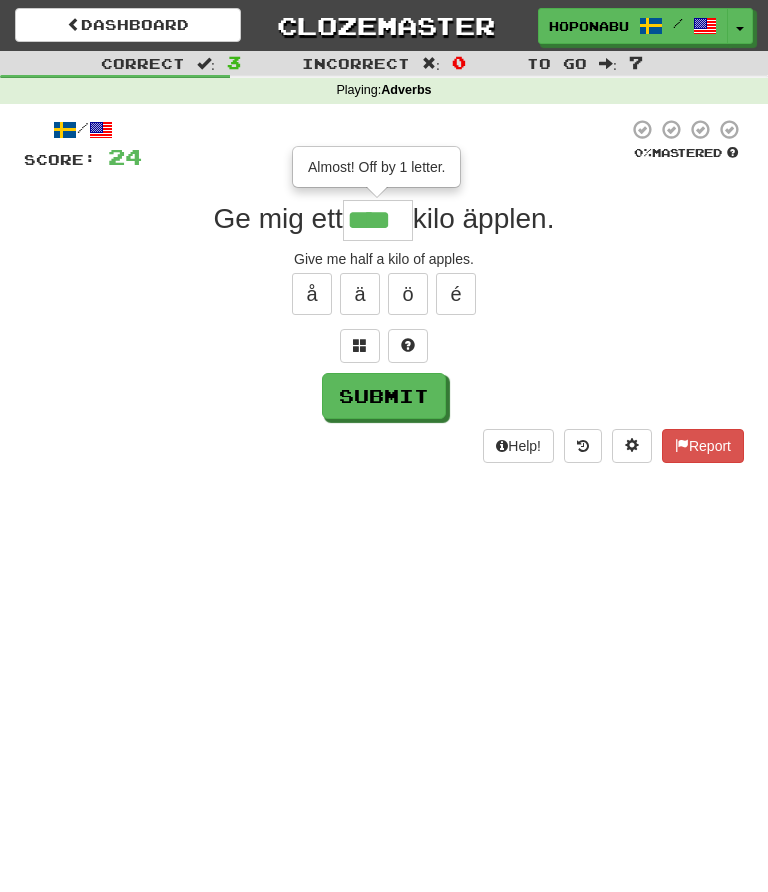 click on "****" at bounding box center (378, 220) 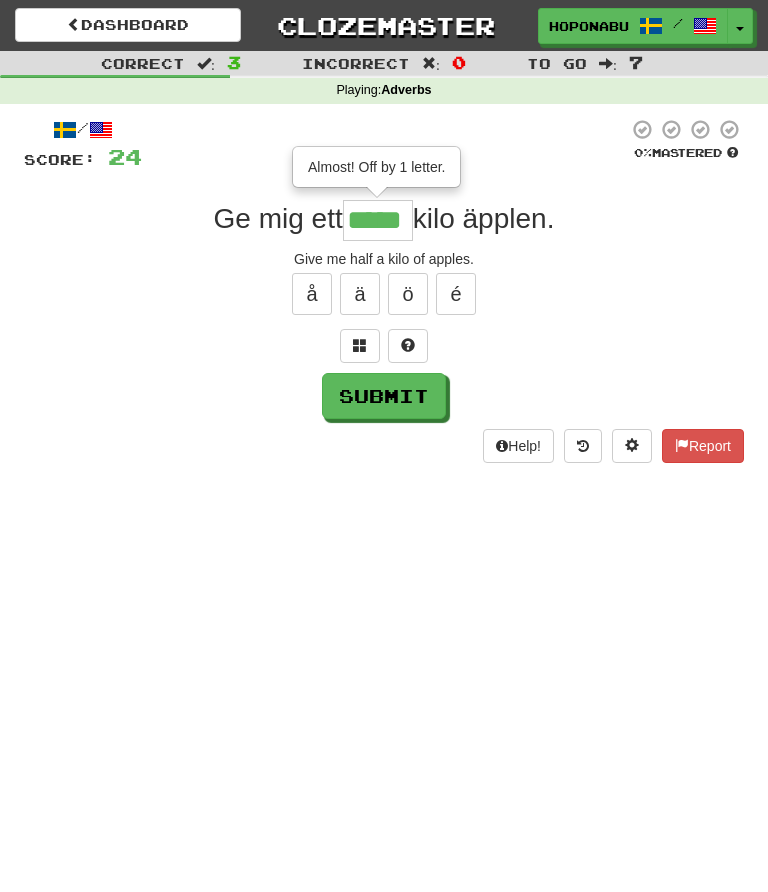 type on "*****" 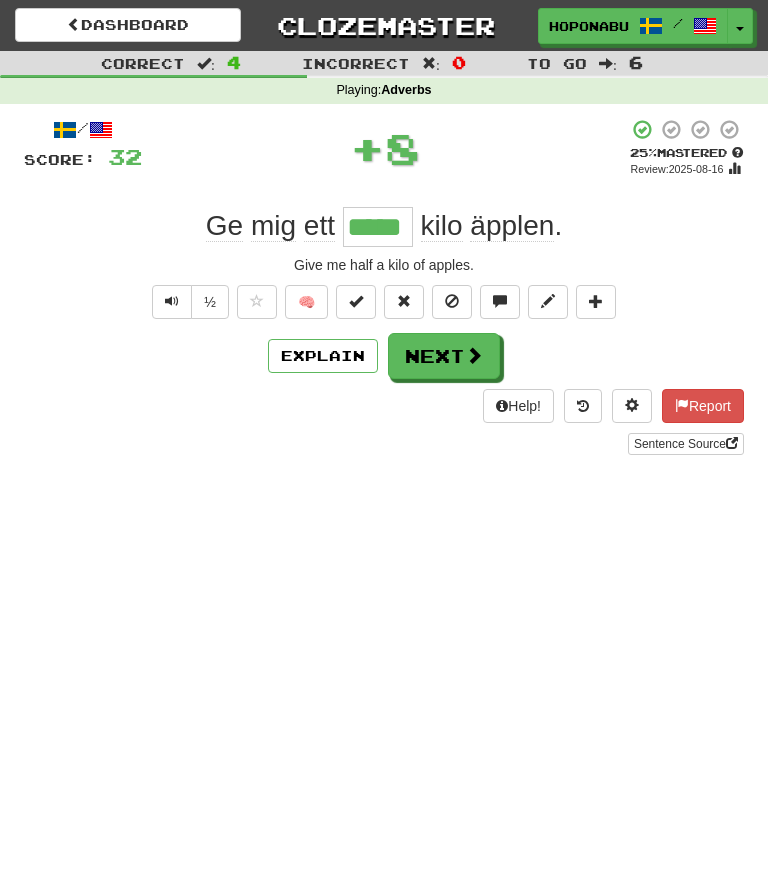 click on "Next" at bounding box center (444, 356) 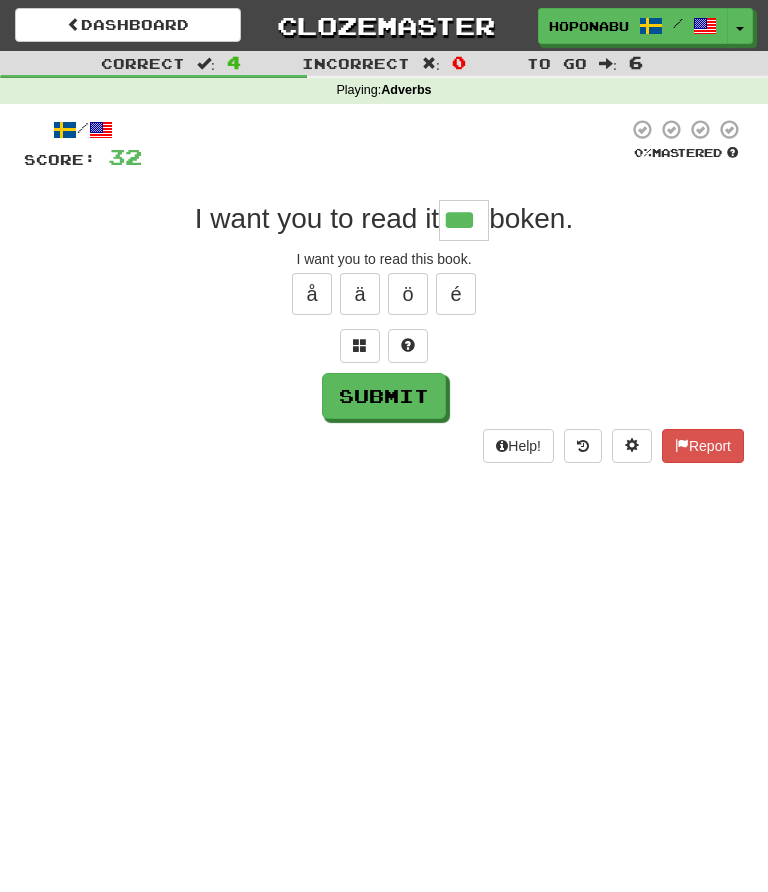 type on "***" 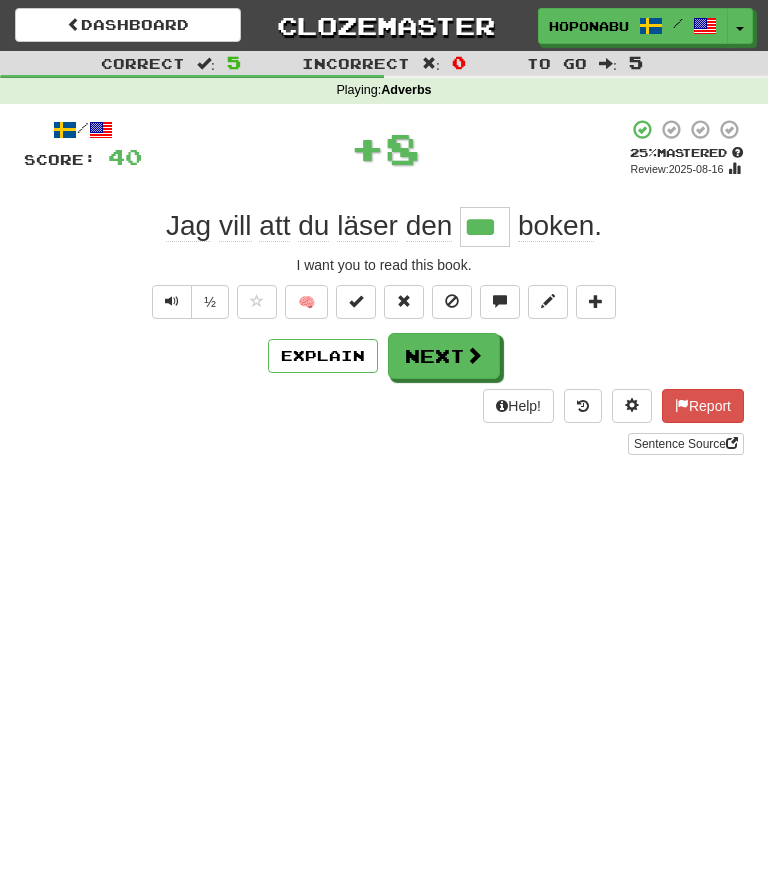 click on "🧠" at bounding box center [306, 302] 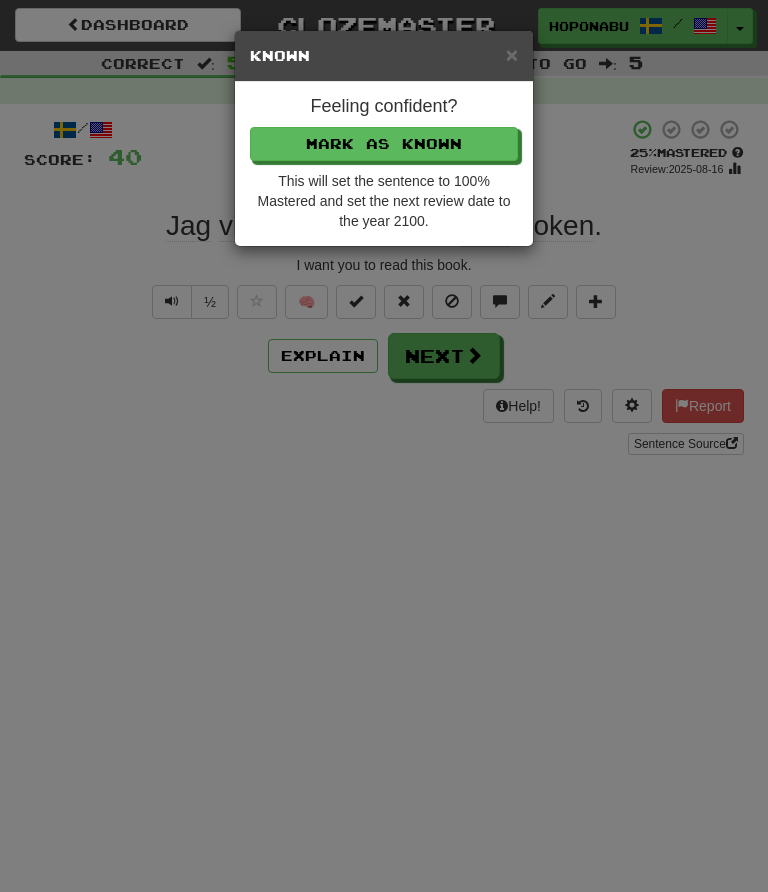 click on "Mark as Known" at bounding box center [384, 144] 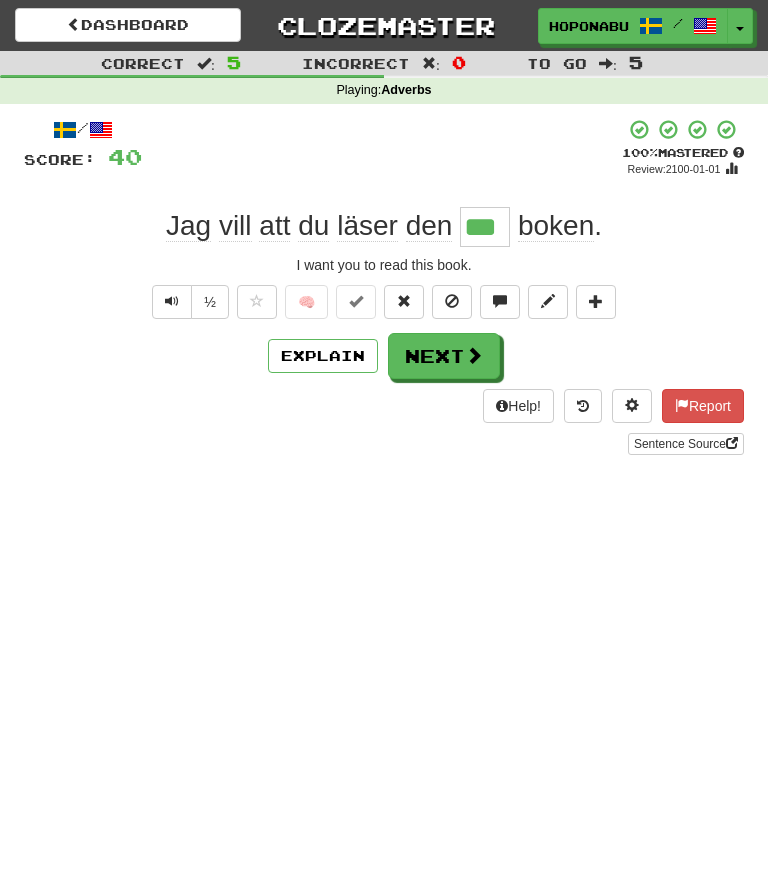 click on "Next" at bounding box center [444, 356] 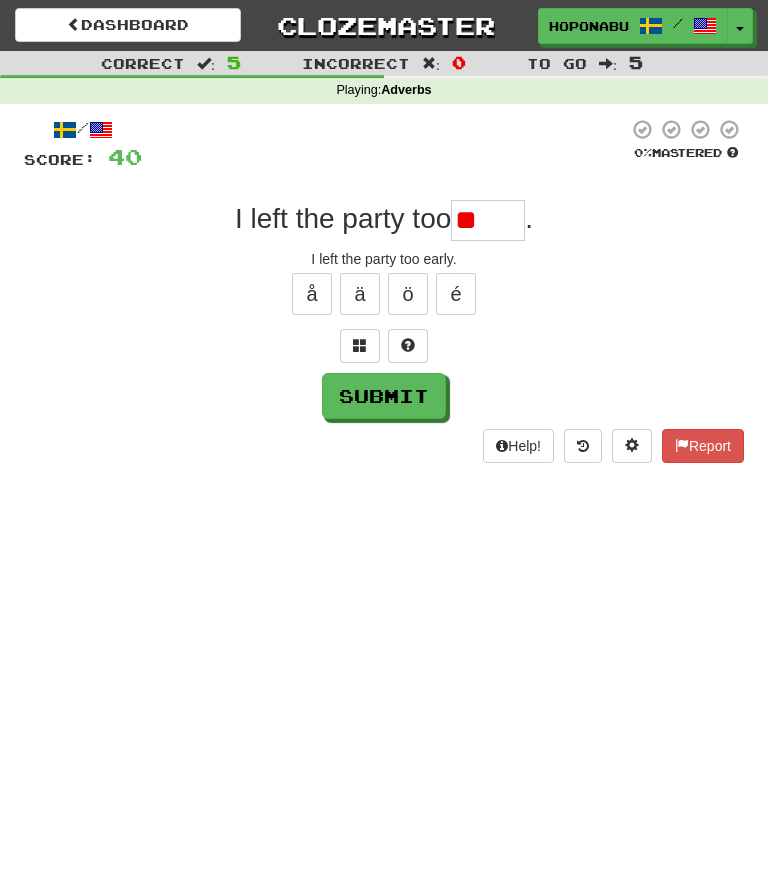 type on "*" 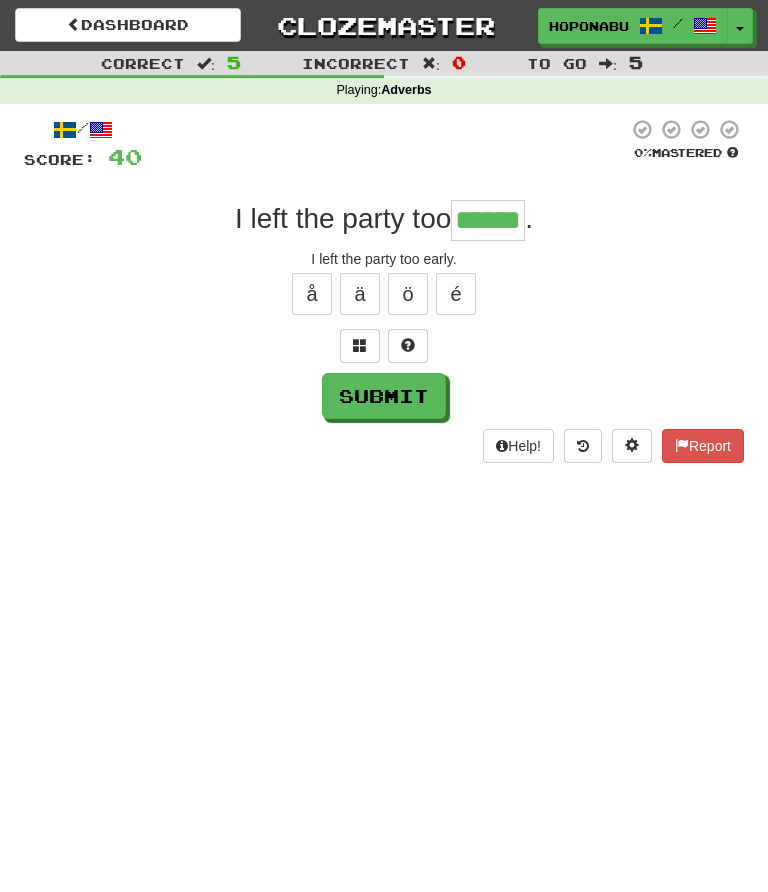 type on "******" 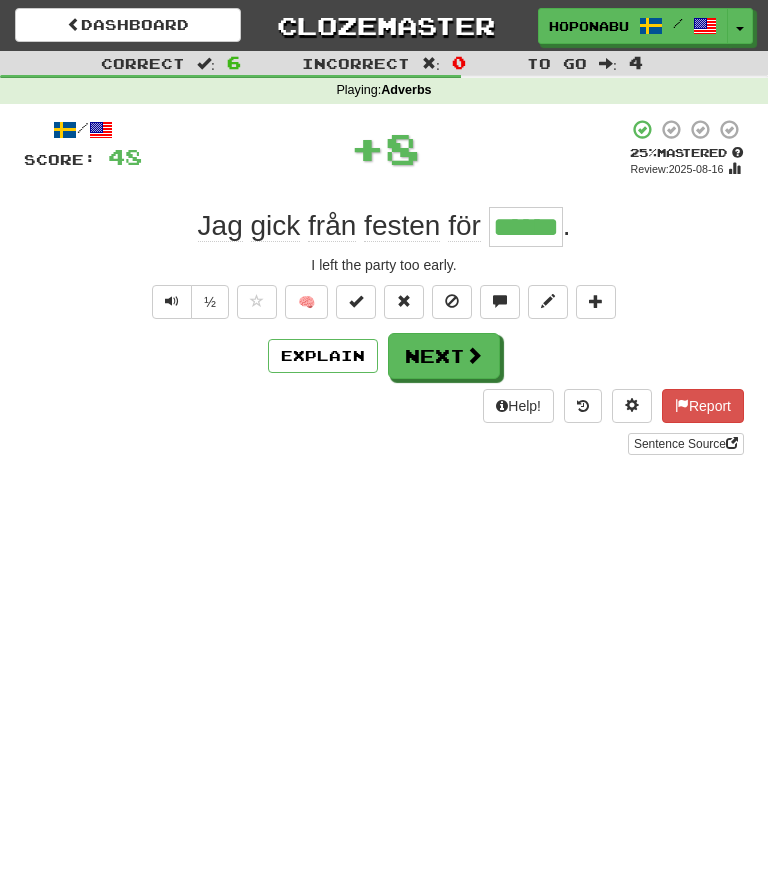click on "🧠" at bounding box center (306, 302) 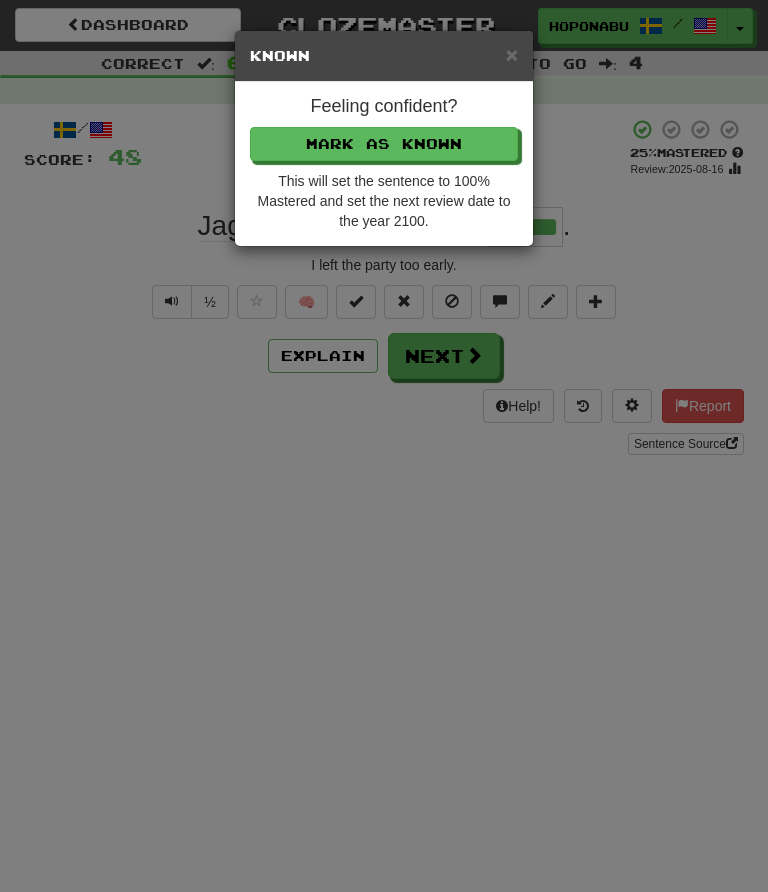 click on "Mark as Known" at bounding box center [384, 144] 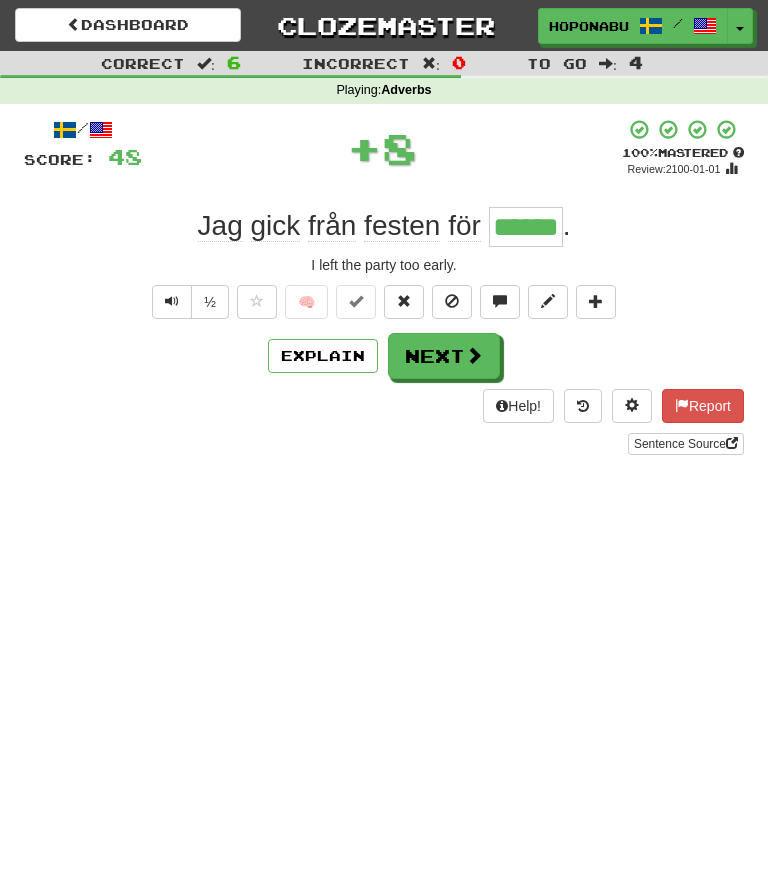 click on "Next" at bounding box center [444, 356] 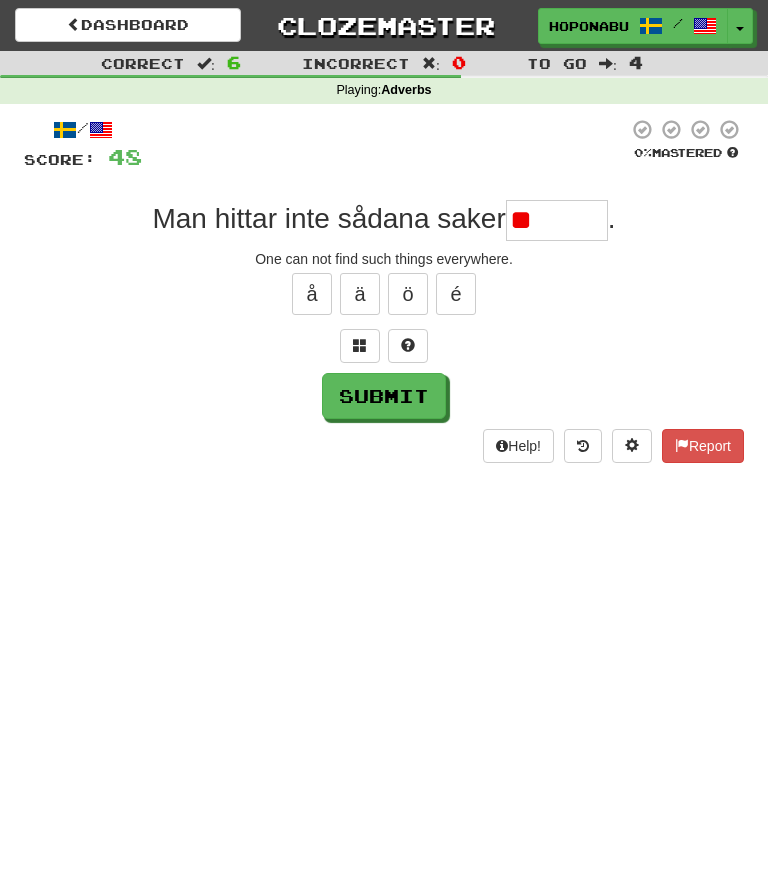 type on "*" 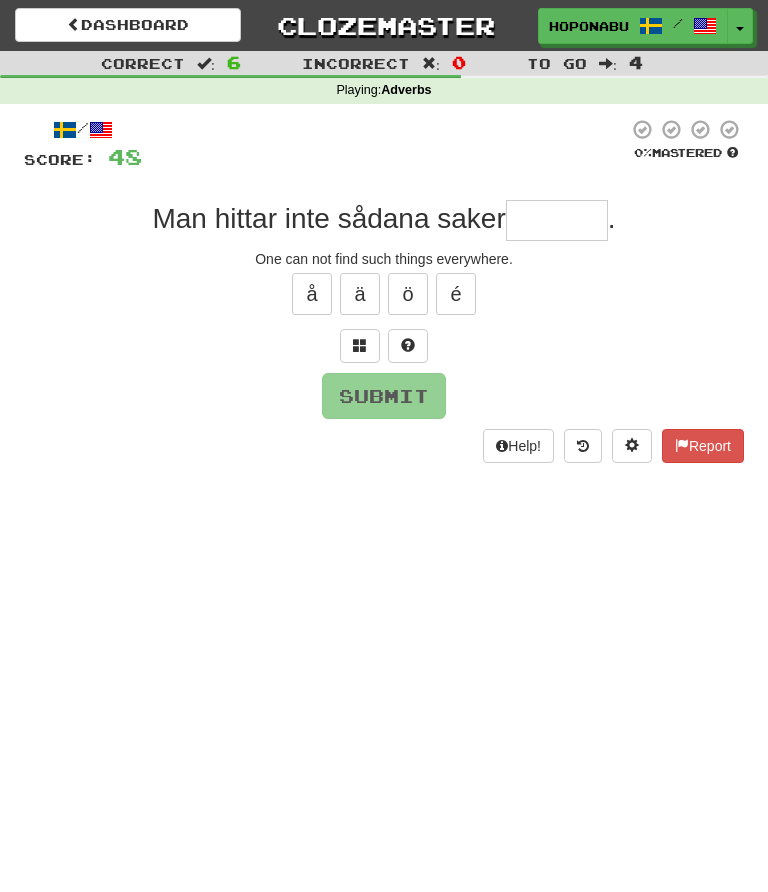 type on "*" 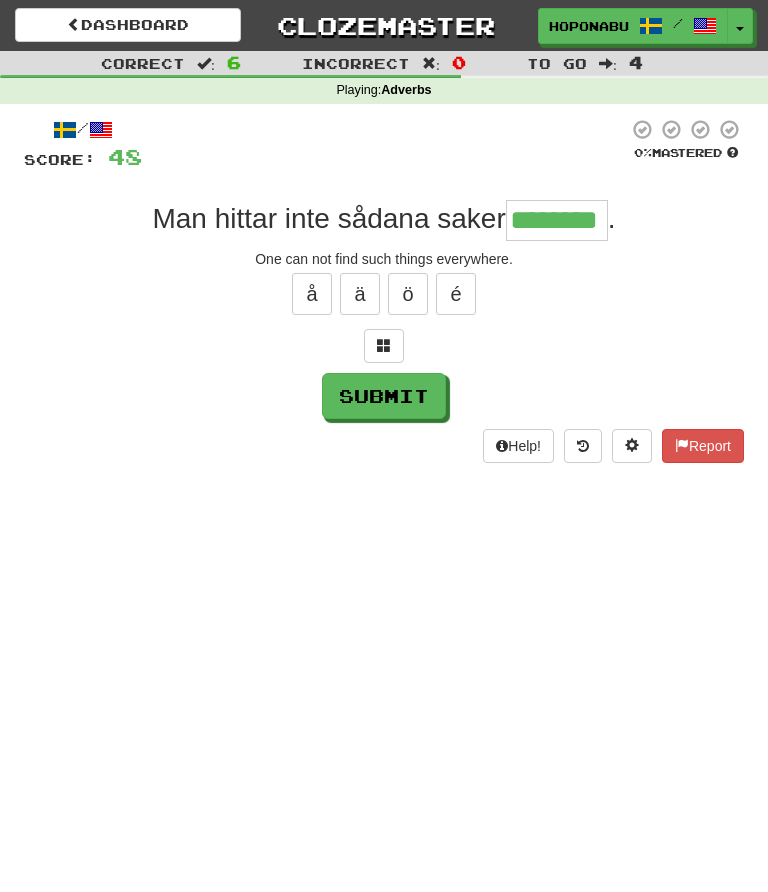 type on "********" 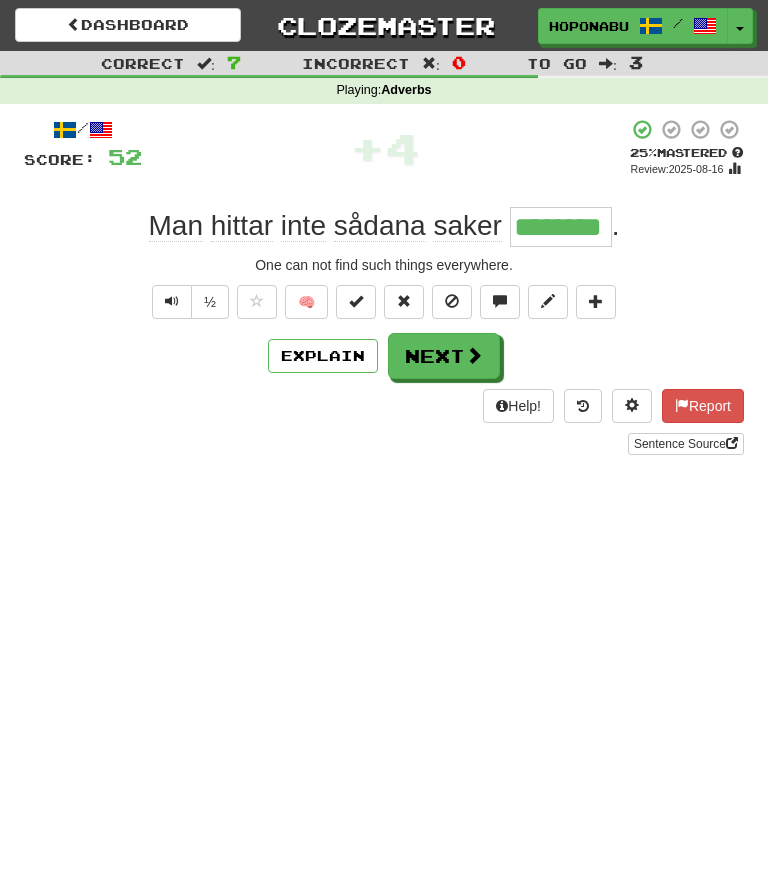 click on "Next" at bounding box center [444, 356] 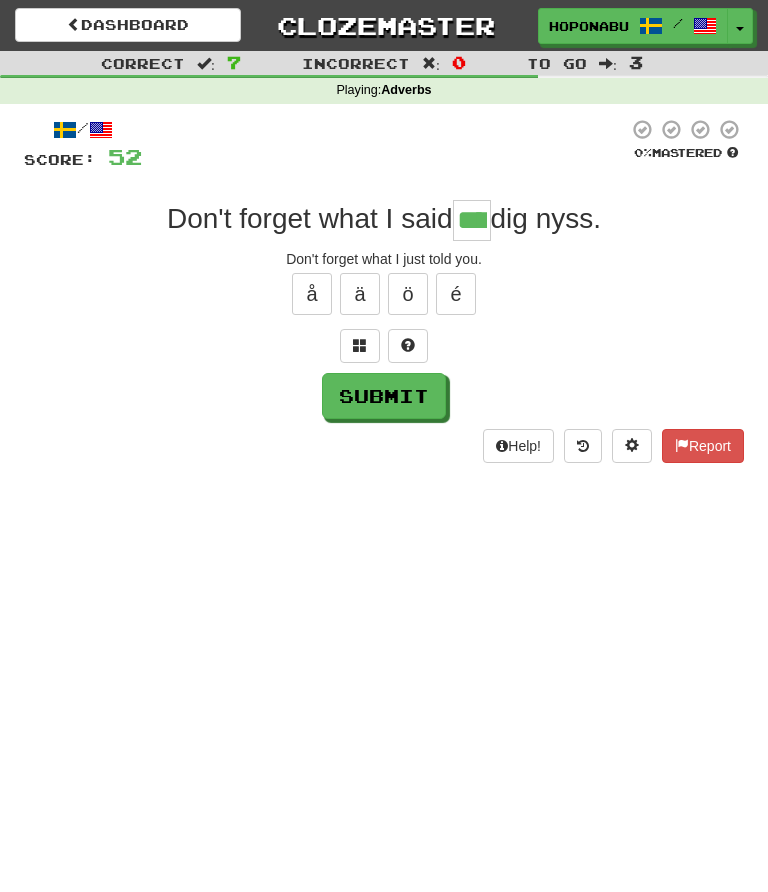 type on "****" 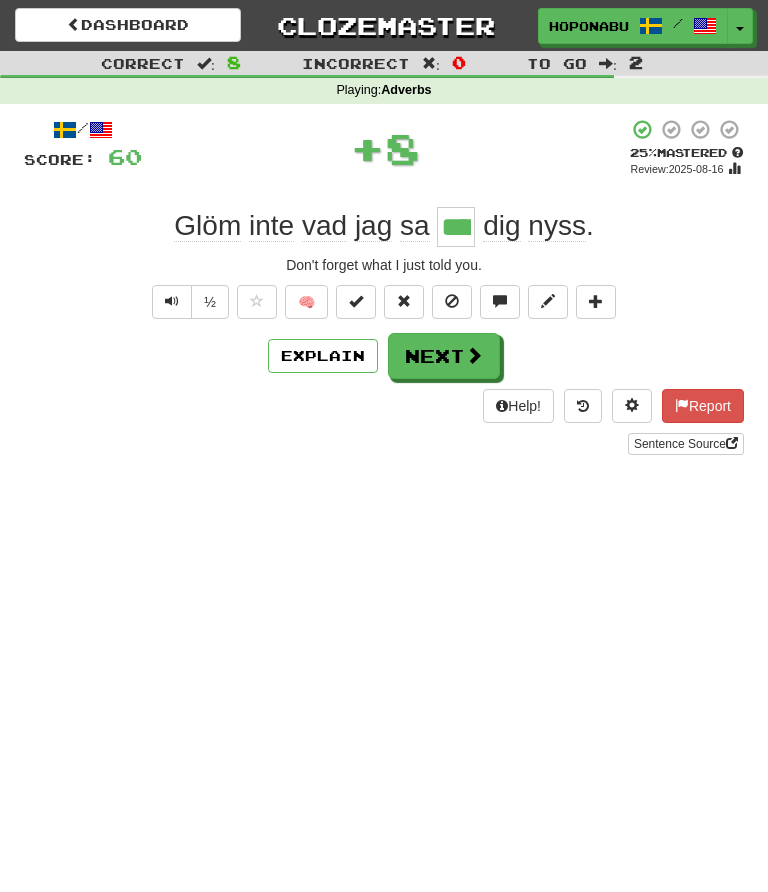 click on "Next" at bounding box center [444, 356] 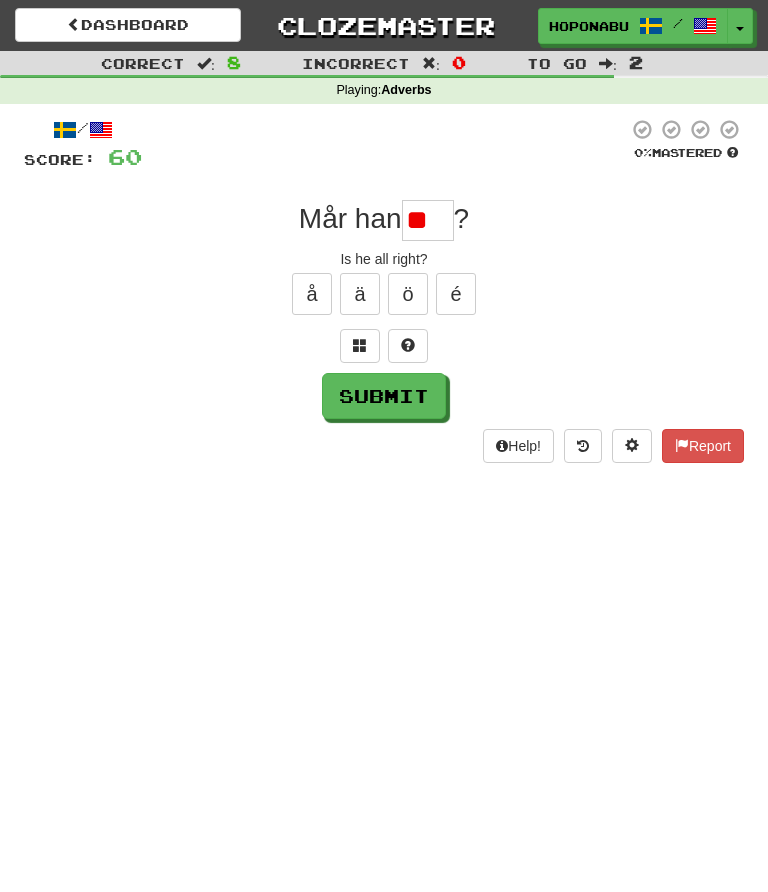 type on "*" 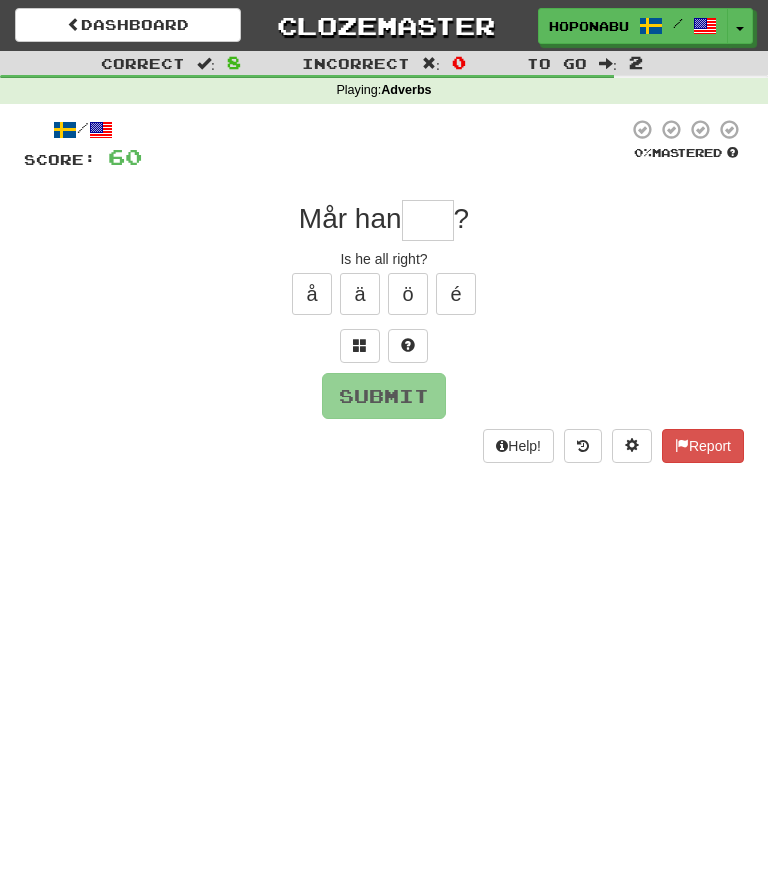 click at bounding box center (408, 345) 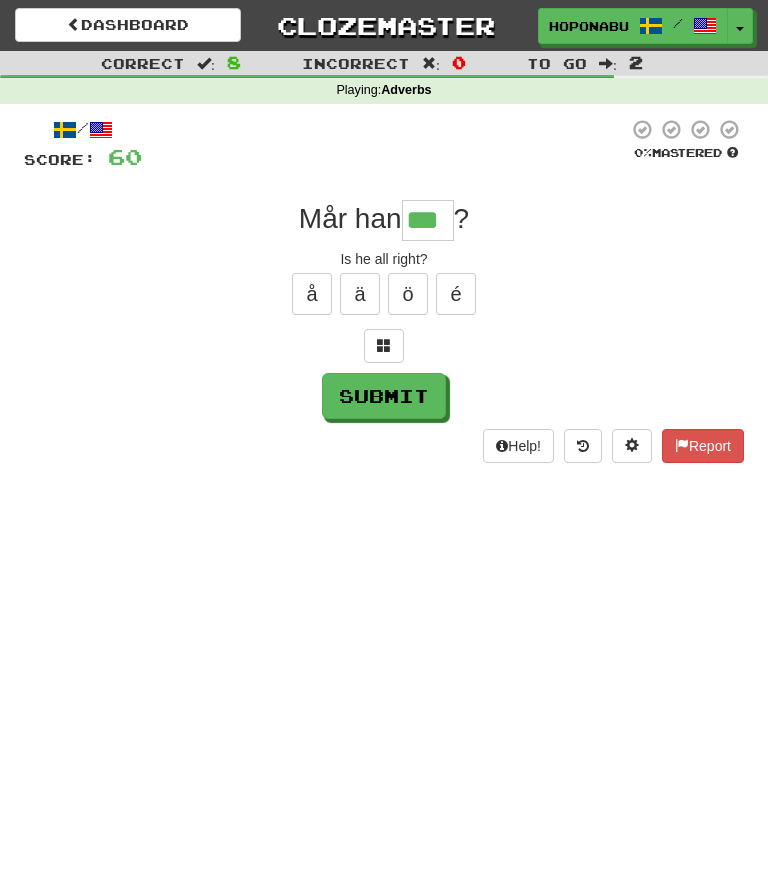 type on "***" 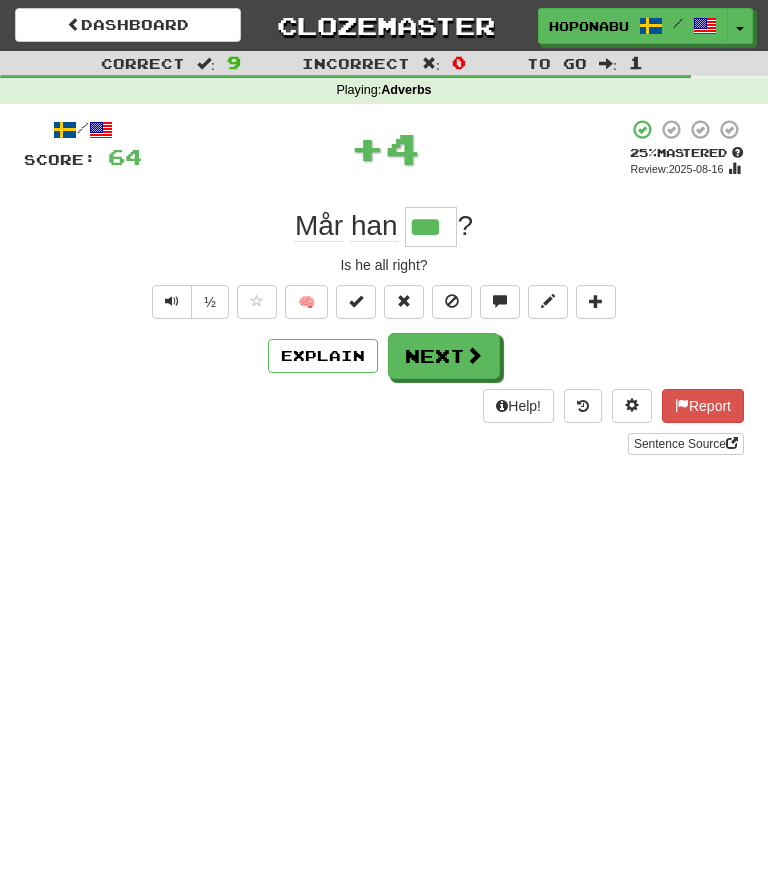 click on "🧠" at bounding box center (306, 302) 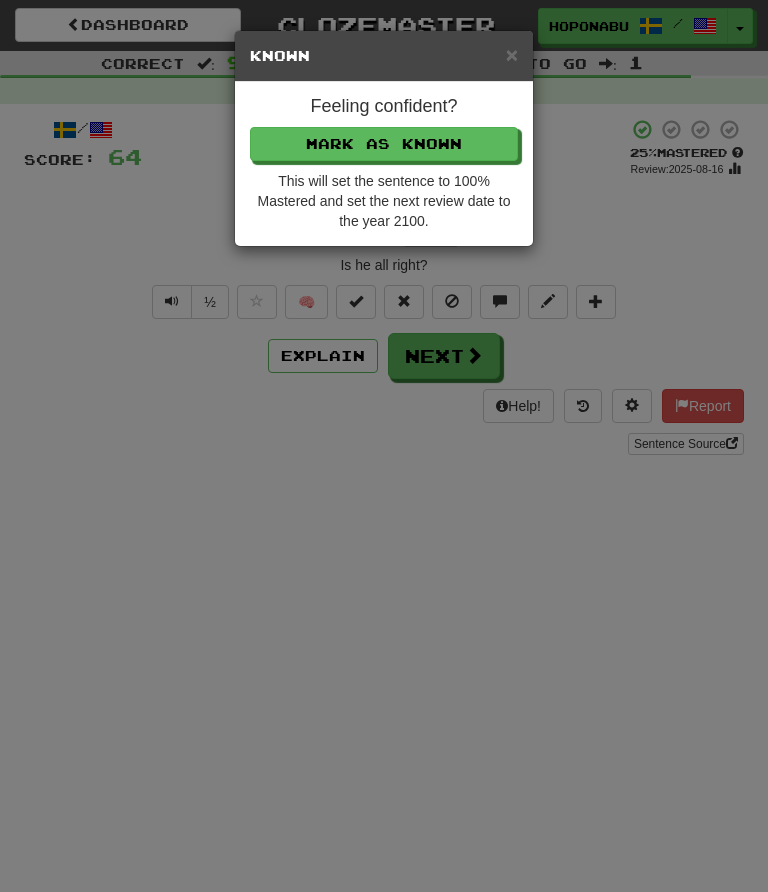 click on "Mark as Known" at bounding box center [384, 144] 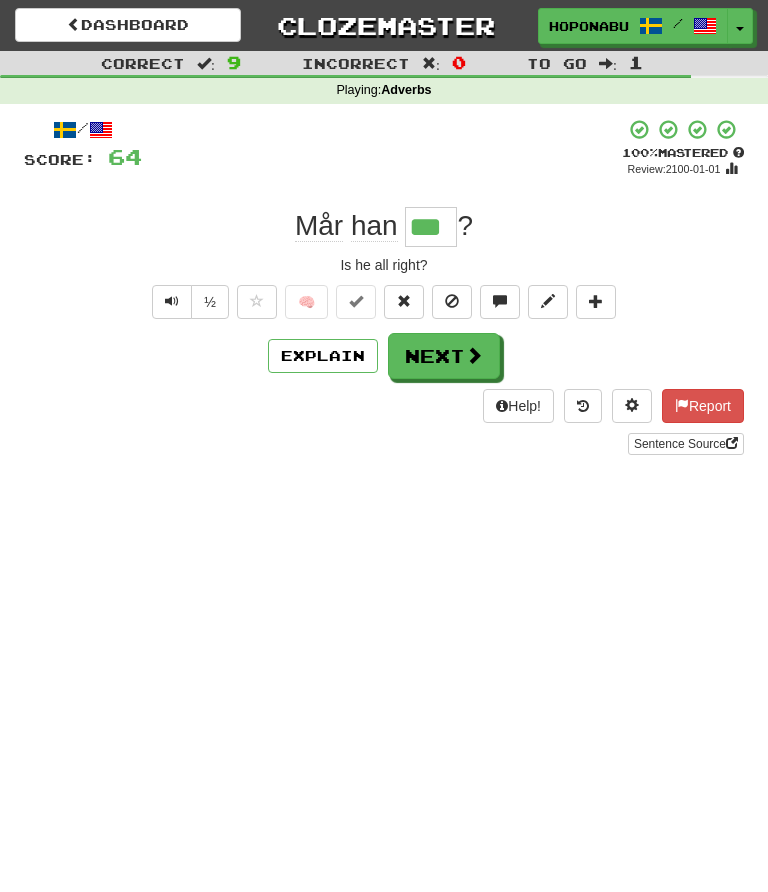 click on "Next" at bounding box center (444, 356) 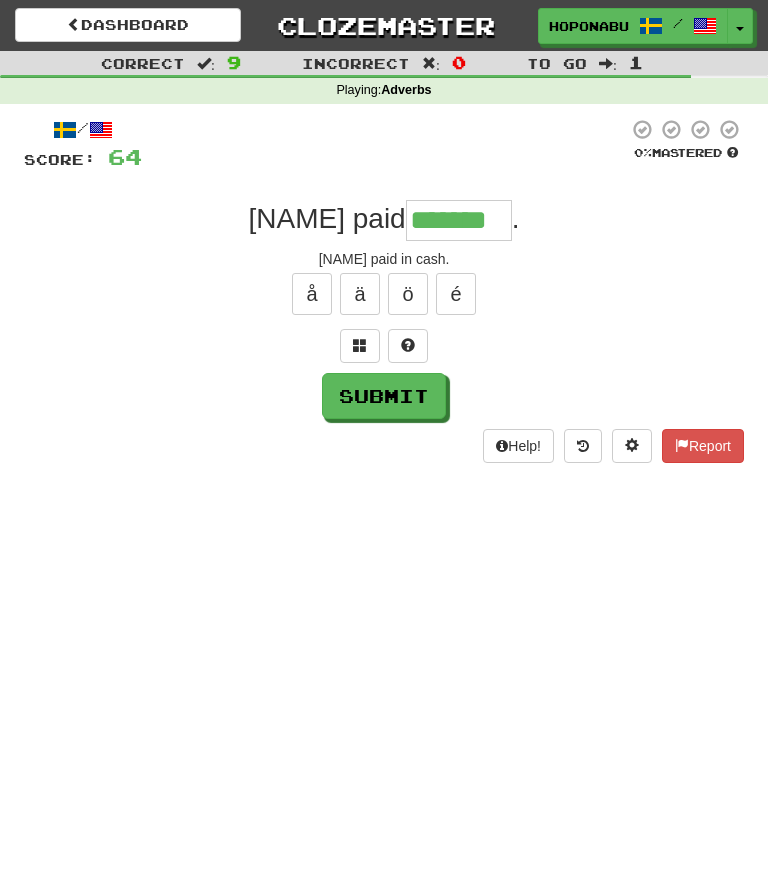 type on "*******" 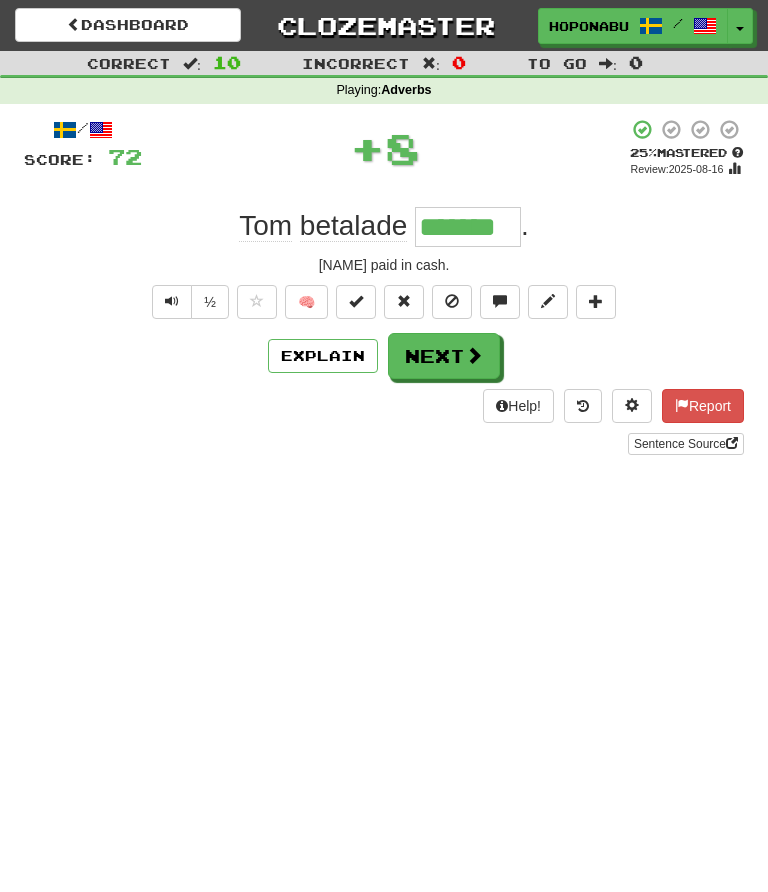 click on "🧠" at bounding box center [306, 302] 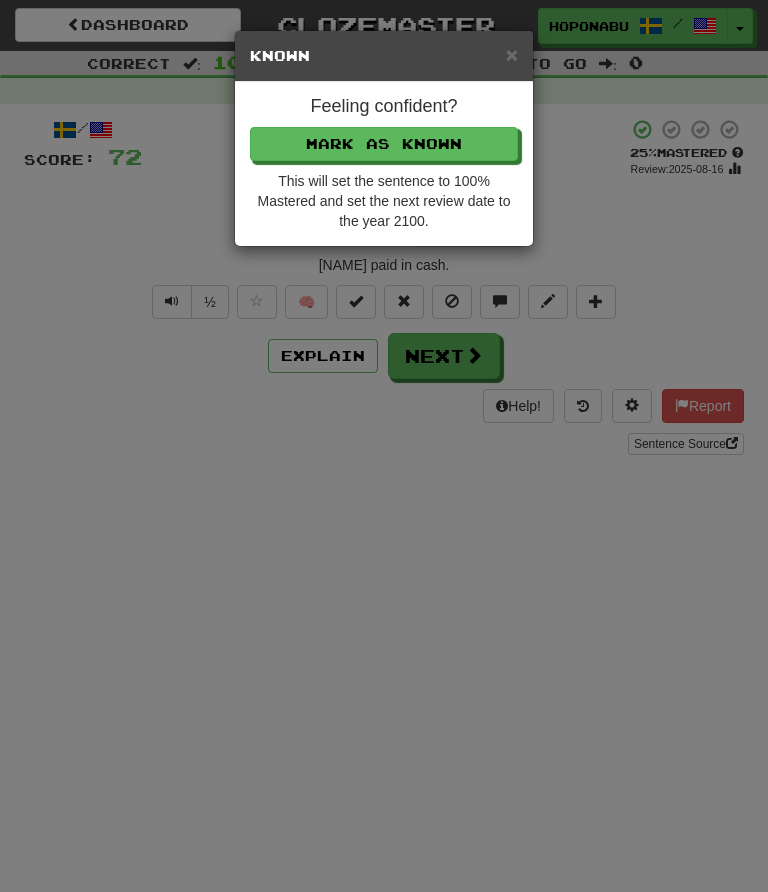 click on "Mark as Known" at bounding box center [384, 144] 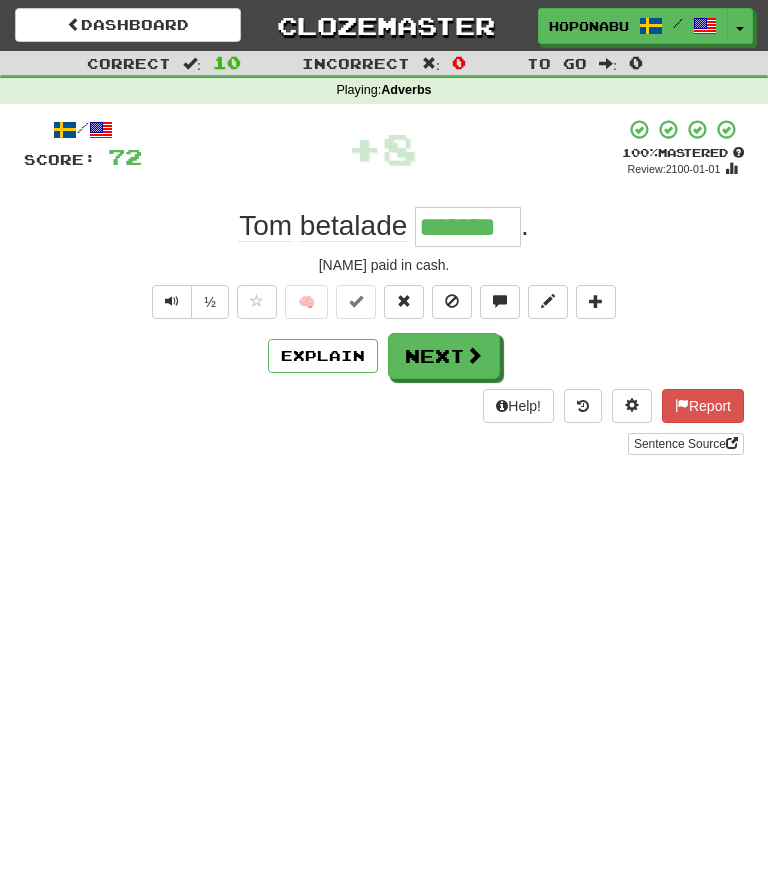 click at bounding box center (474, 355) 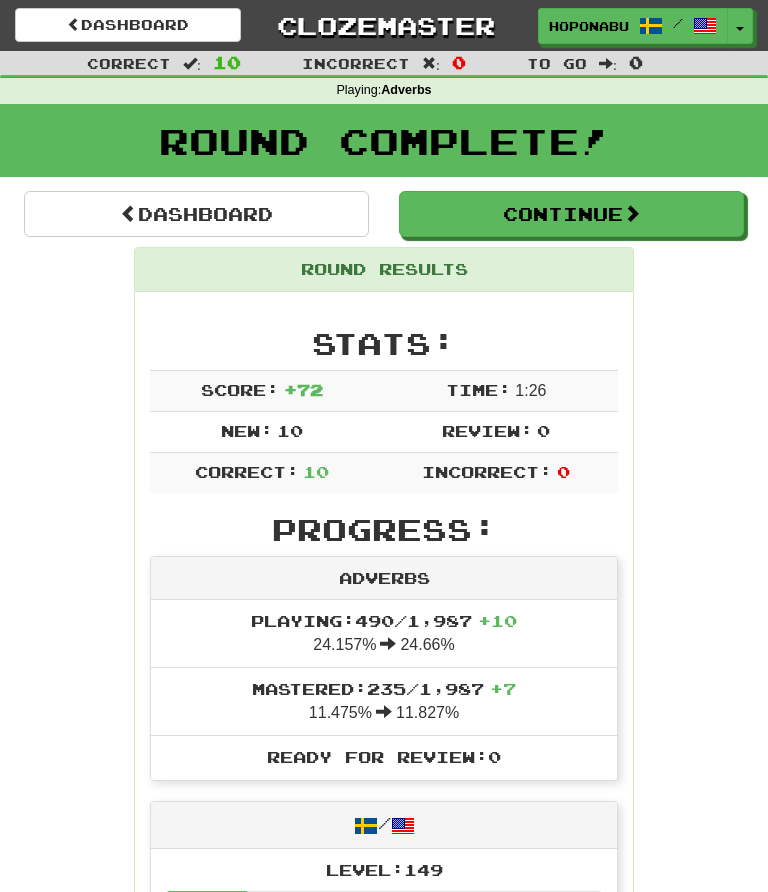 click on "Continue" at bounding box center (571, 214) 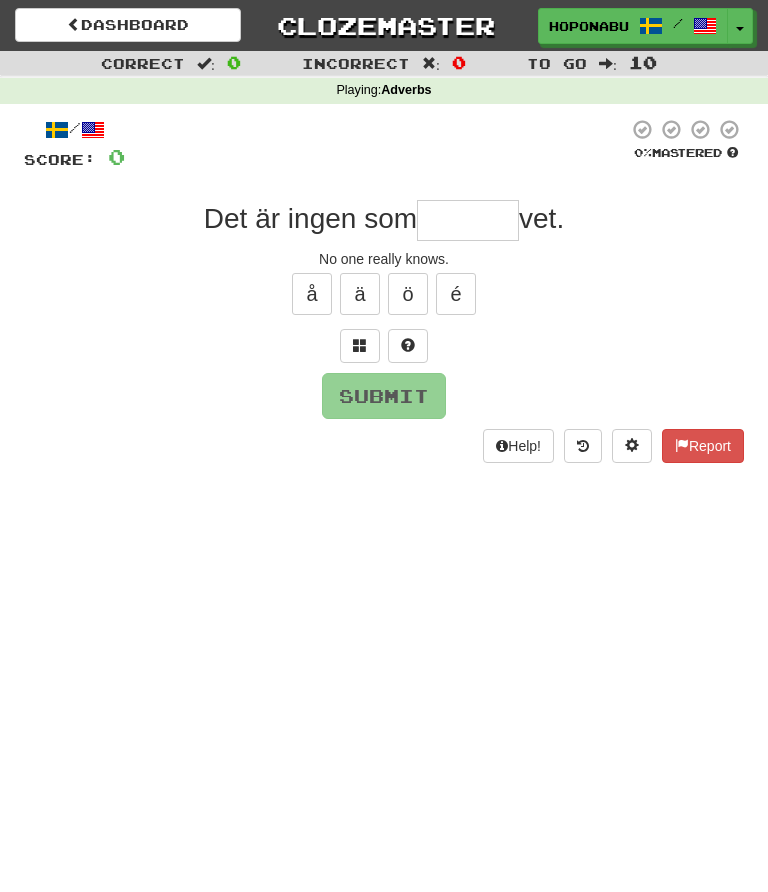 click at bounding box center [468, 220] 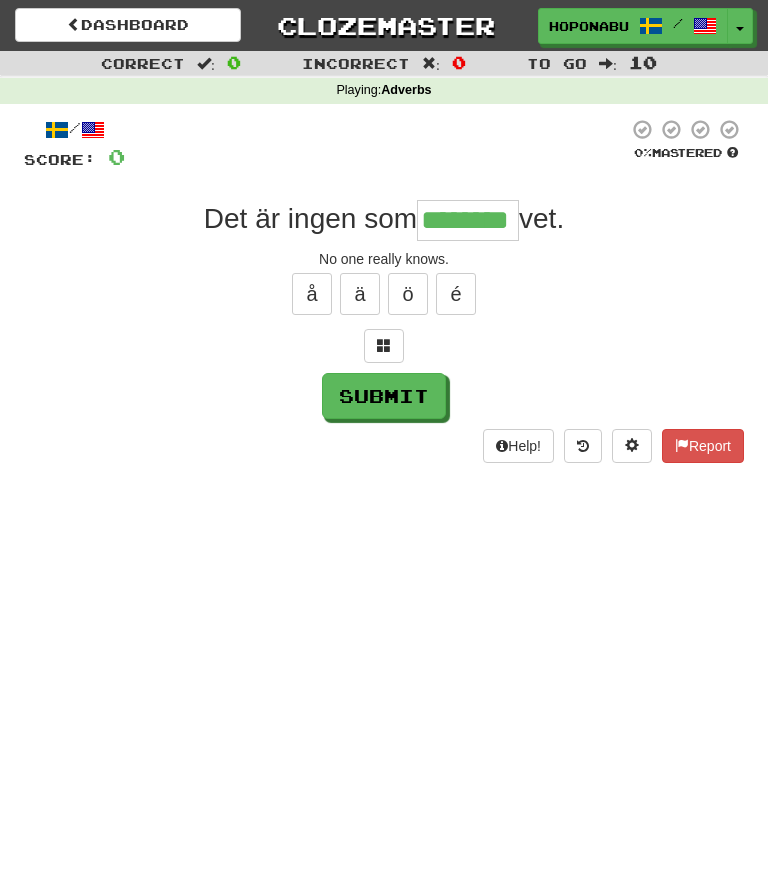 type on "********" 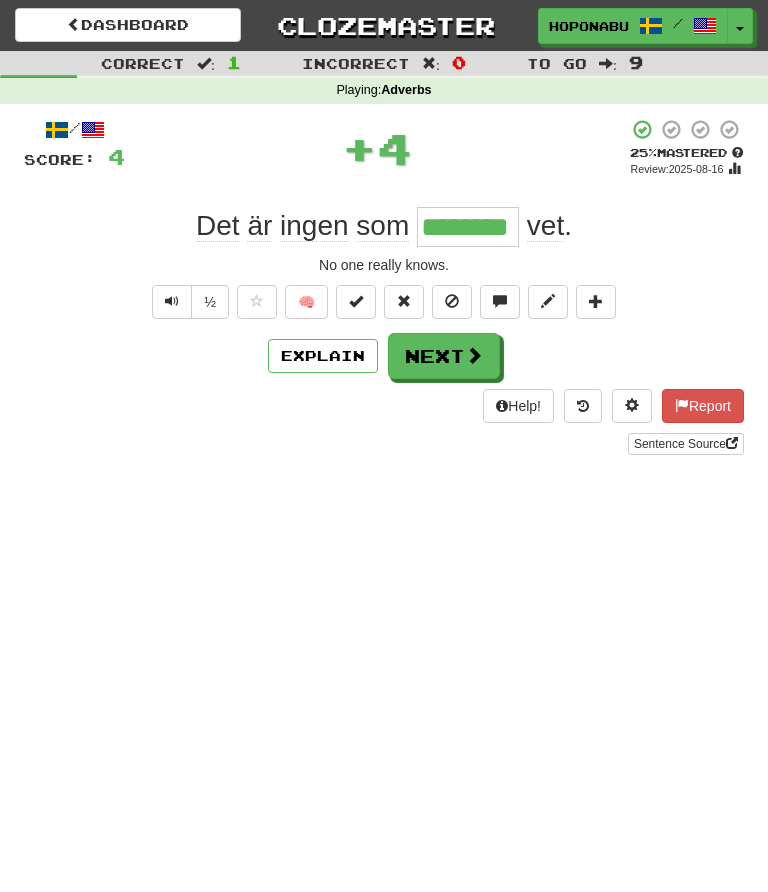 click on "Next" at bounding box center [444, 356] 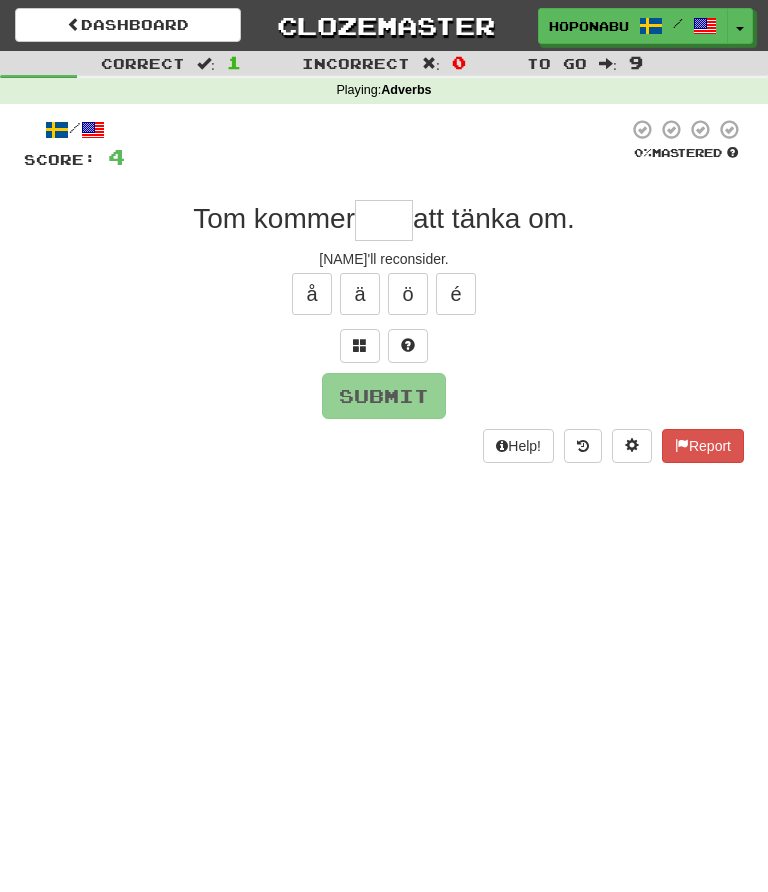 type on "*" 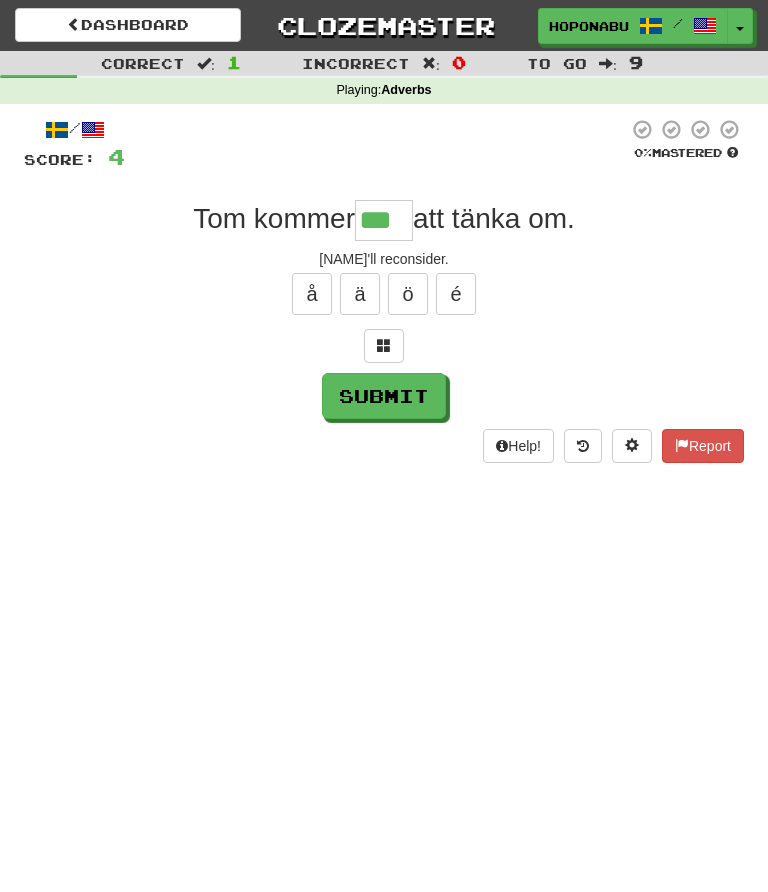 type on "***" 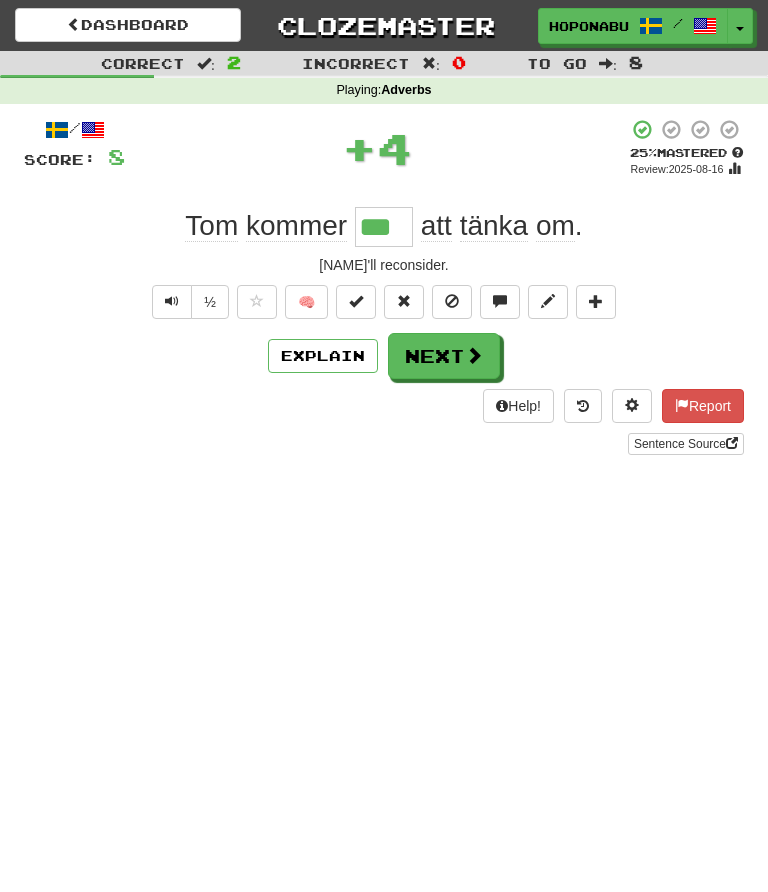 click on "Explain" at bounding box center [323, 356] 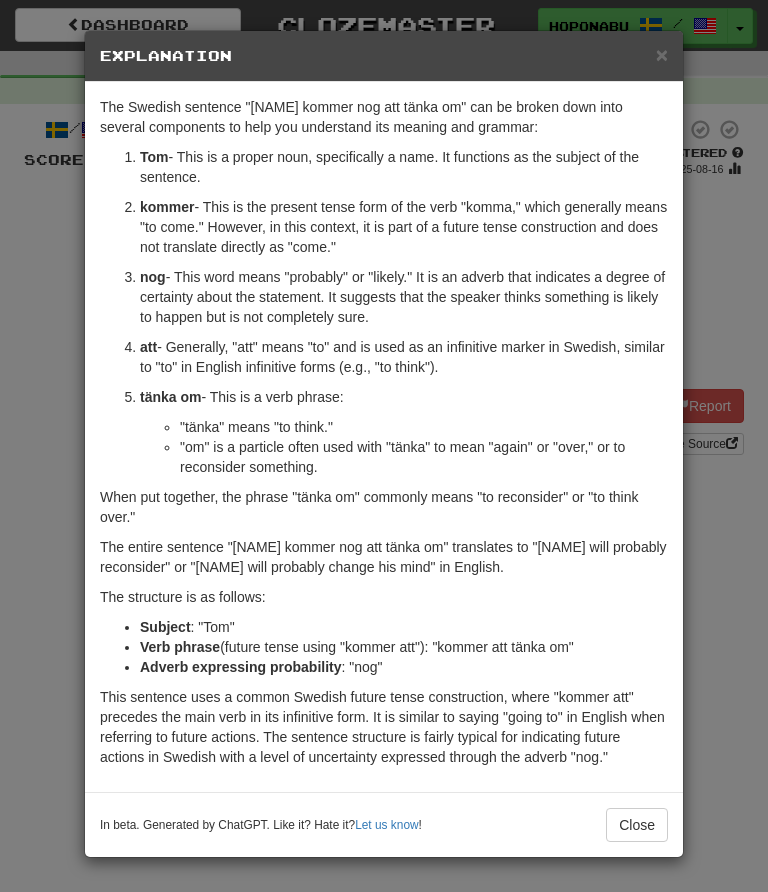 click on "Close" at bounding box center (637, 825) 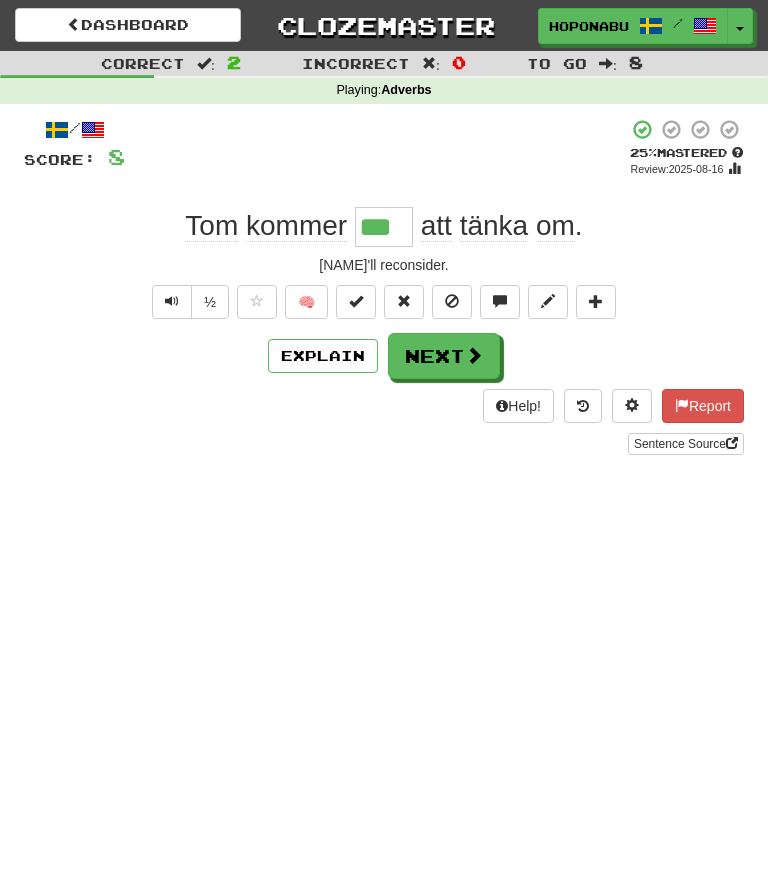 click at bounding box center (474, 355) 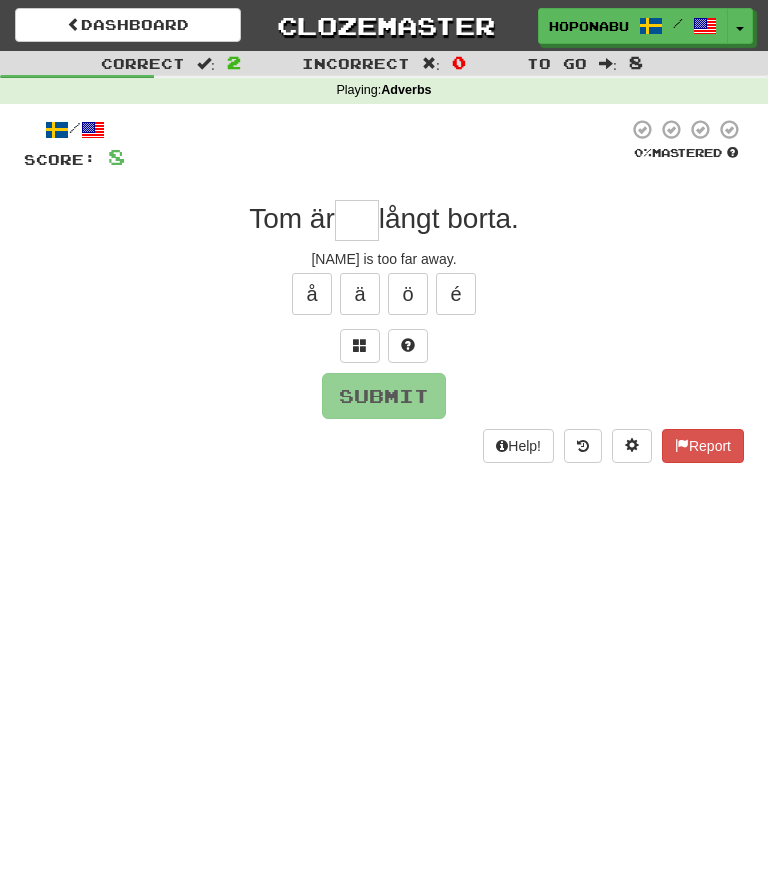 click at bounding box center (408, 346) 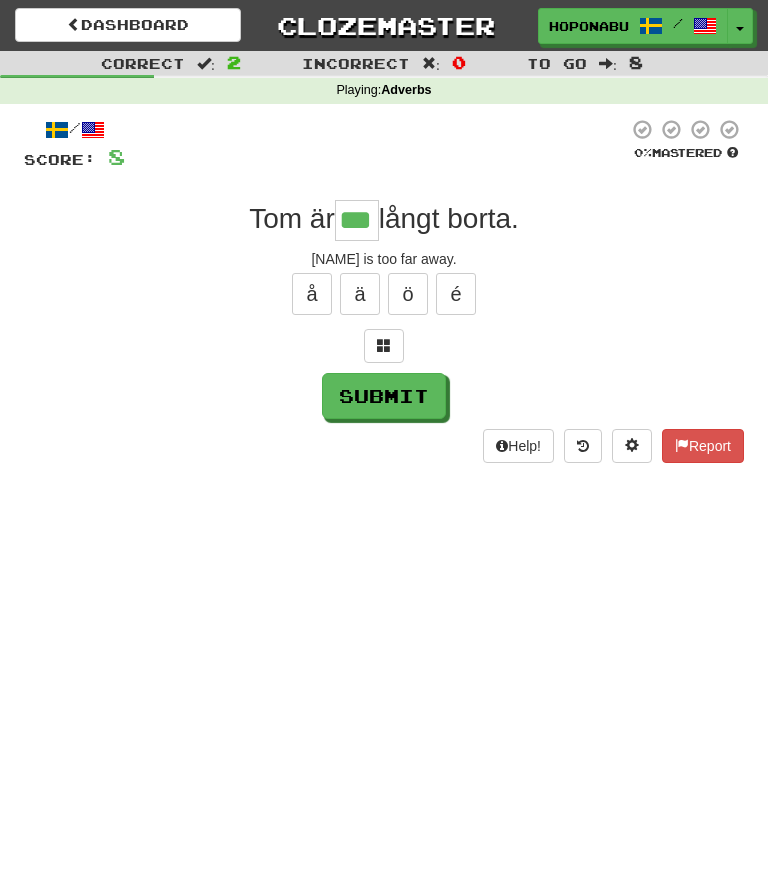 type on "***" 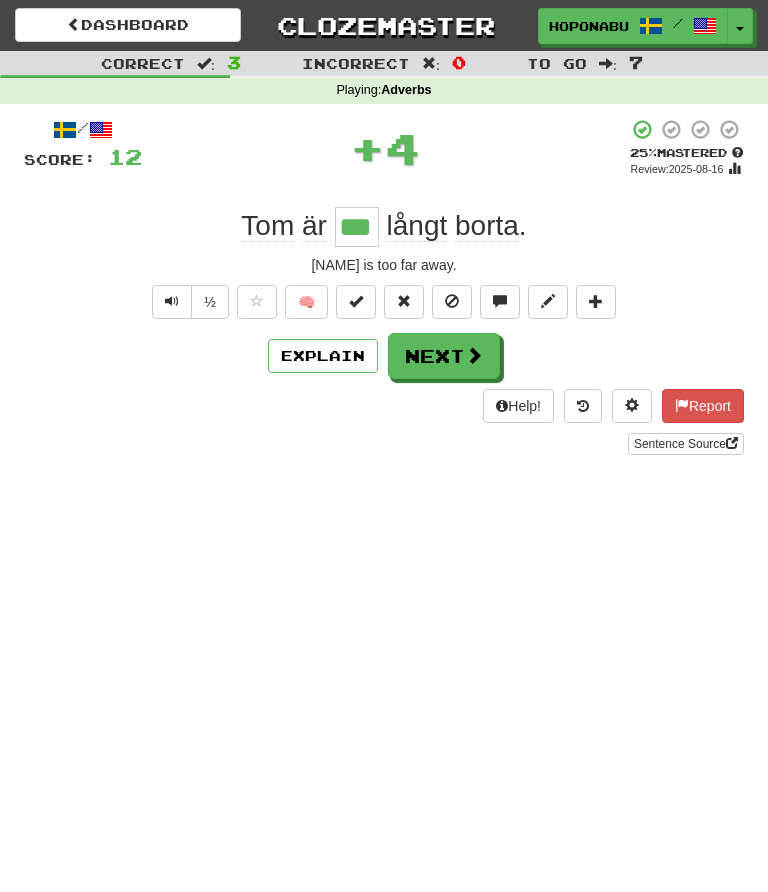 click on "Next" at bounding box center (444, 356) 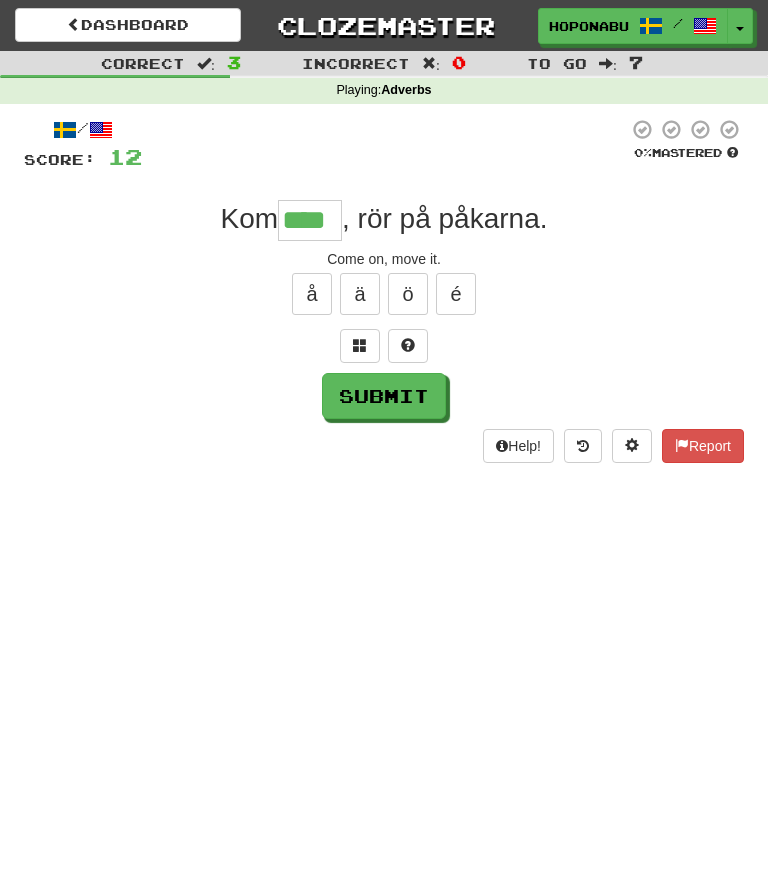 type on "****" 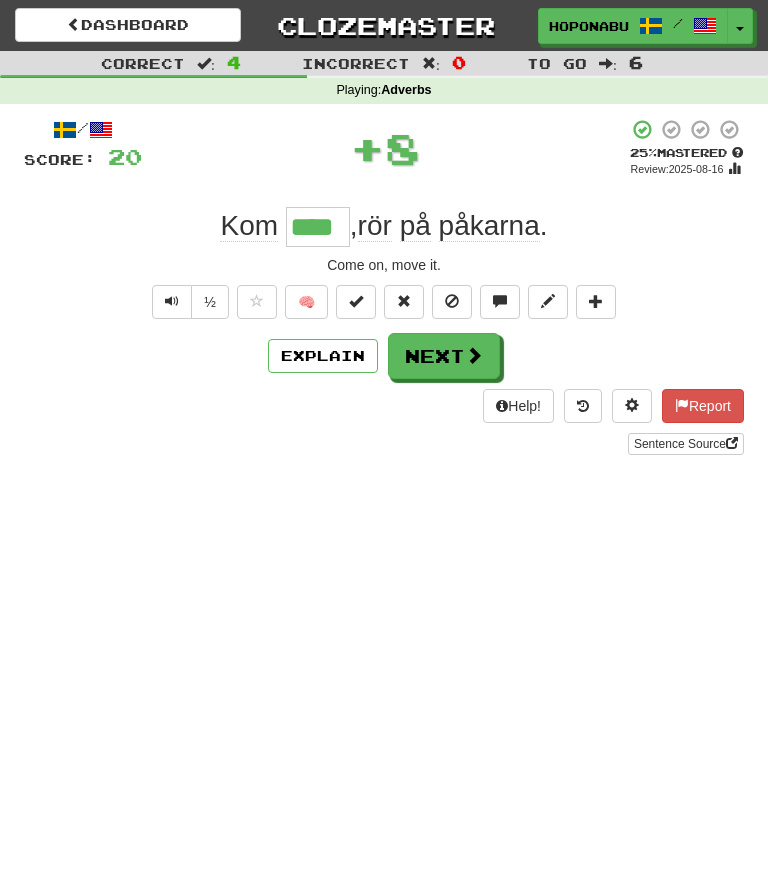 click on "Explain" at bounding box center (323, 356) 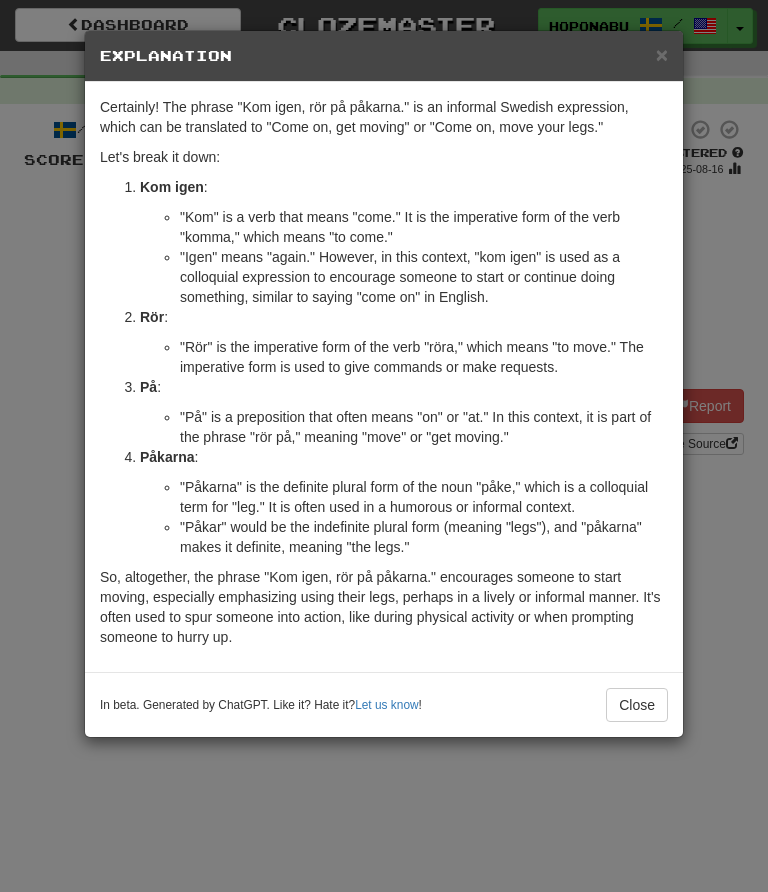 click on "Close" at bounding box center (637, 705) 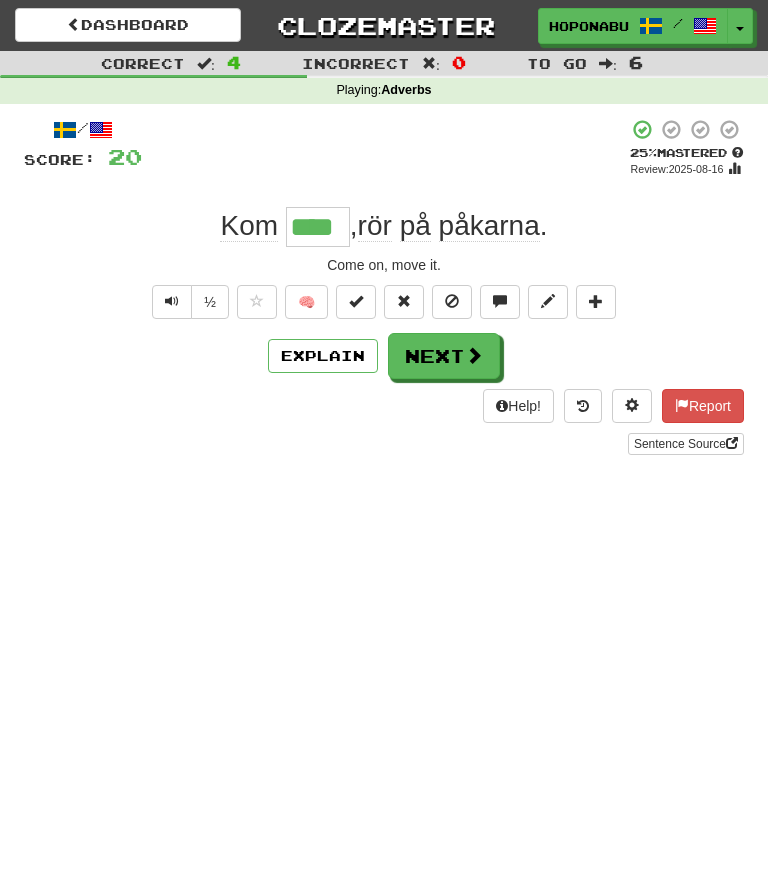 click on "Next" at bounding box center [444, 356] 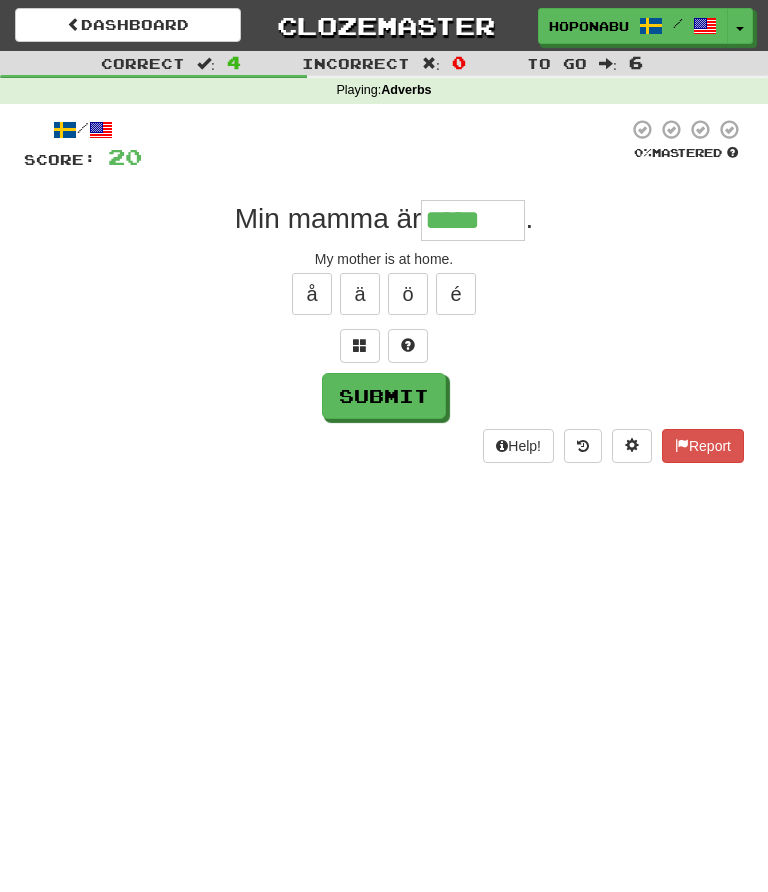 type on "*****" 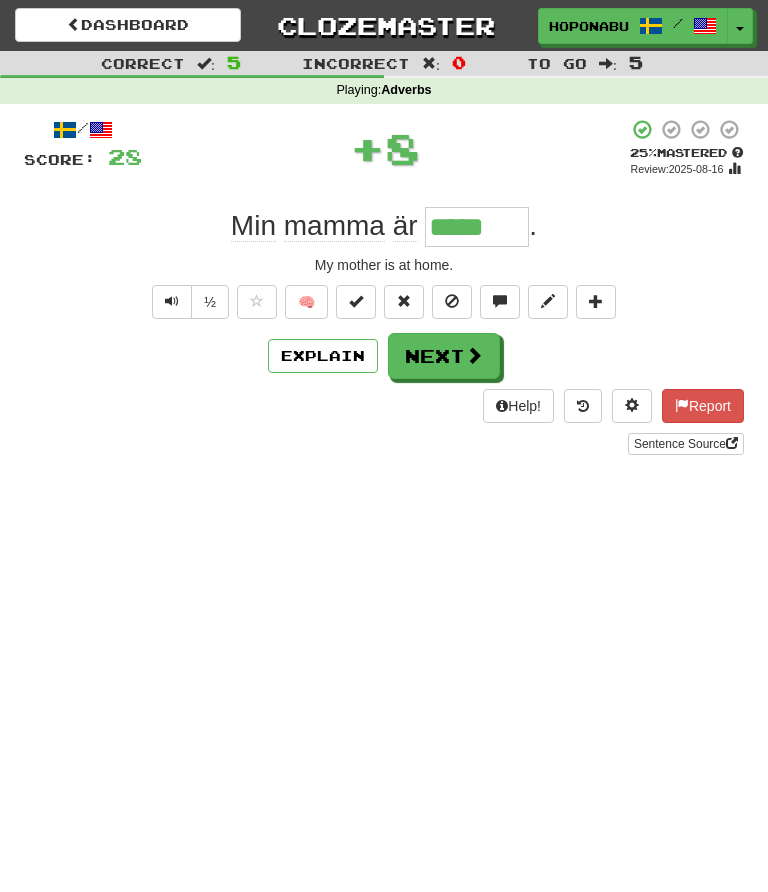 click on "🧠" at bounding box center [306, 302] 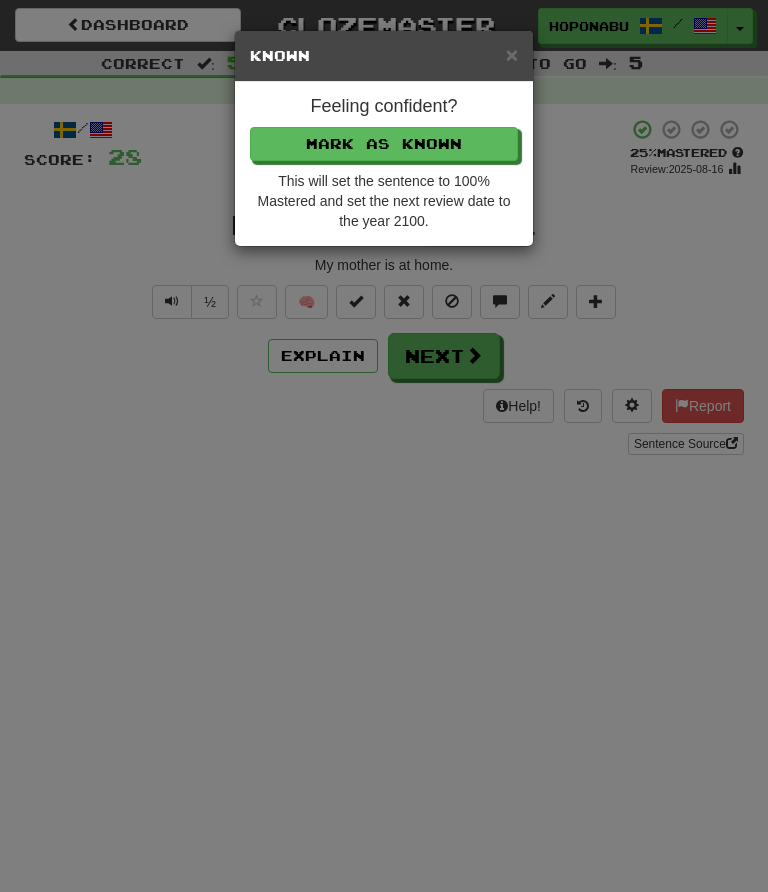 click on "Mark as Known" at bounding box center [384, 144] 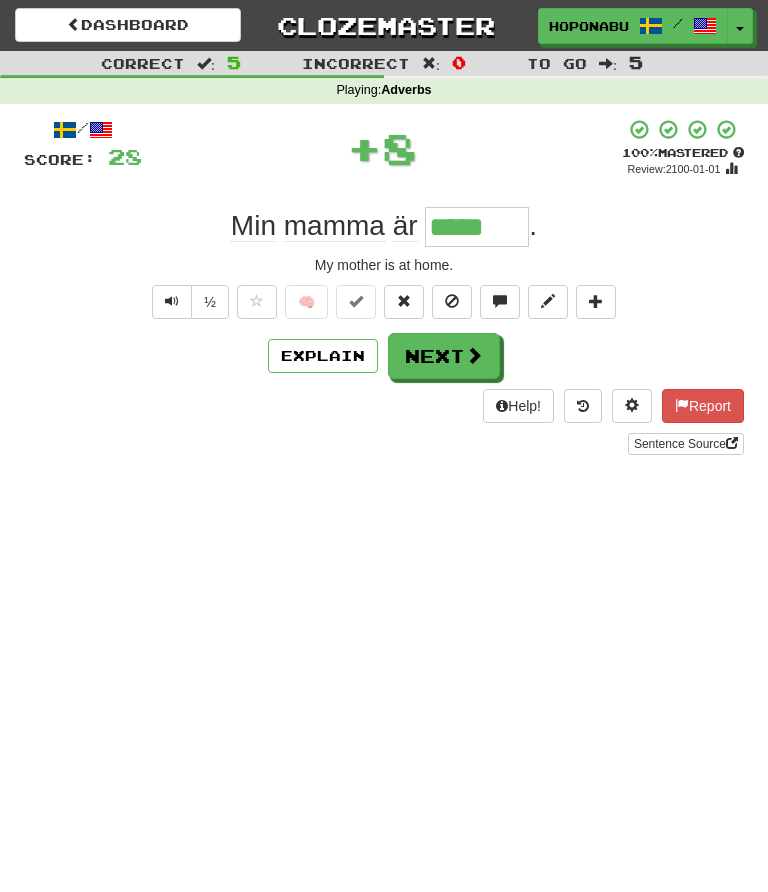 click on "Next" at bounding box center [444, 356] 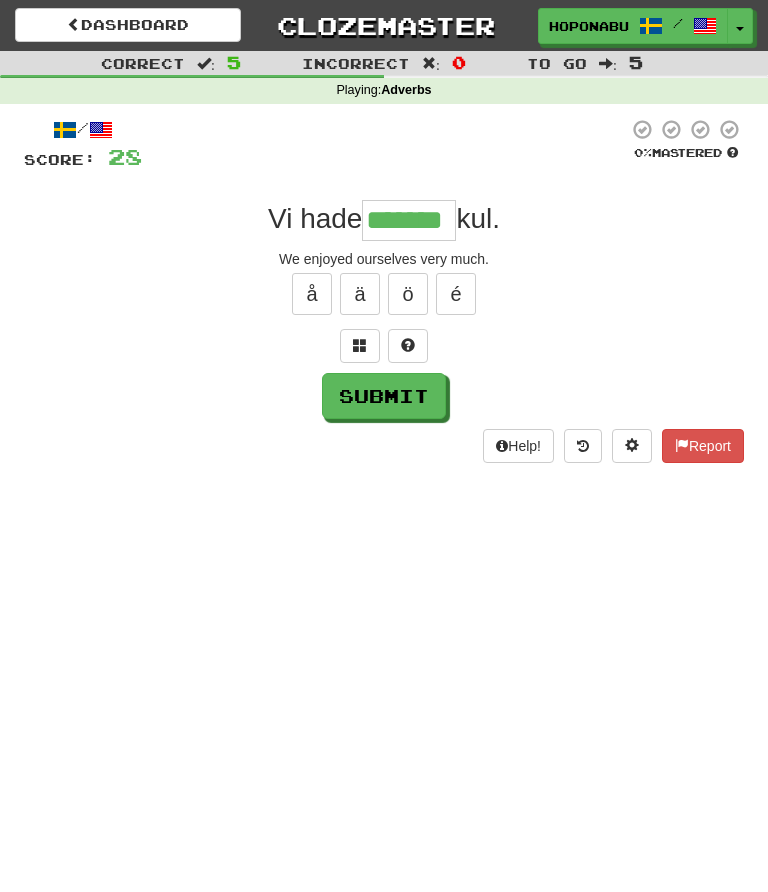 type on "*******" 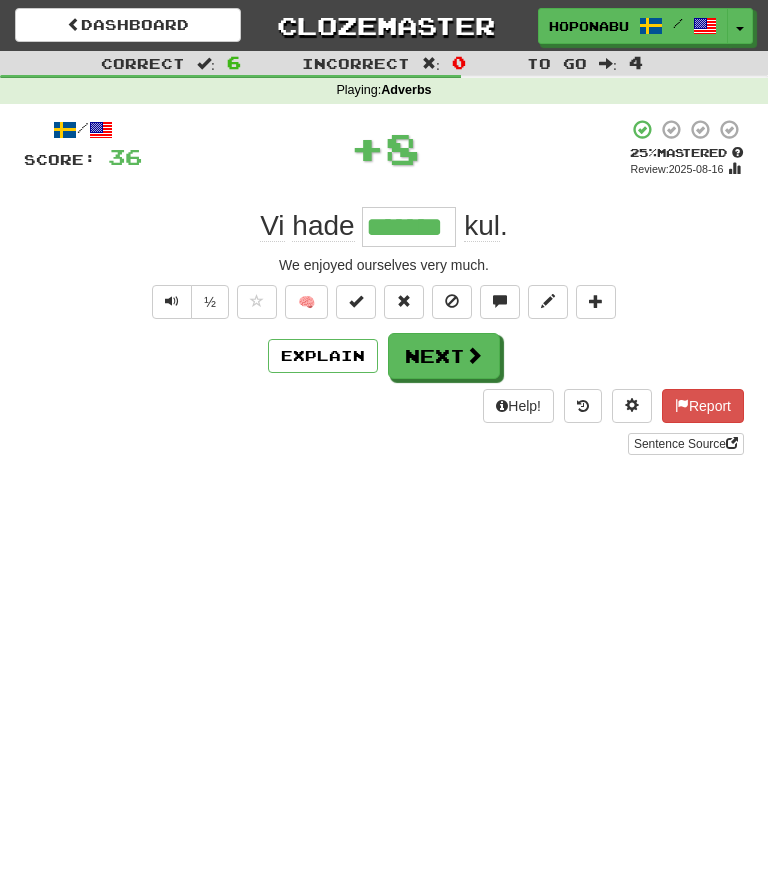 click on "🧠" at bounding box center [306, 302] 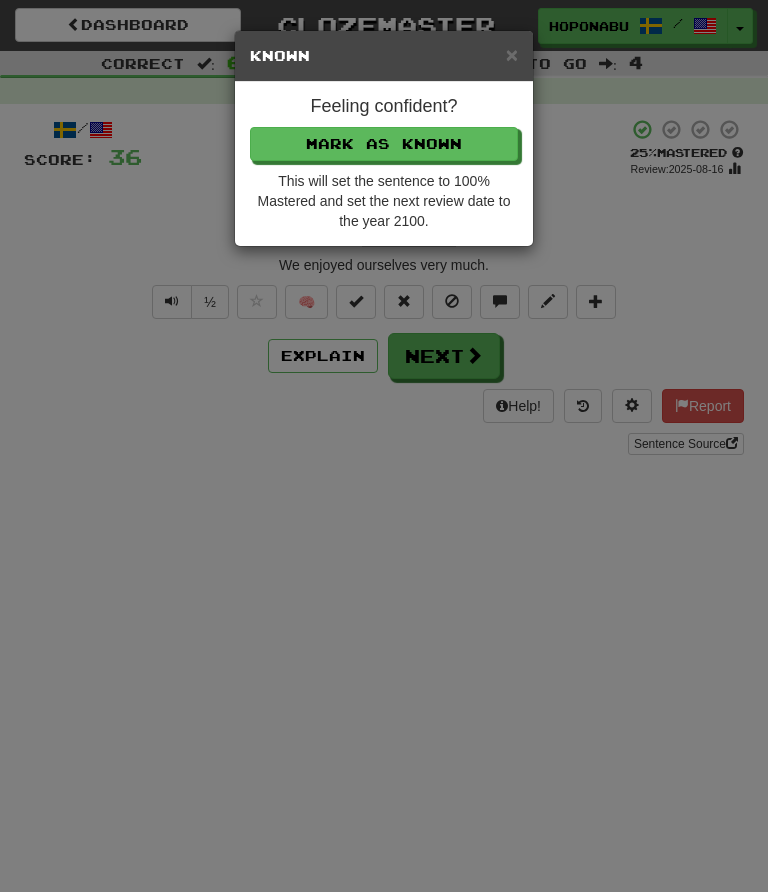 click on "Mark as Known" at bounding box center [384, 144] 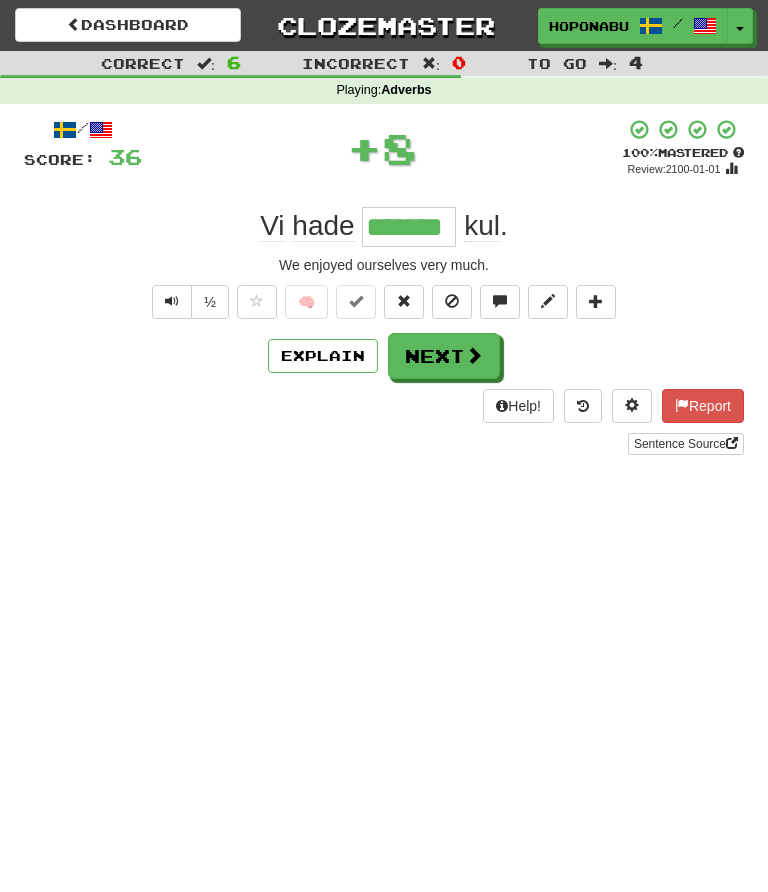 click on "Next" at bounding box center [444, 356] 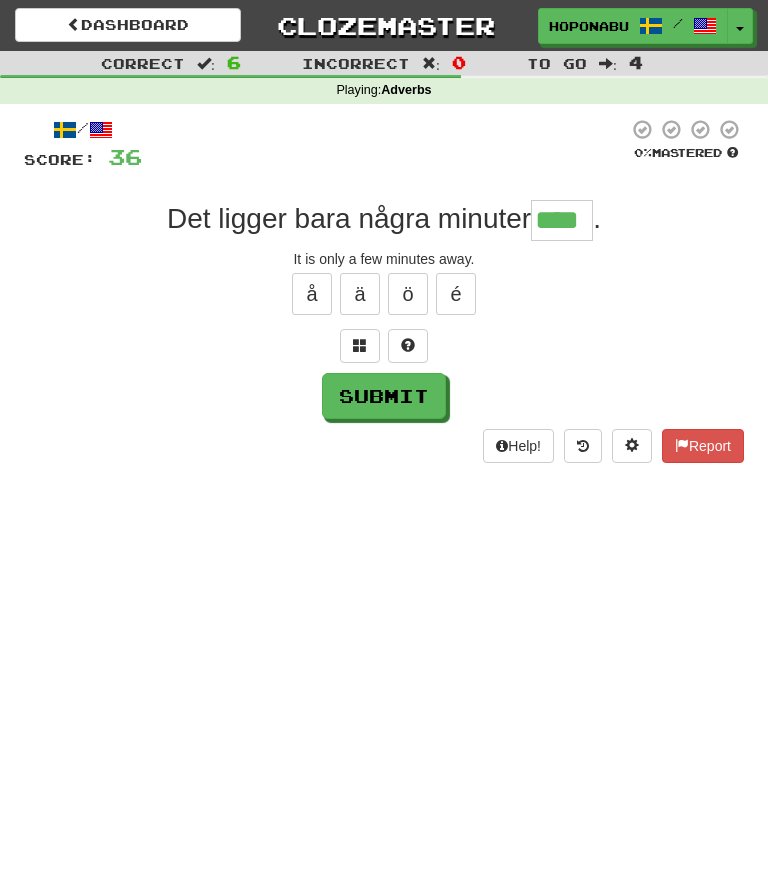 type on "****" 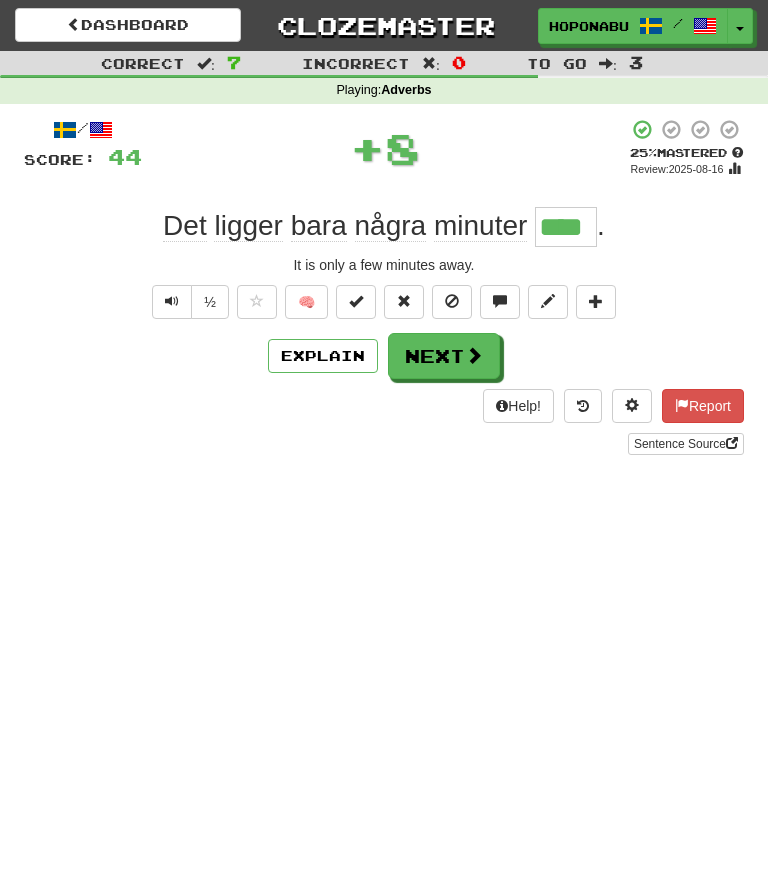 click on "Next" at bounding box center (444, 356) 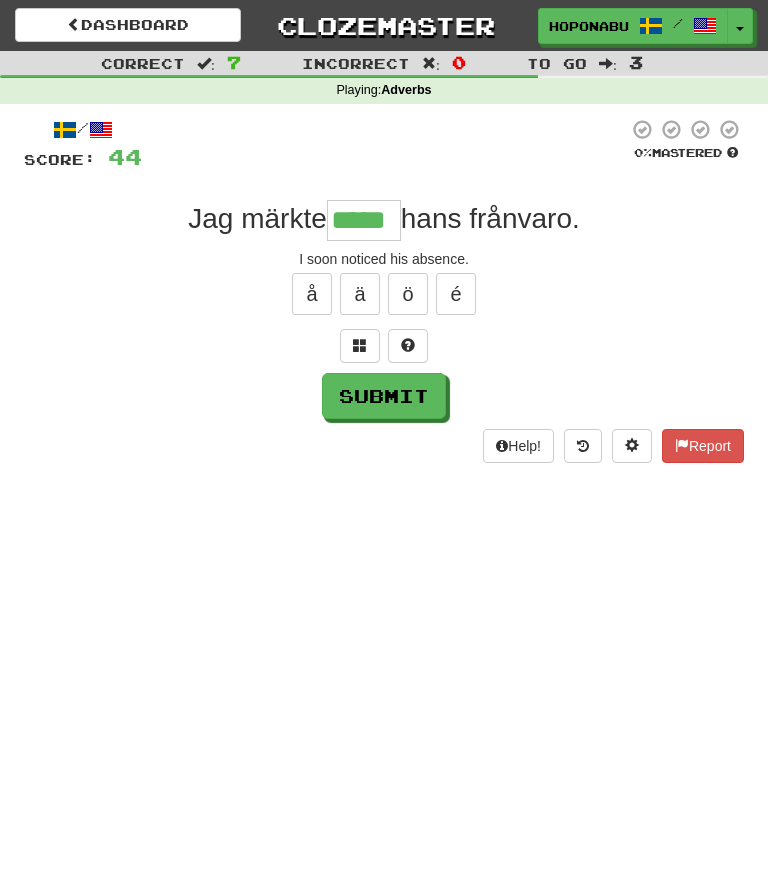 type on "*****" 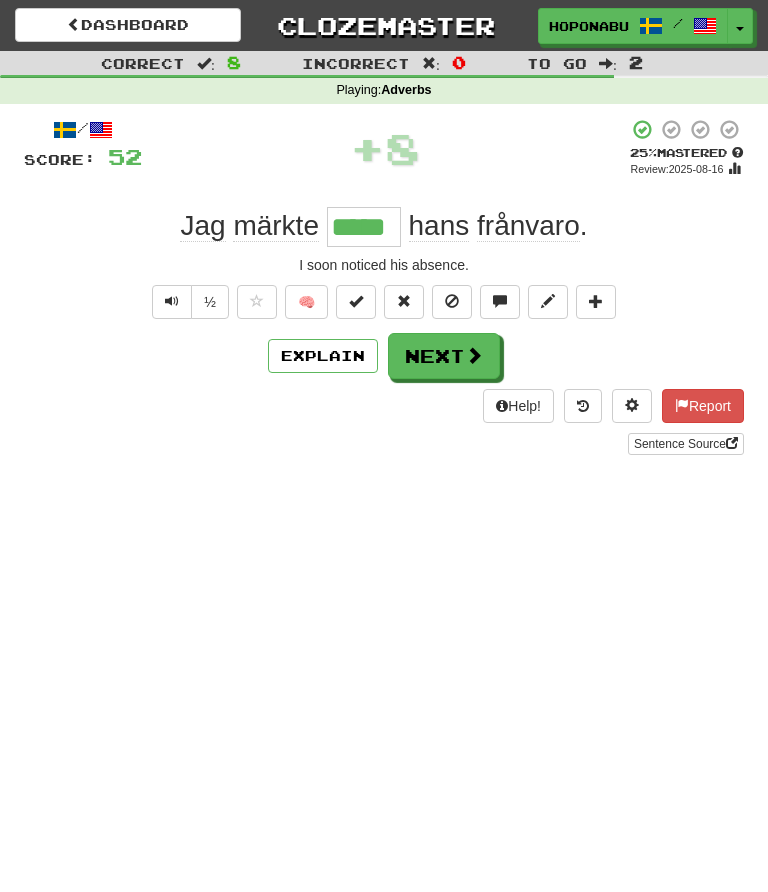 click on "Explain" at bounding box center [323, 356] 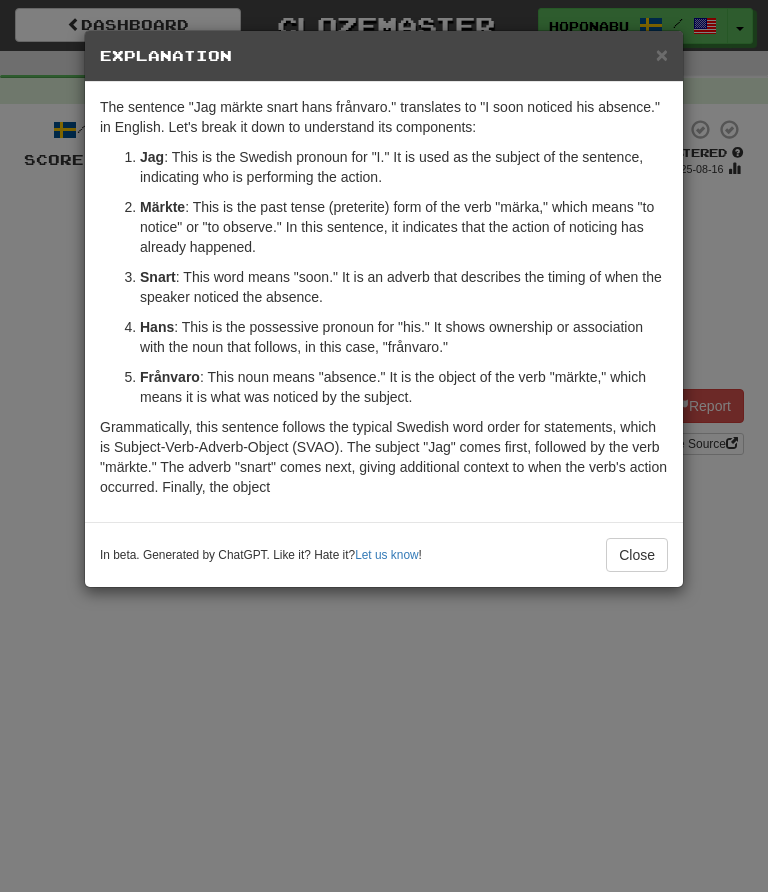 click on "Close" at bounding box center (637, 555) 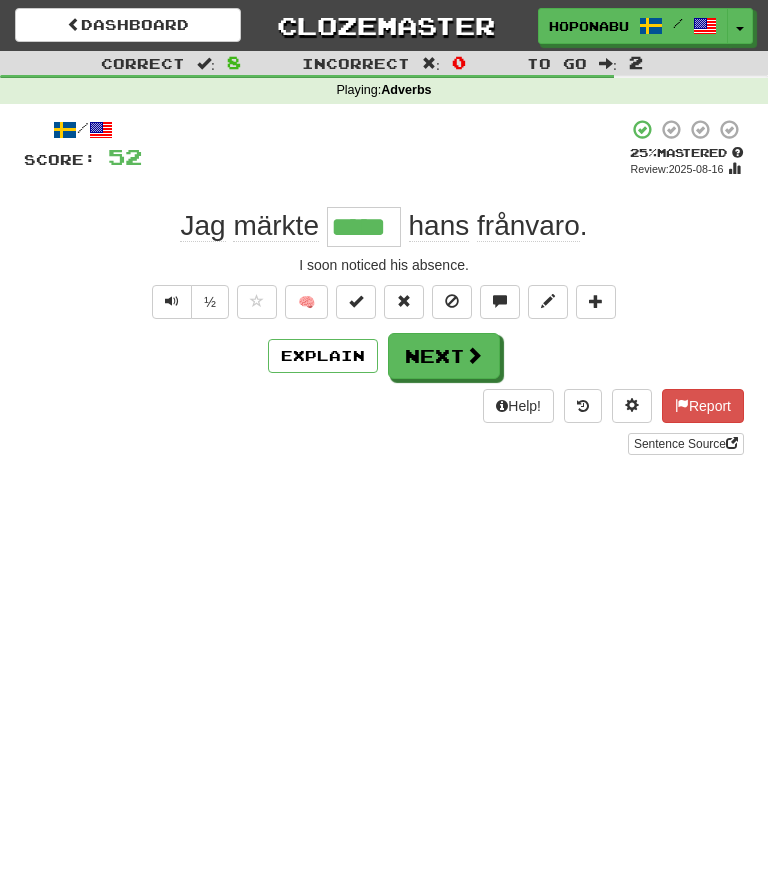click on "Next" at bounding box center [444, 356] 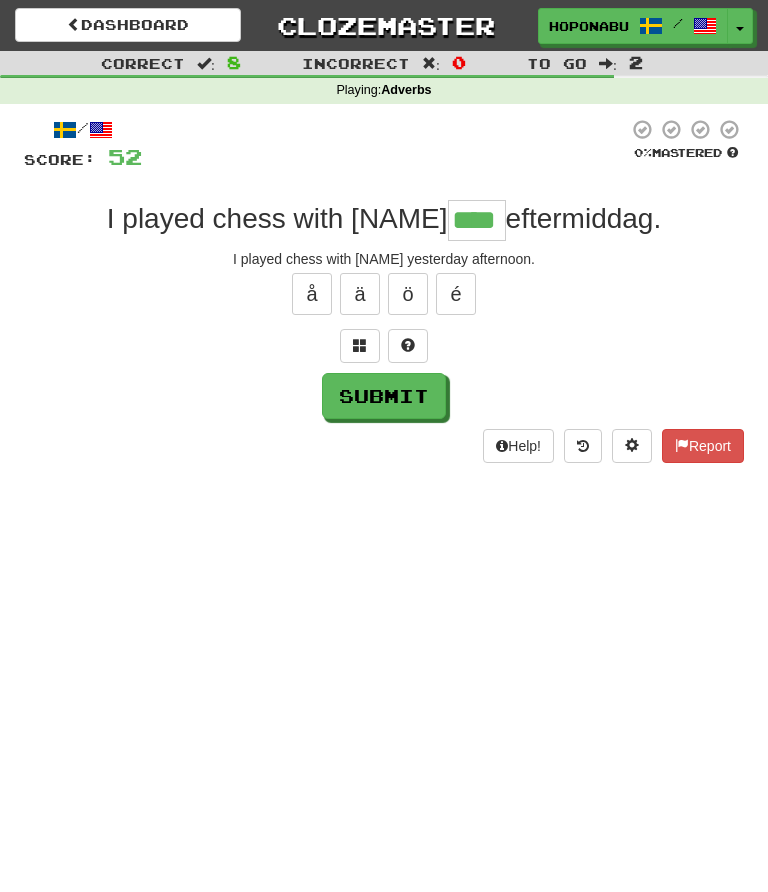 type on "****" 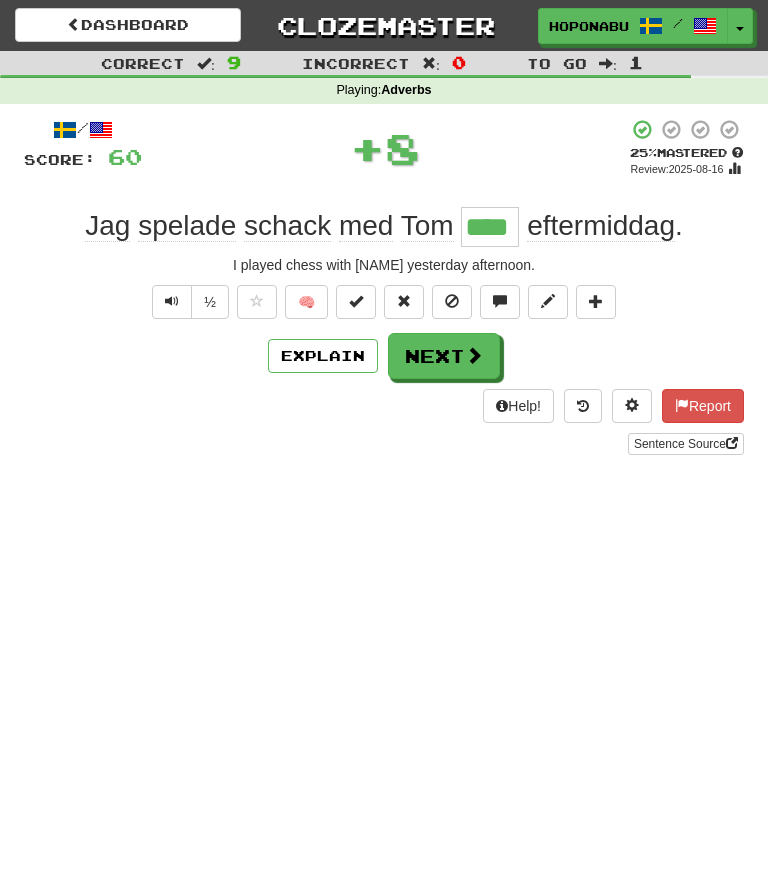 click on "🧠" at bounding box center (306, 302) 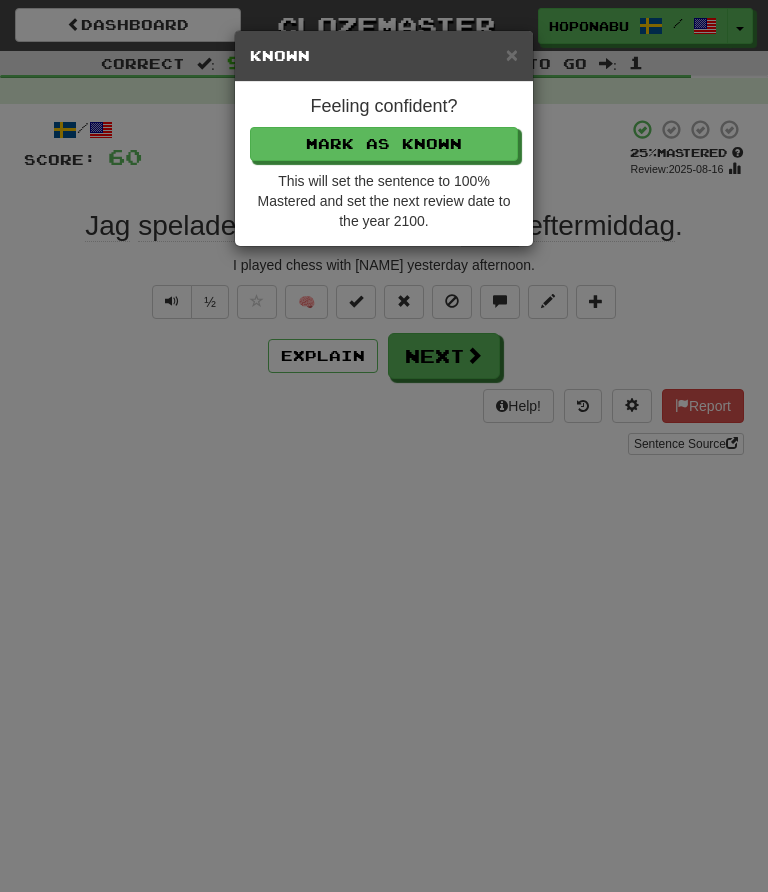 click on "Mark as Known" at bounding box center [384, 144] 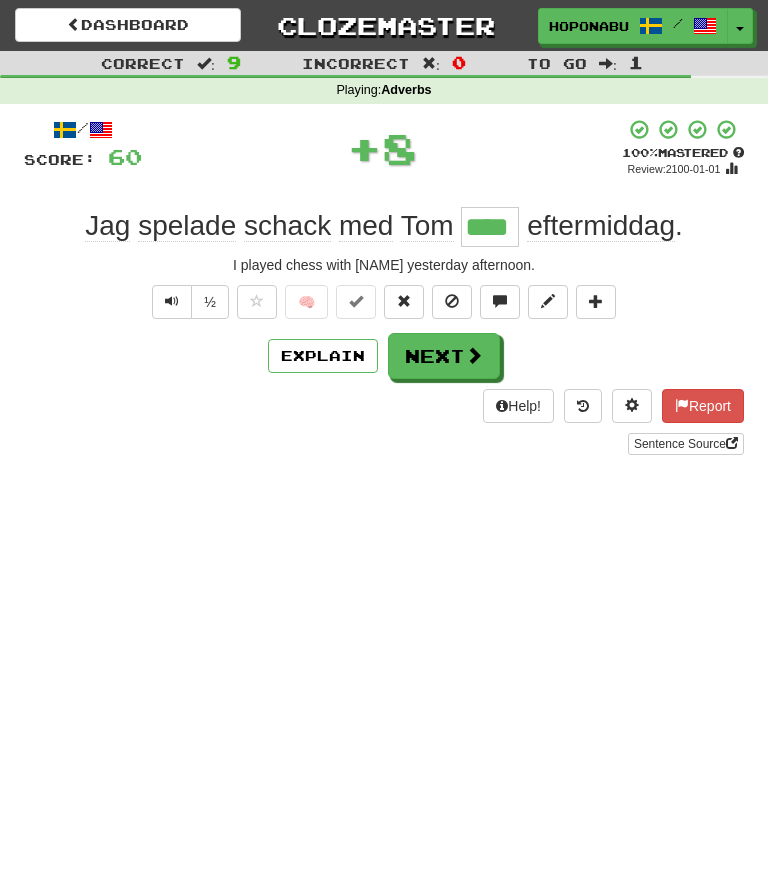 click on "Next" at bounding box center [444, 356] 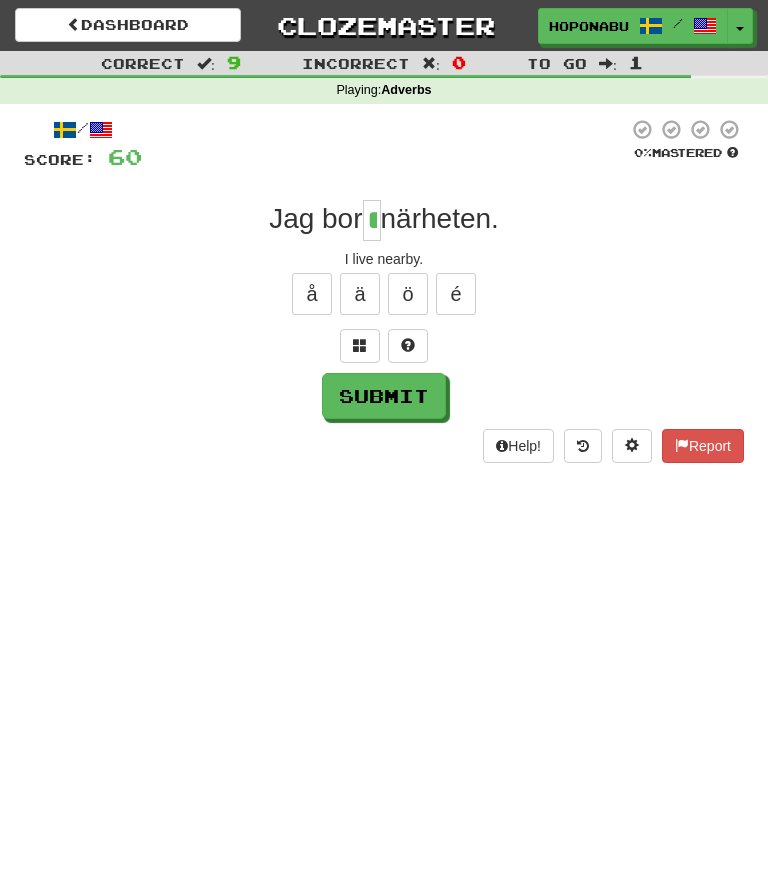type on "*" 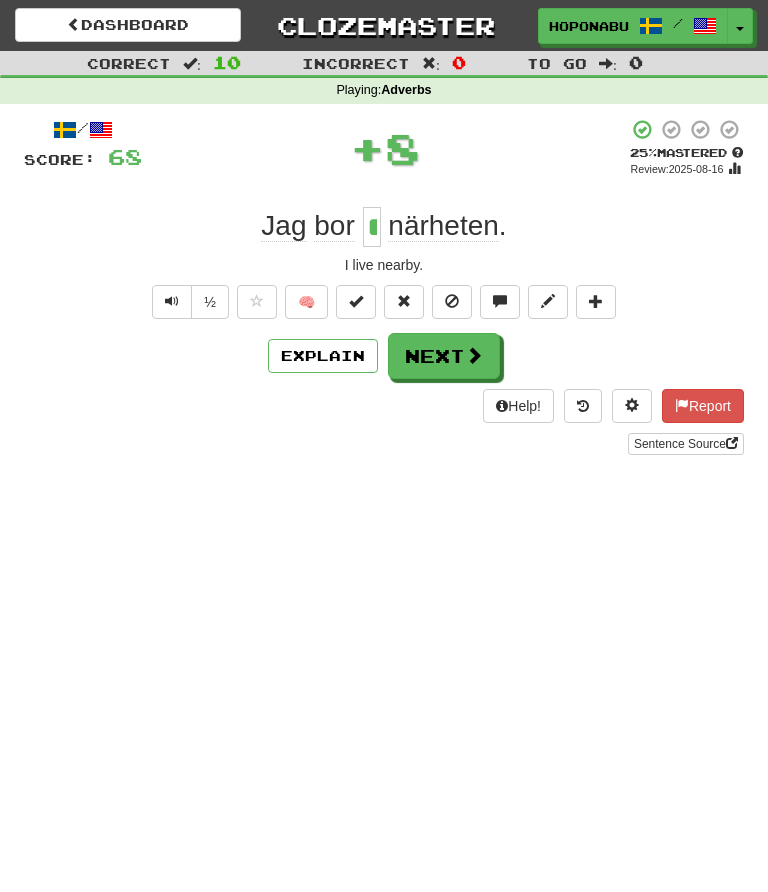 click on "🧠" at bounding box center (306, 302) 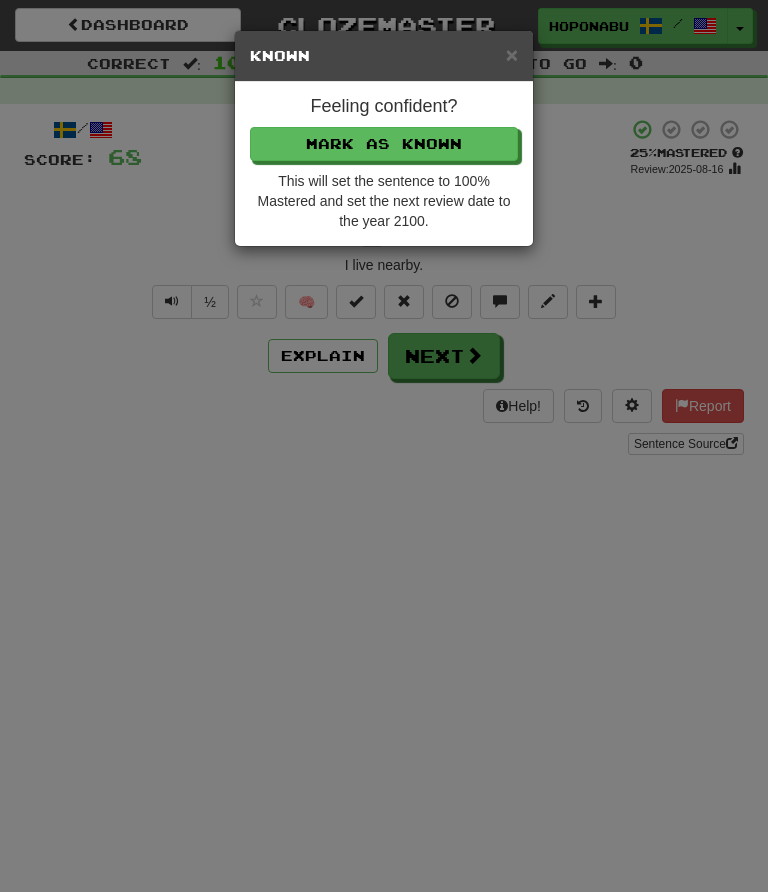 click on "Mark as Known" at bounding box center [384, 144] 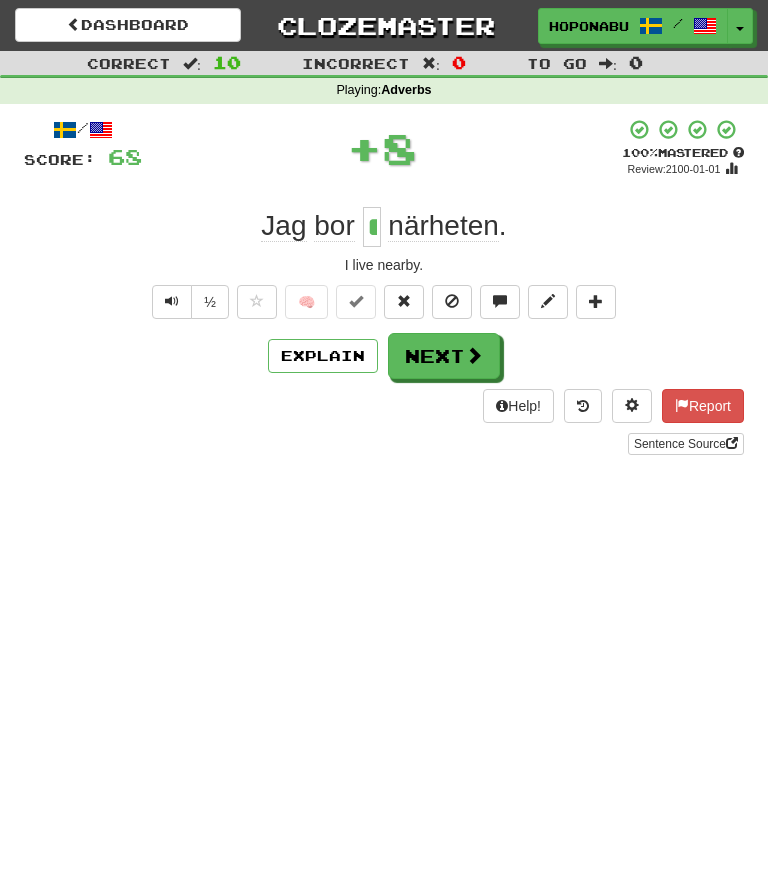 click on "Next" at bounding box center [444, 356] 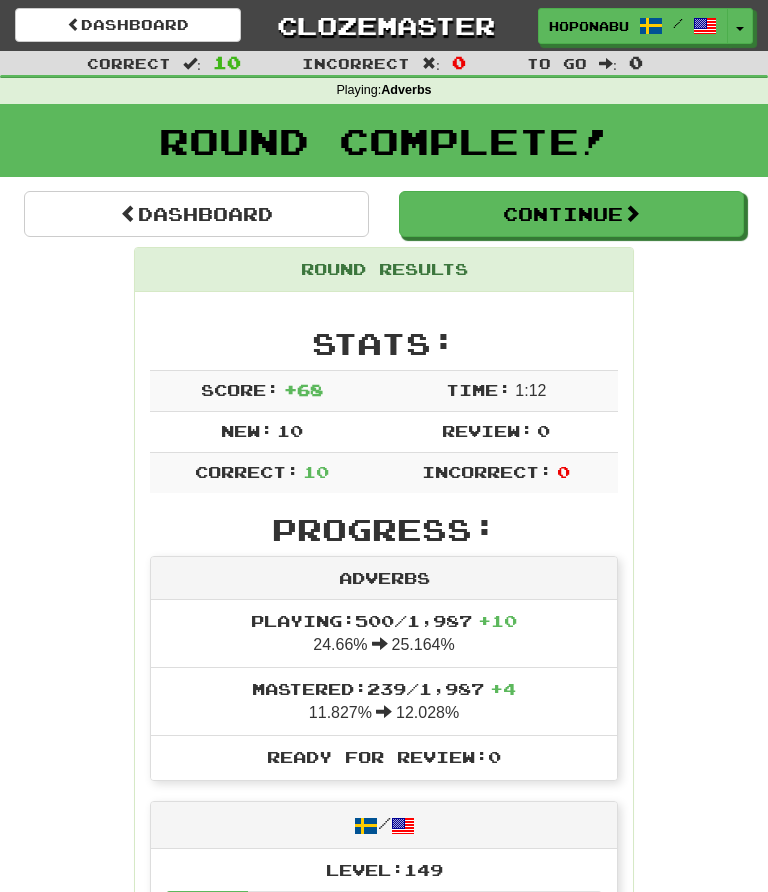 click on "Continue" at bounding box center [571, 214] 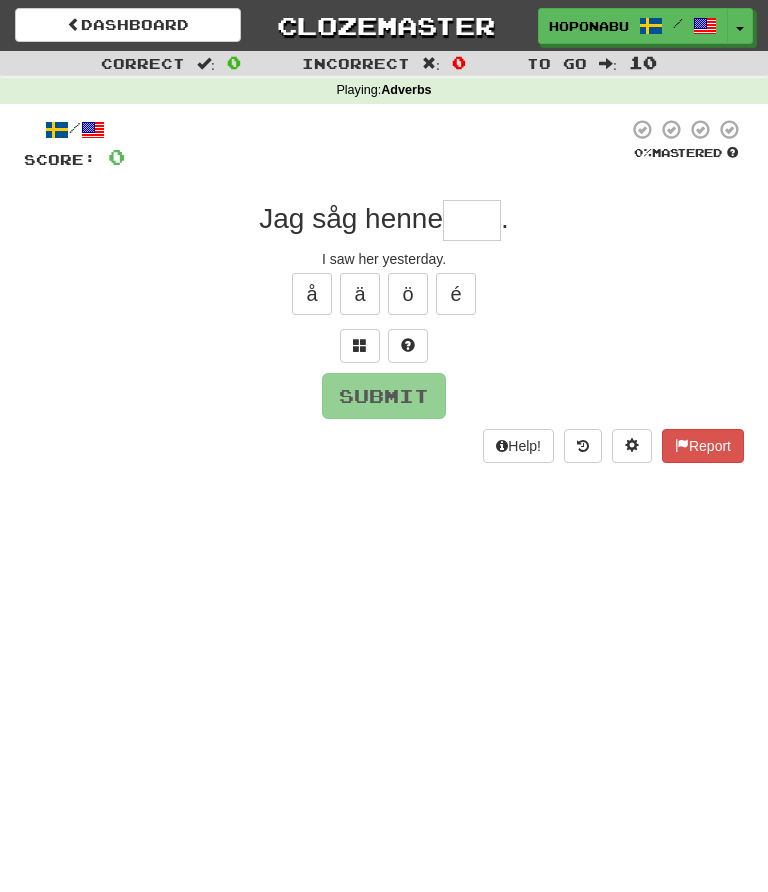click at bounding box center [472, 220] 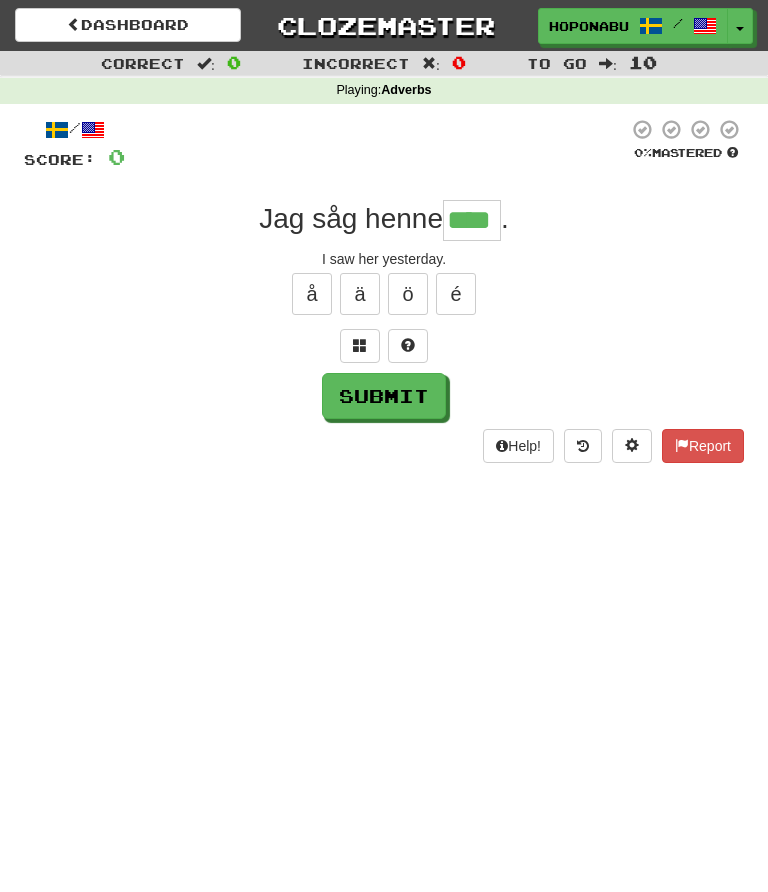 type on "****" 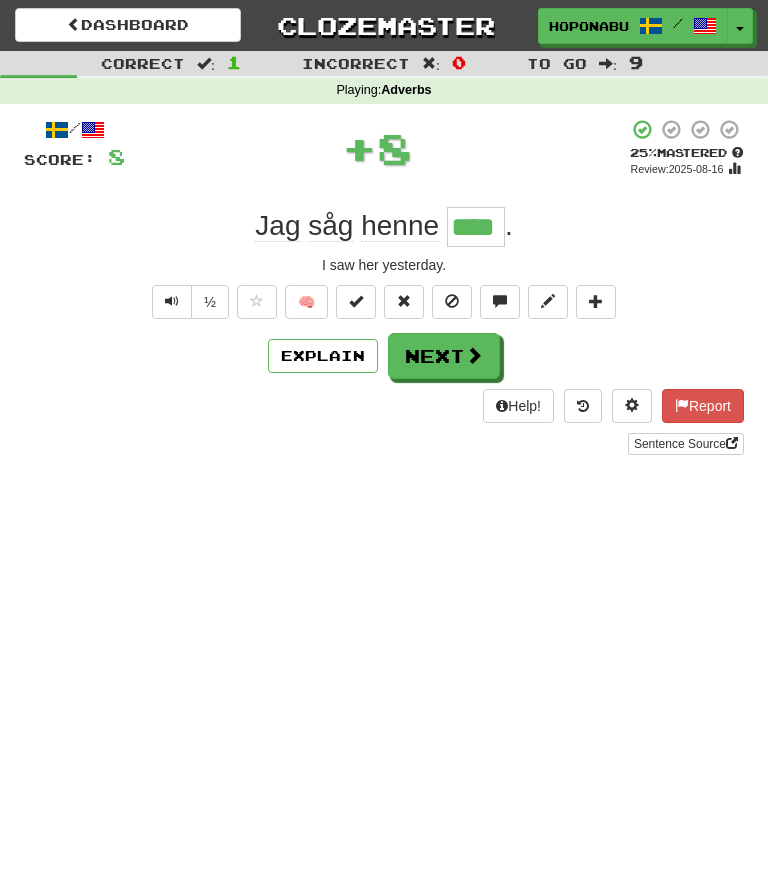 click on "🧠" at bounding box center [306, 302] 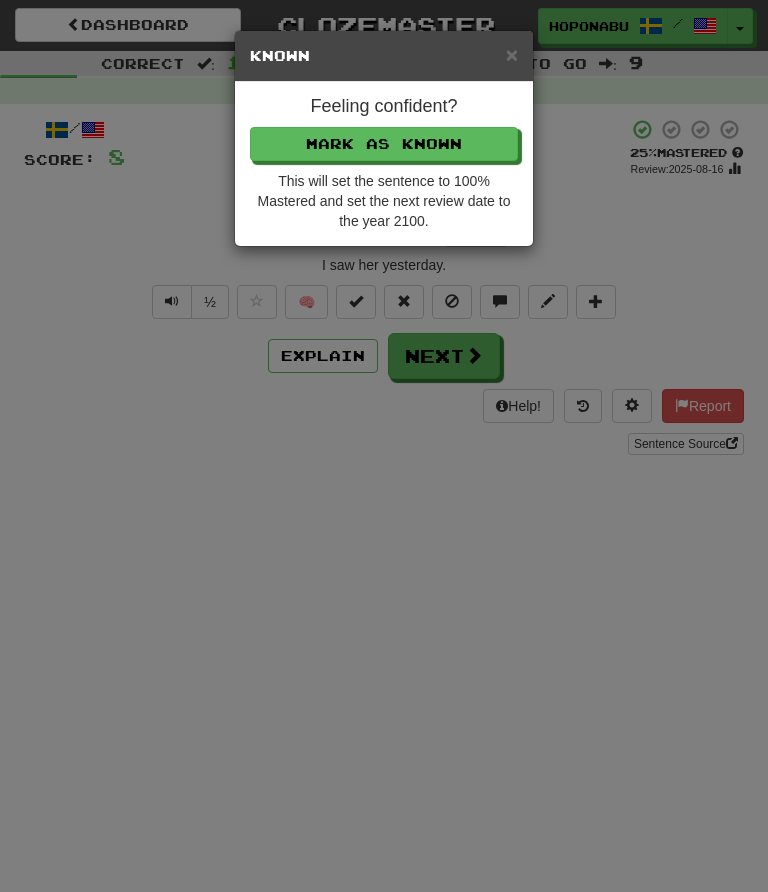 click on "Mark as Known" at bounding box center [384, 144] 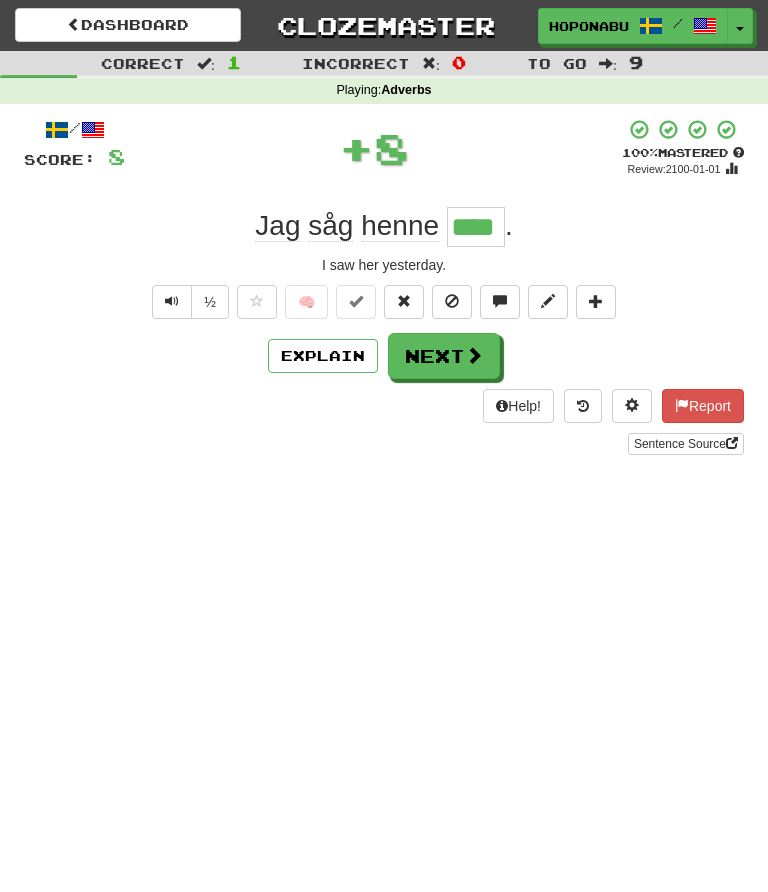 click on "Next" at bounding box center [444, 356] 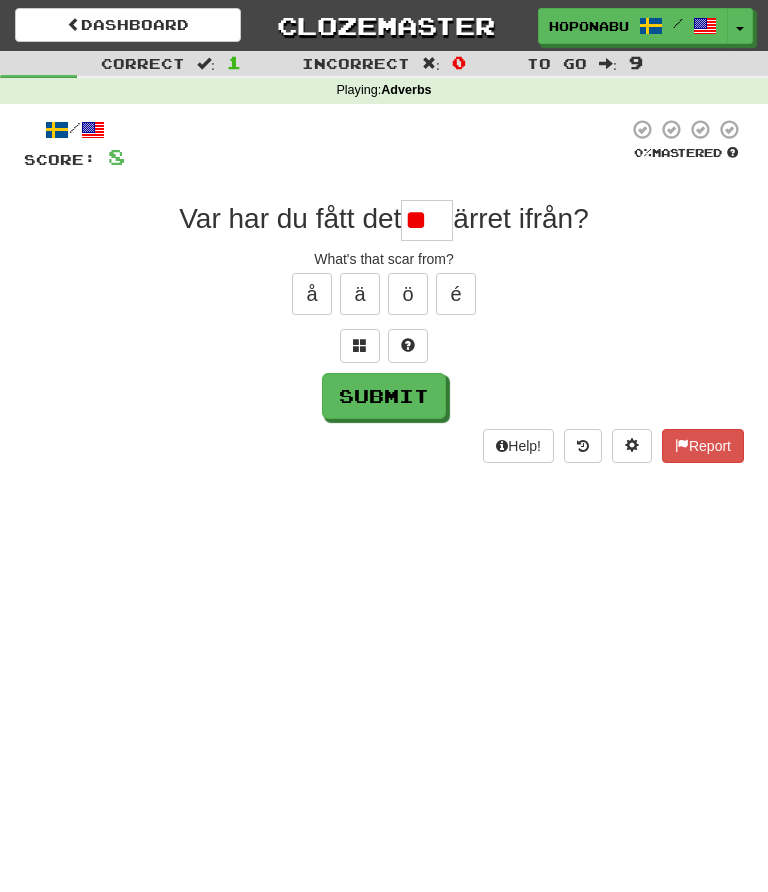 type on "*" 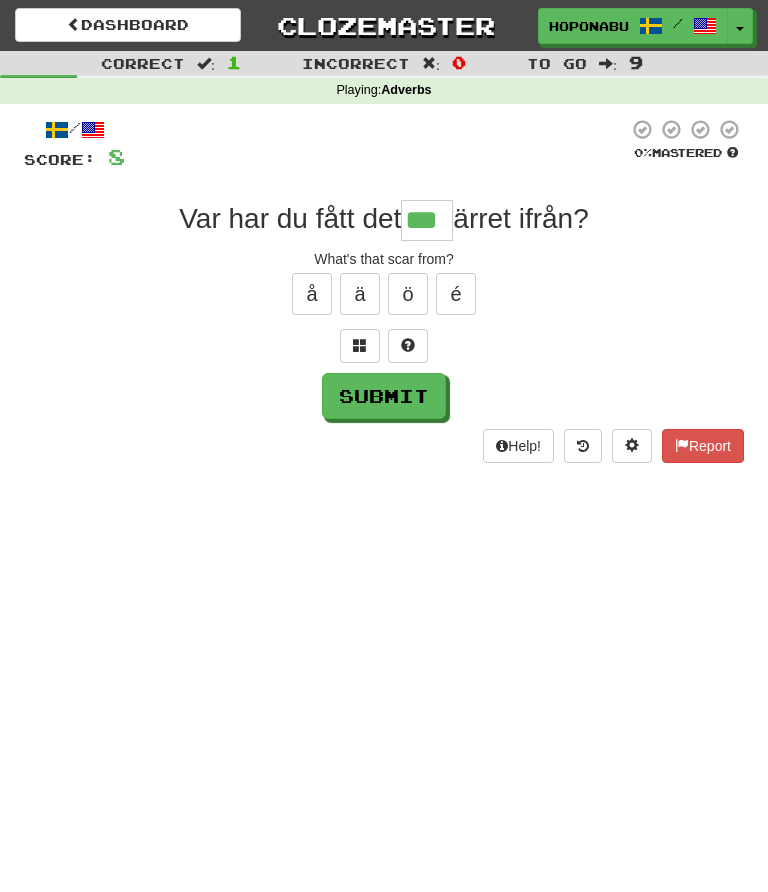 type on "***" 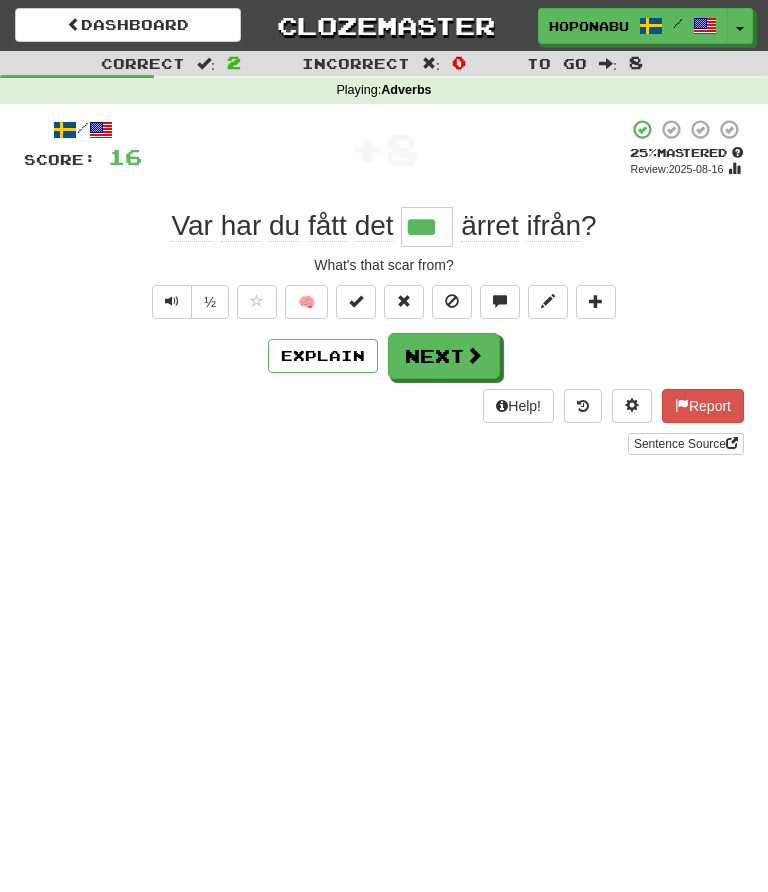 click on "Next" at bounding box center [444, 356] 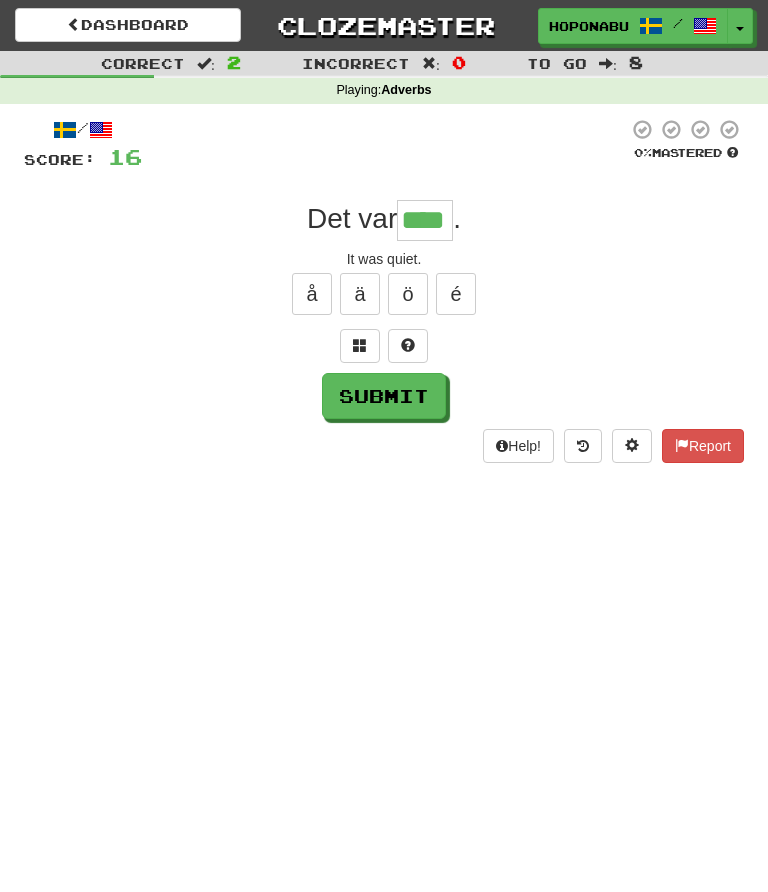 type on "****" 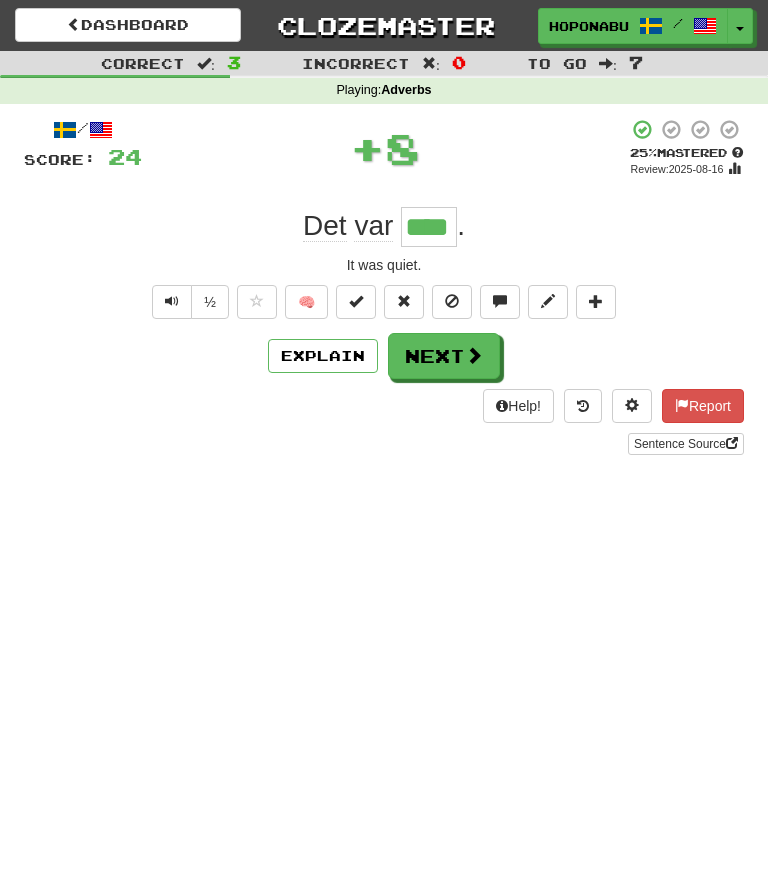 click on "🧠" at bounding box center [306, 302] 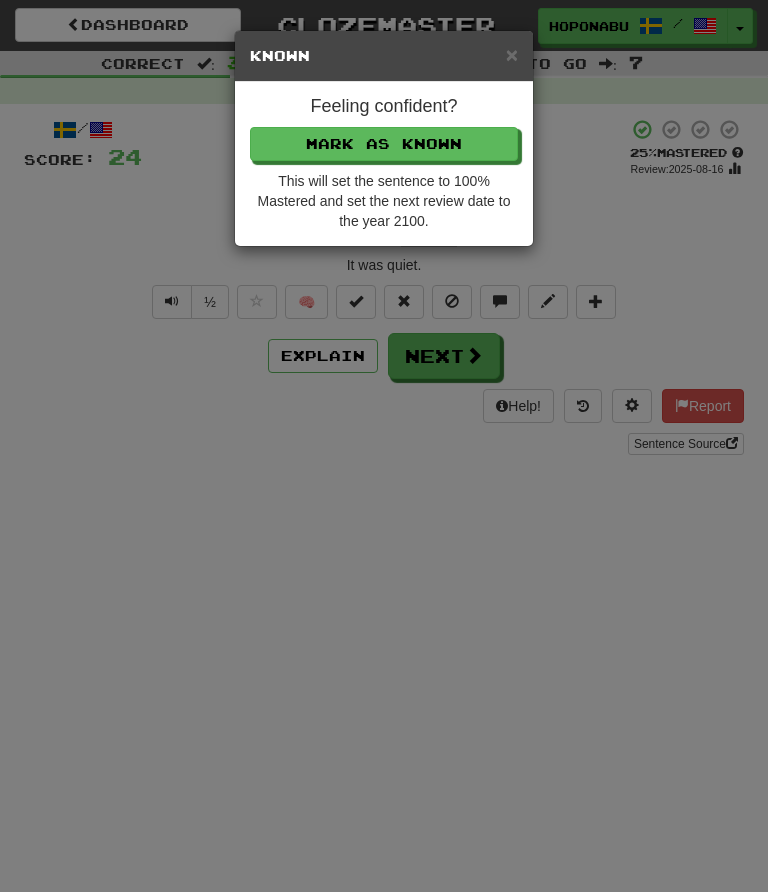 click on "Mark as Known" at bounding box center (384, 144) 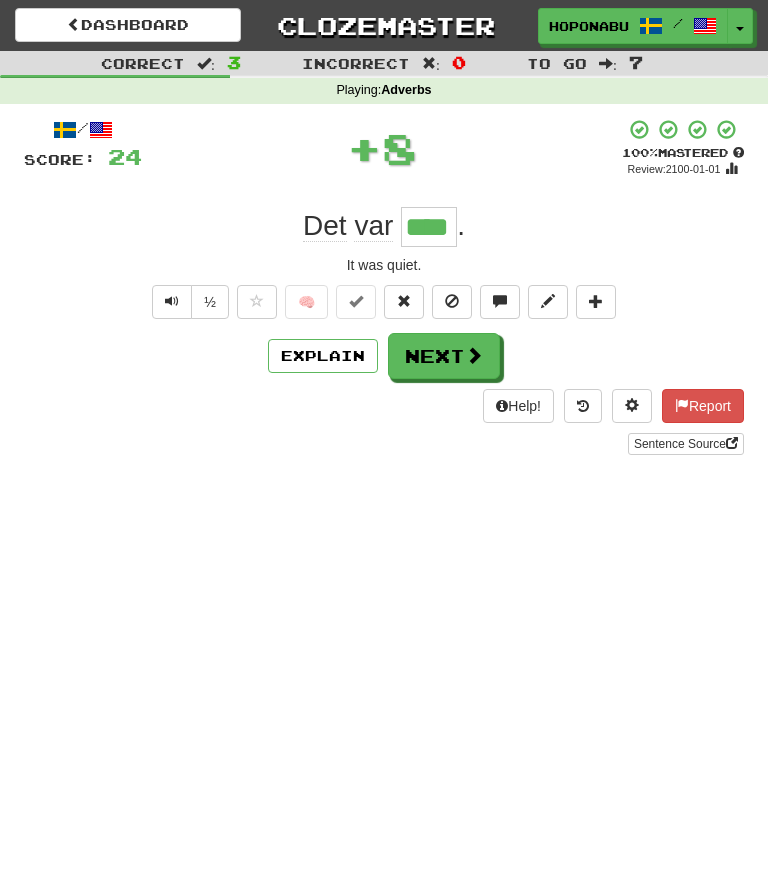 click on "Next" at bounding box center (444, 356) 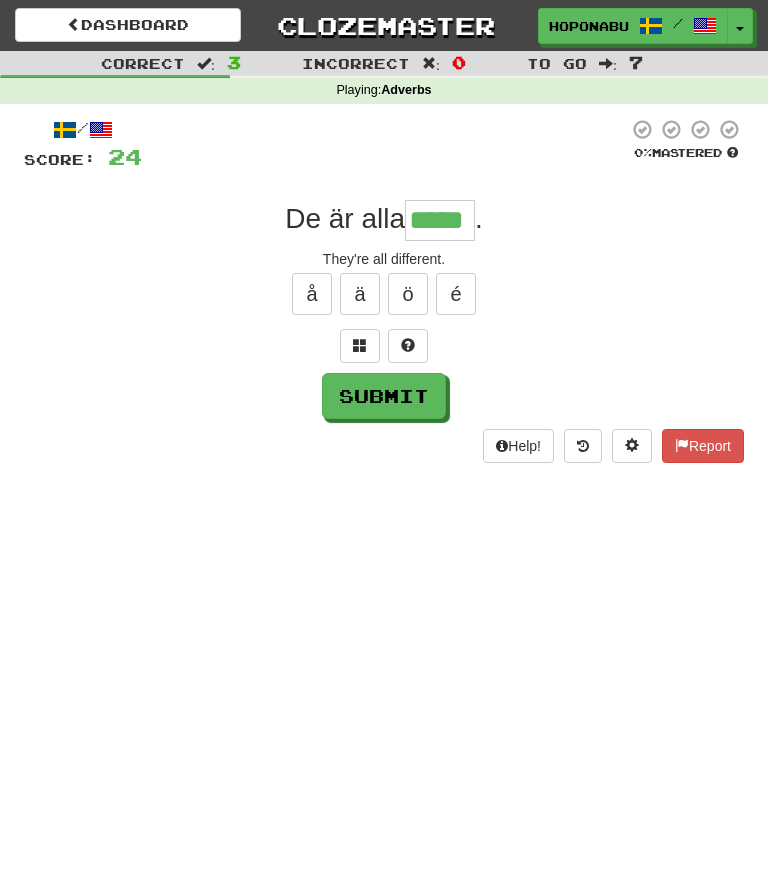 type on "*****" 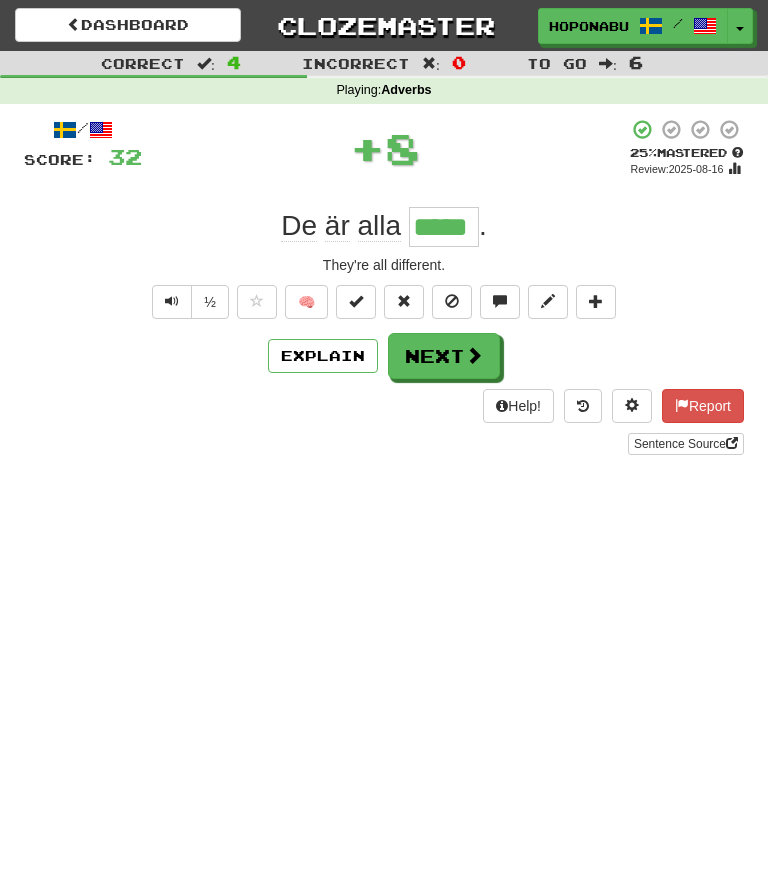 click on "🧠" at bounding box center [306, 302] 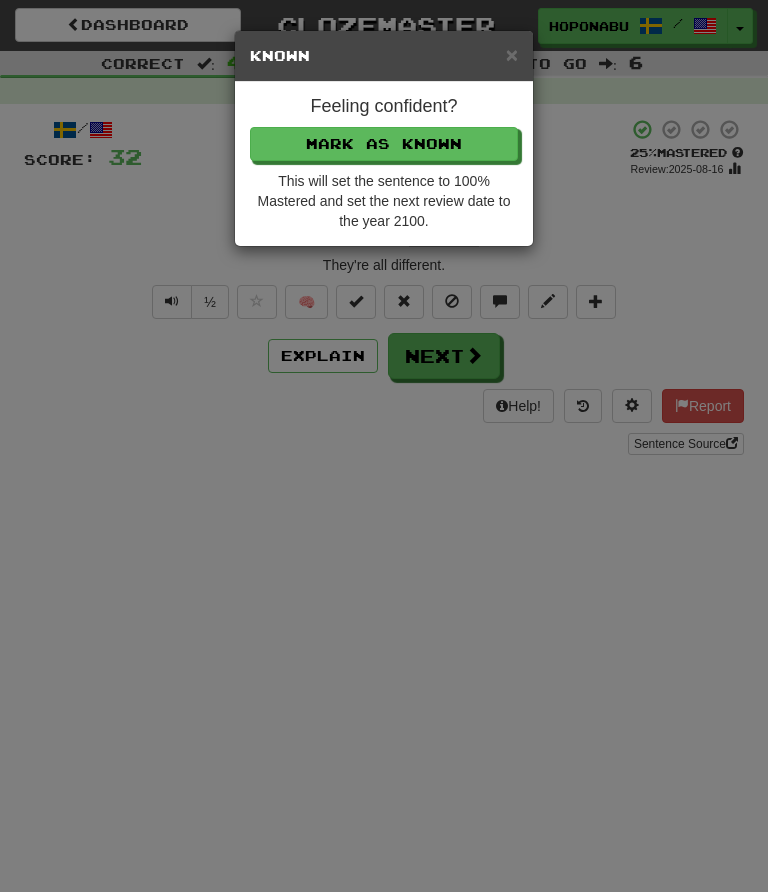 click on "Mark as Known" at bounding box center (384, 144) 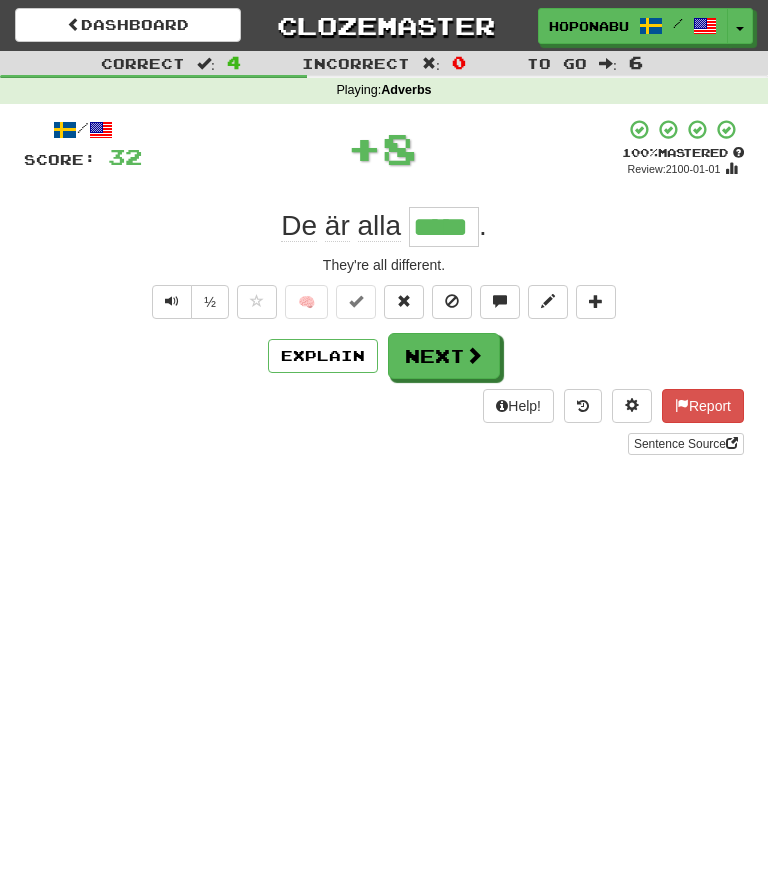 click on "Next" at bounding box center (444, 356) 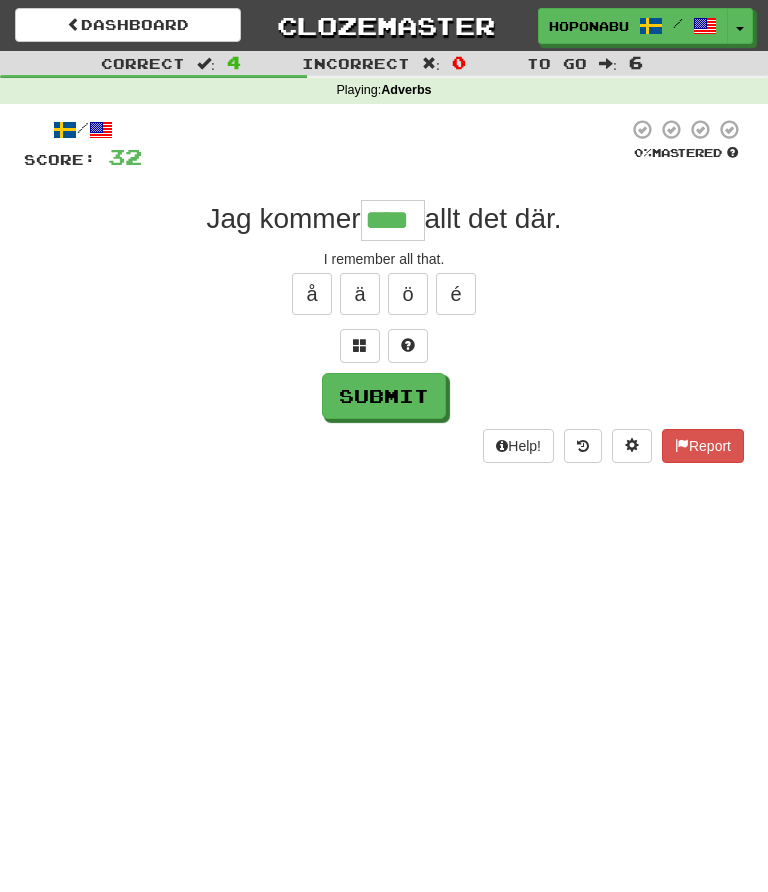 type on "****" 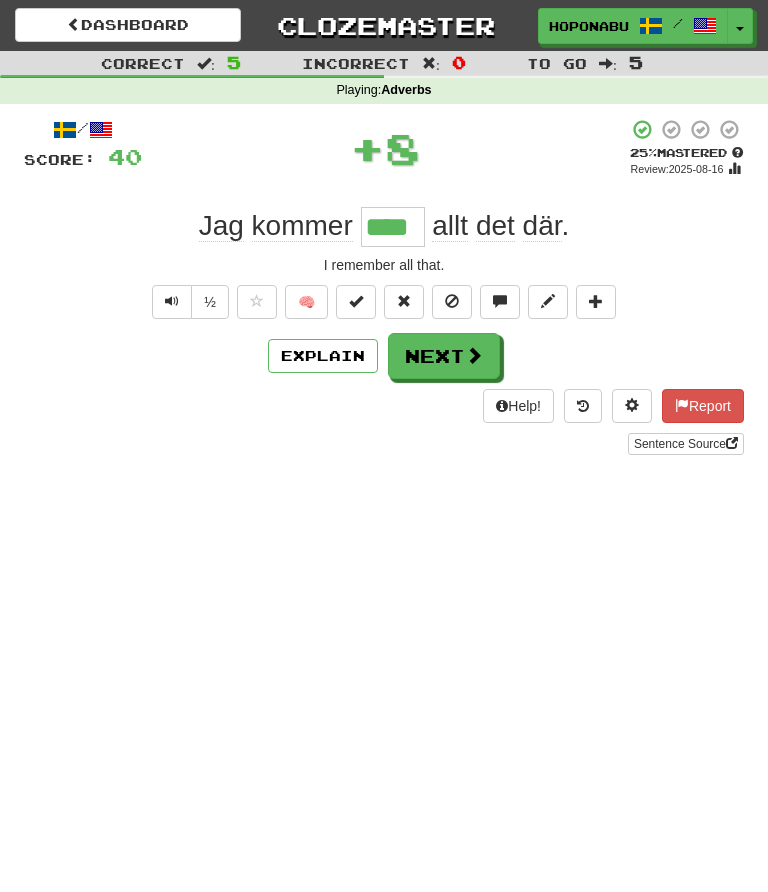 click on "Next" at bounding box center [444, 356] 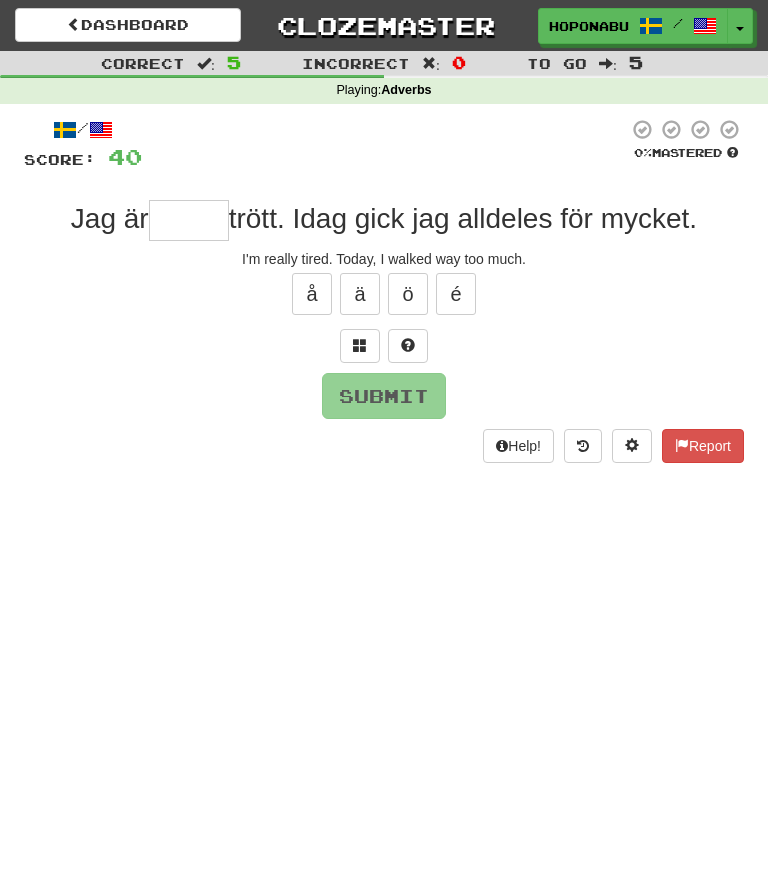 type on "*" 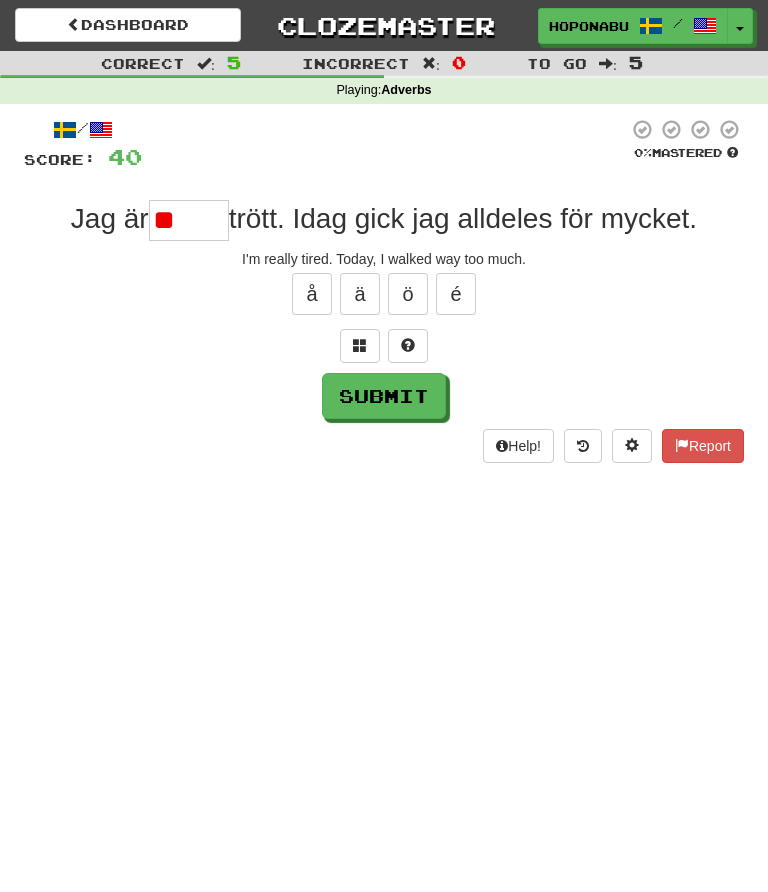 type on "*" 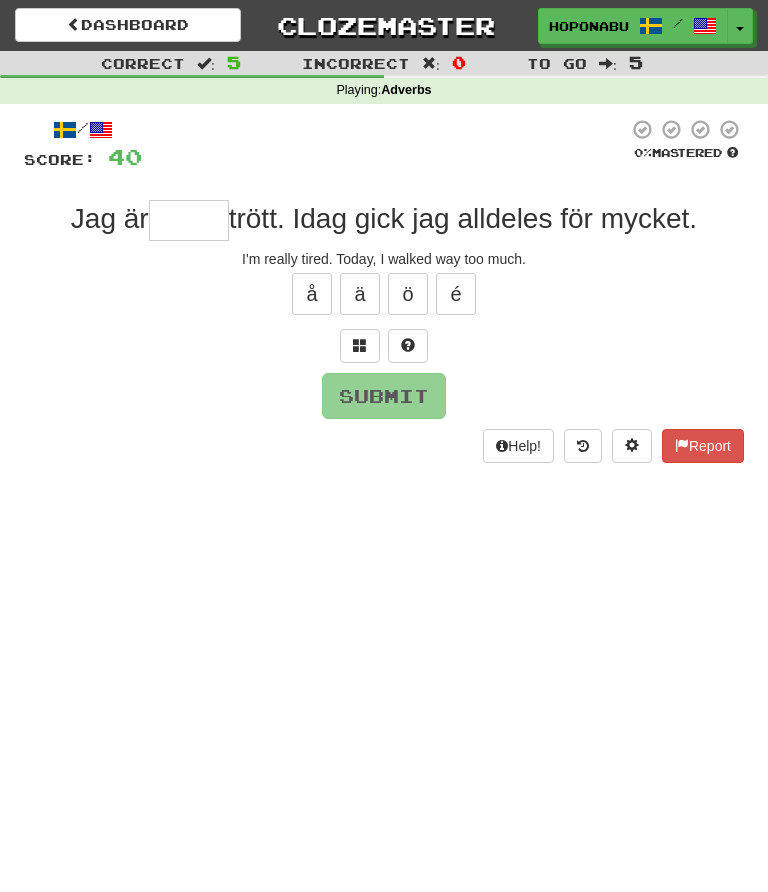click at bounding box center (408, 346) 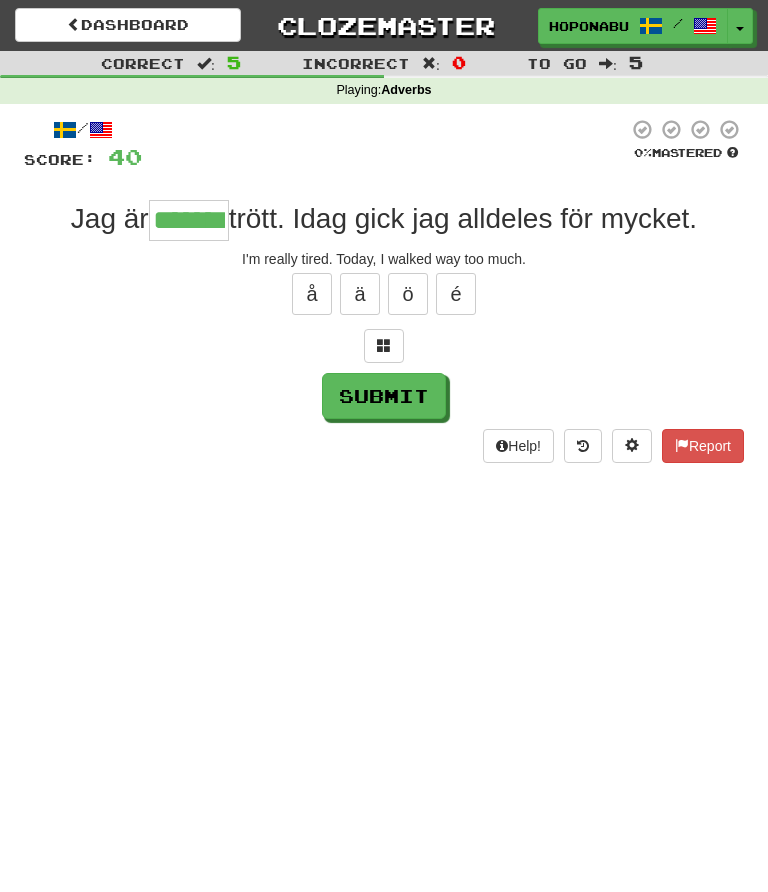 type on "*******" 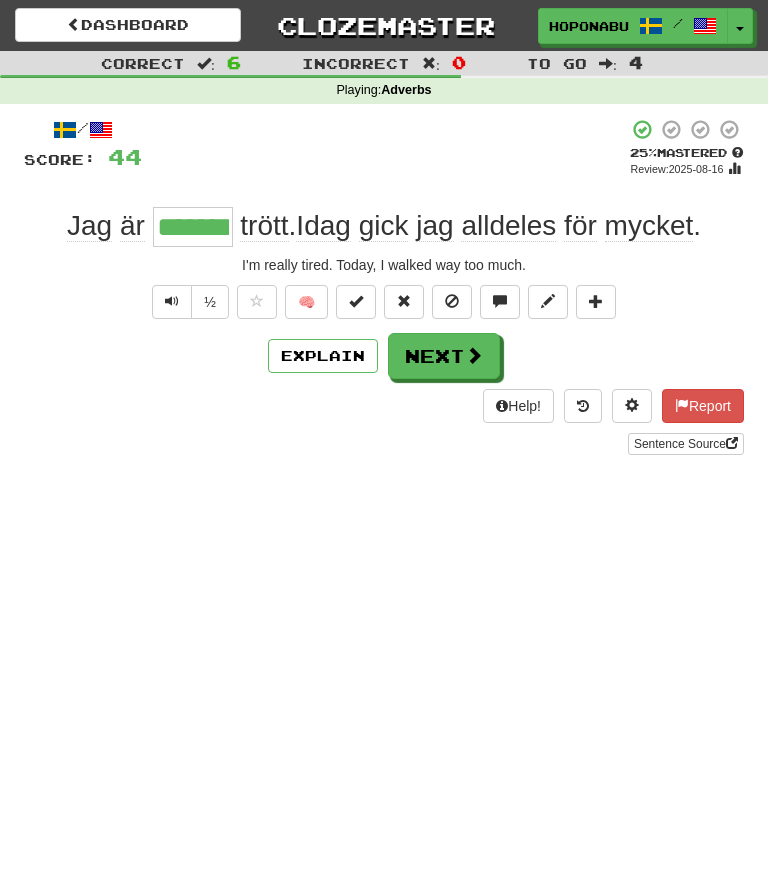 click at bounding box center (474, 355) 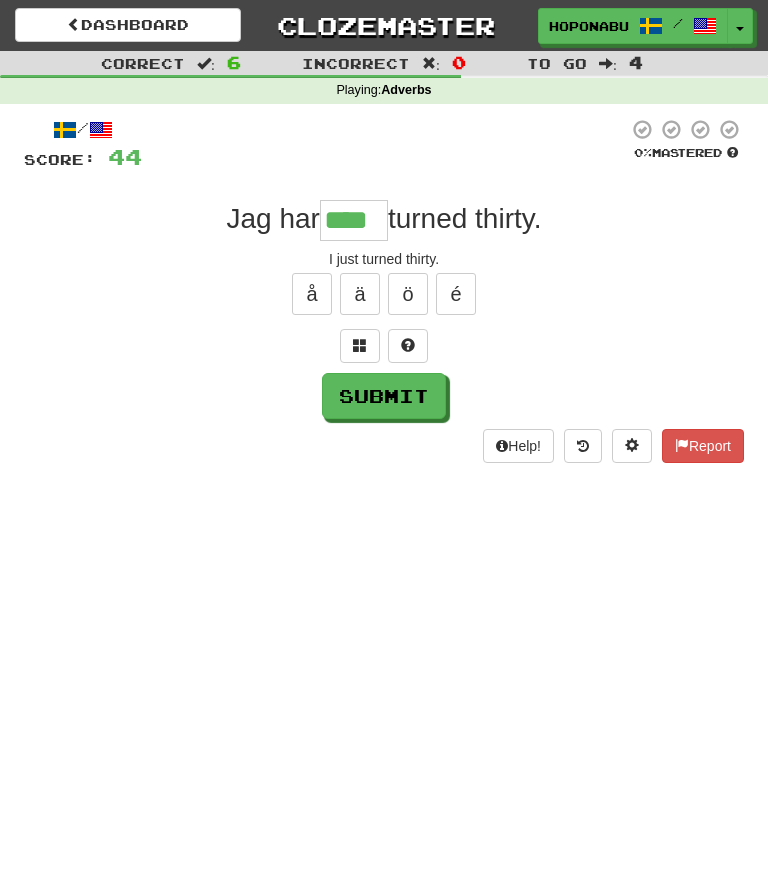 type on "****" 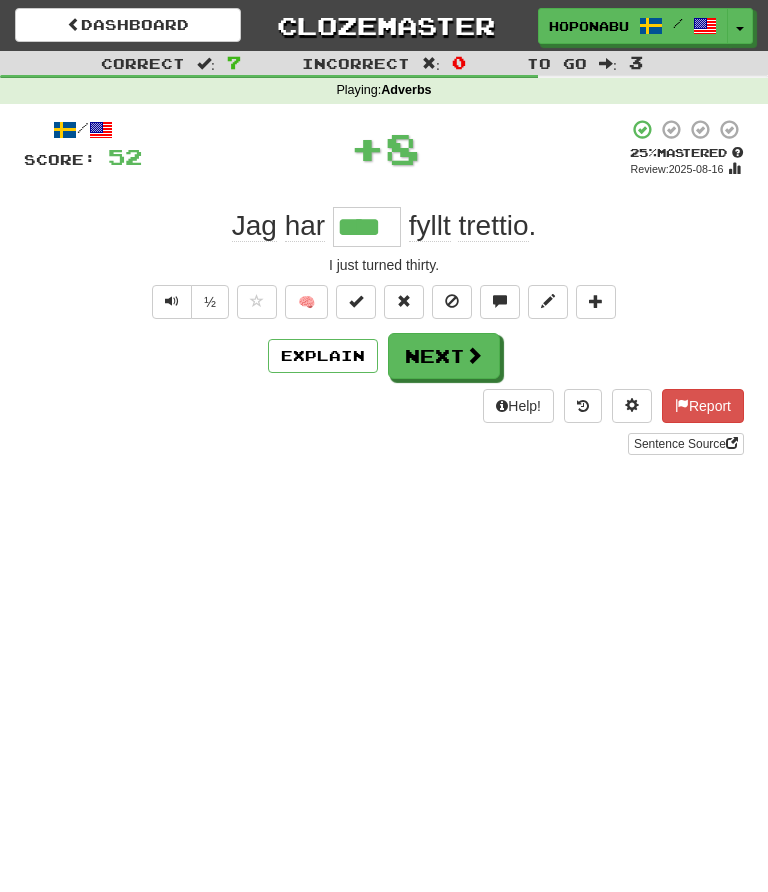 click on "Next" at bounding box center [444, 356] 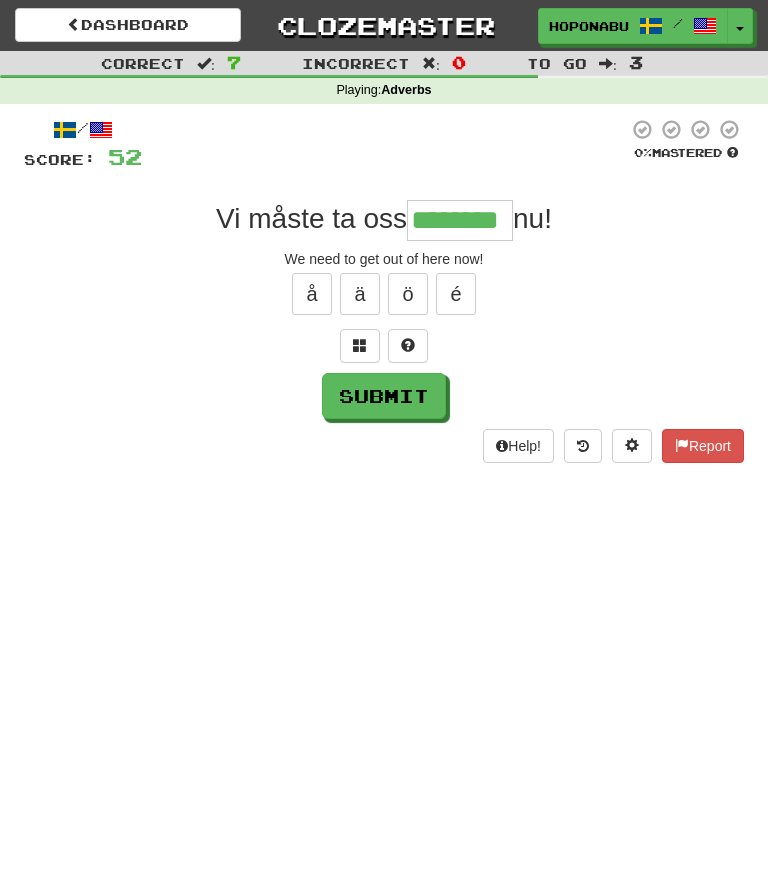 type on "********" 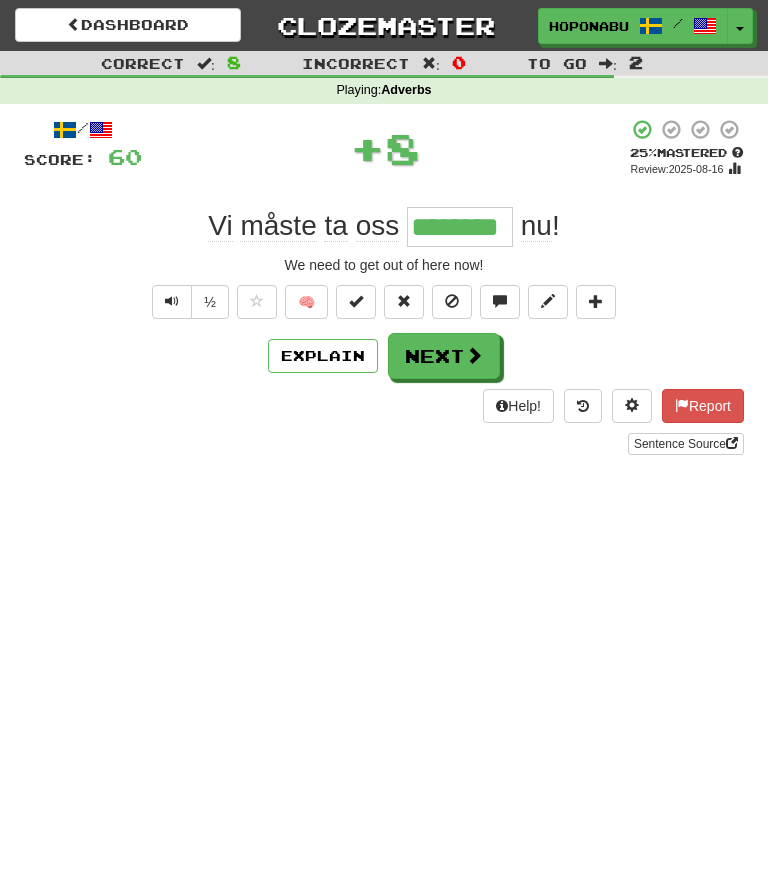 click on "Next" at bounding box center (444, 356) 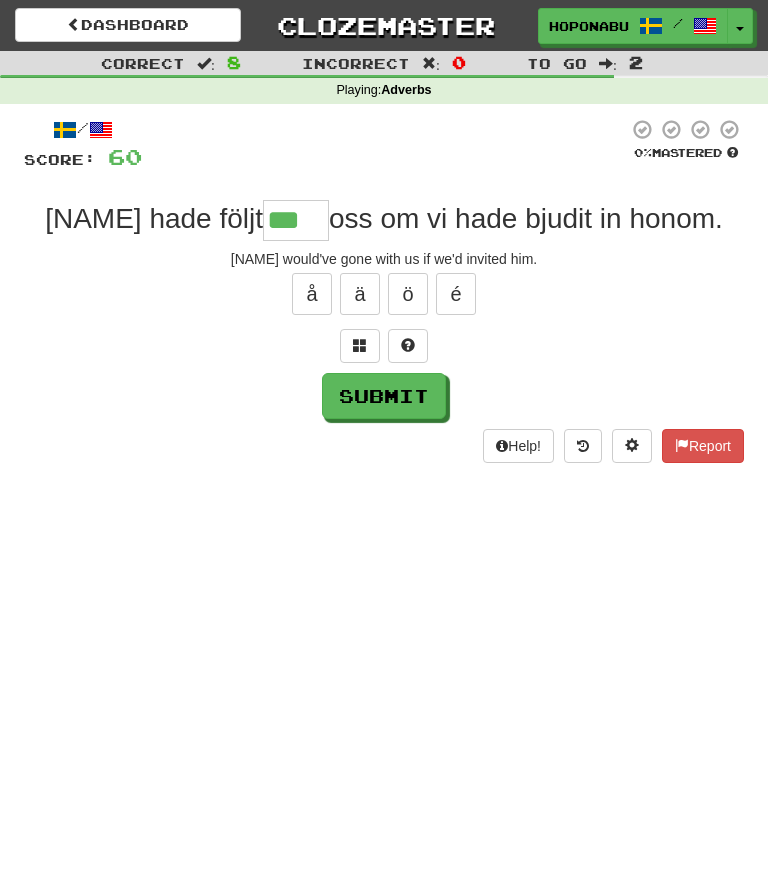 type on "***" 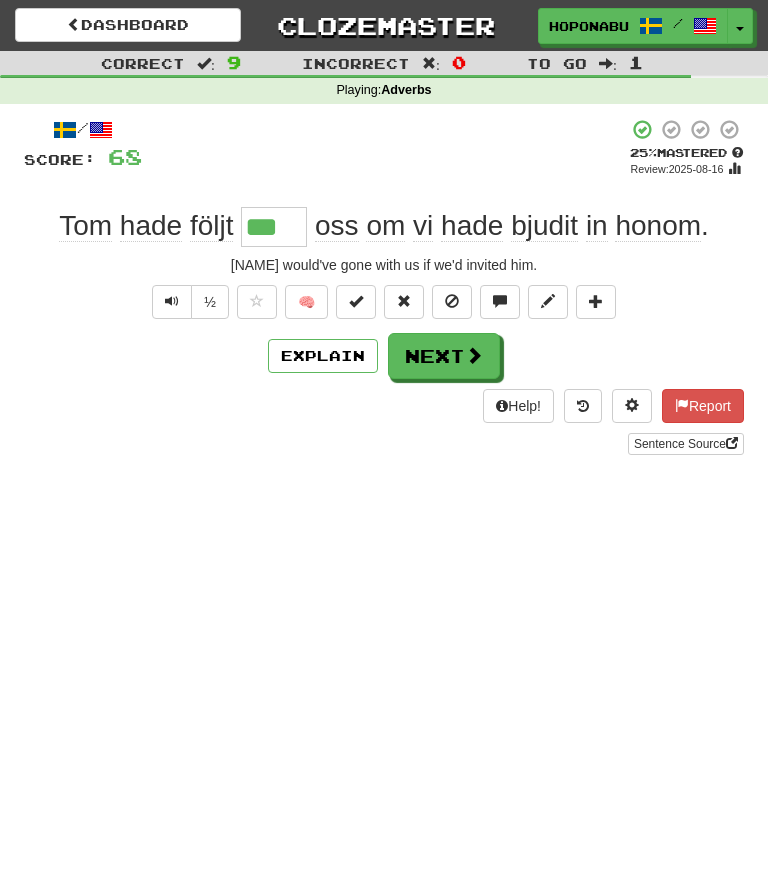 click on "Next" at bounding box center (444, 356) 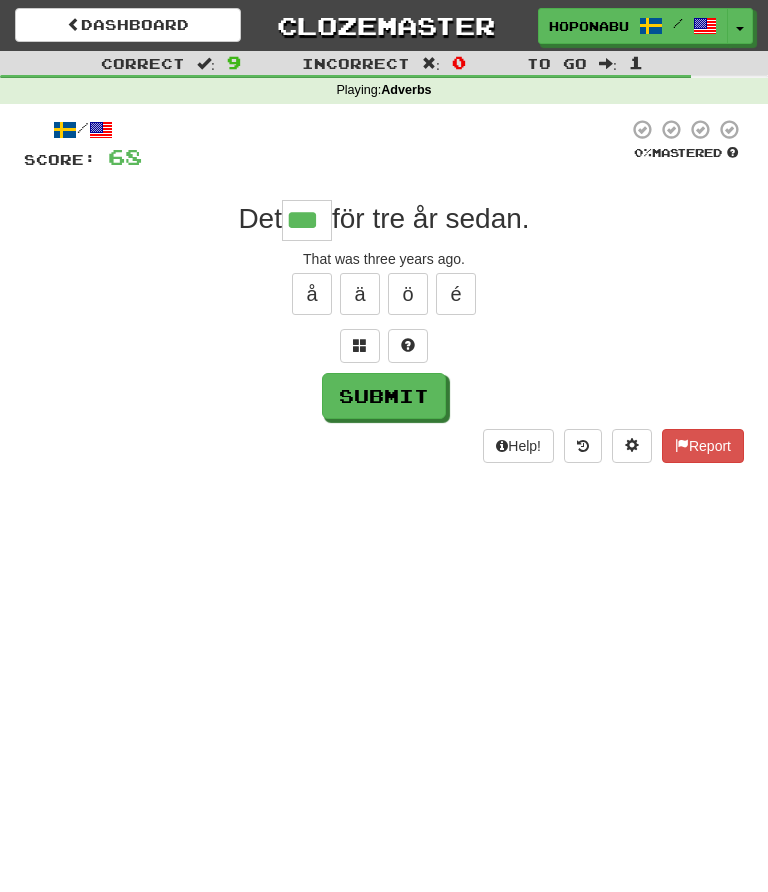 type on "***" 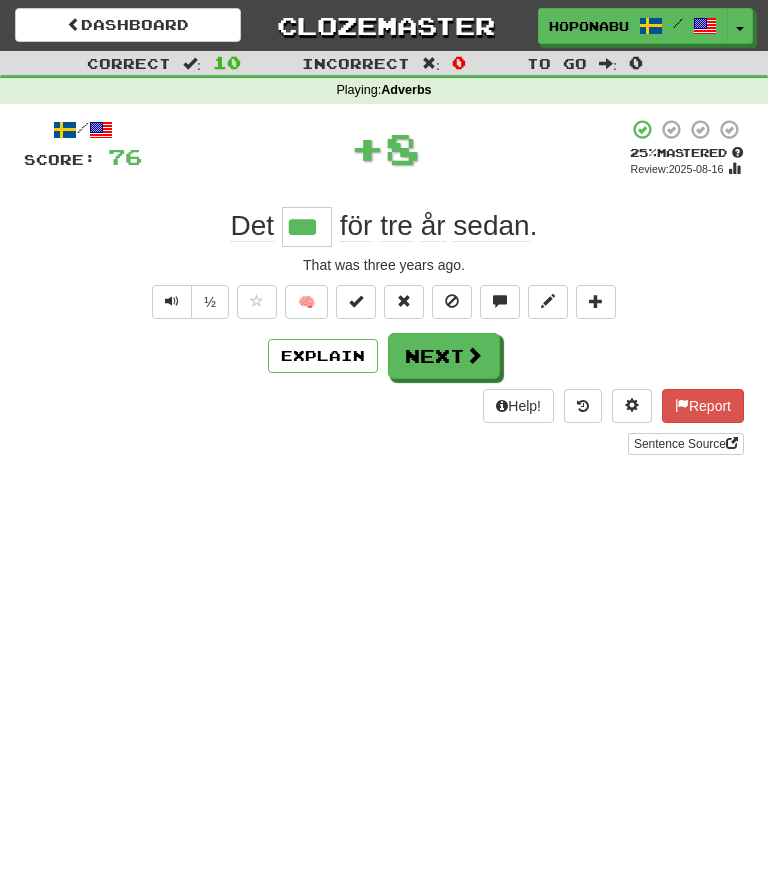 click on "Next" at bounding box center [444, 356] 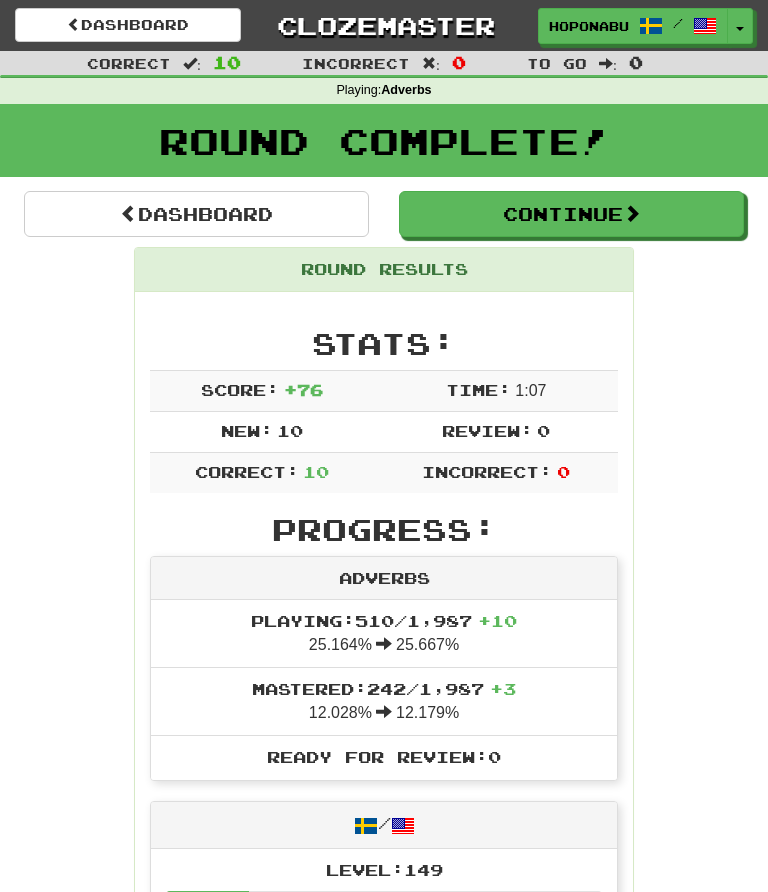 click on "Continue" at bounding box center (571, 214) 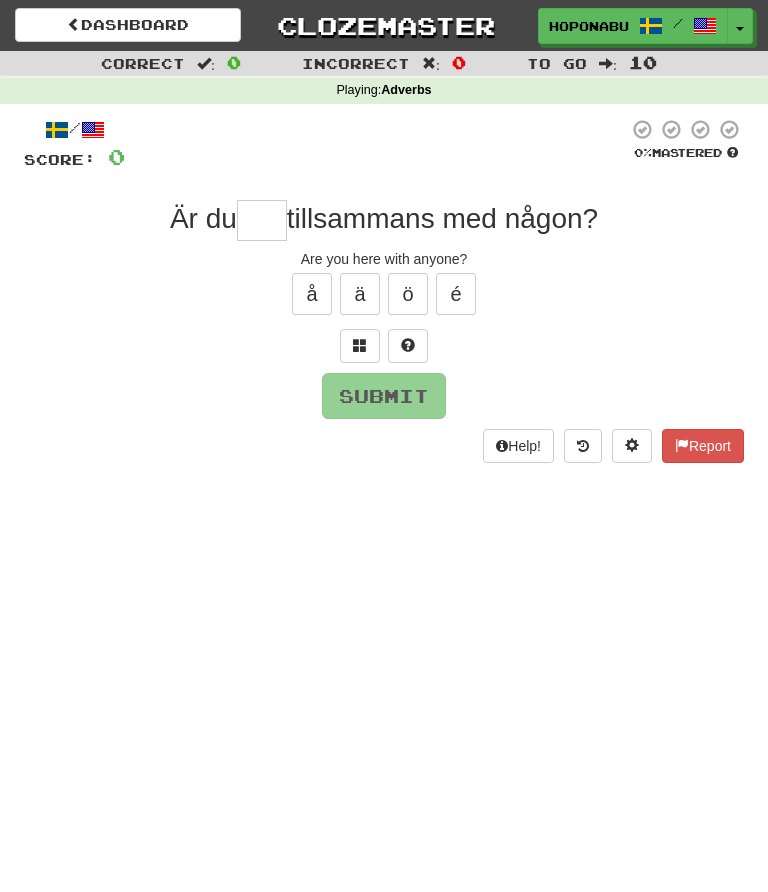 click at bounding box center (262, 220) 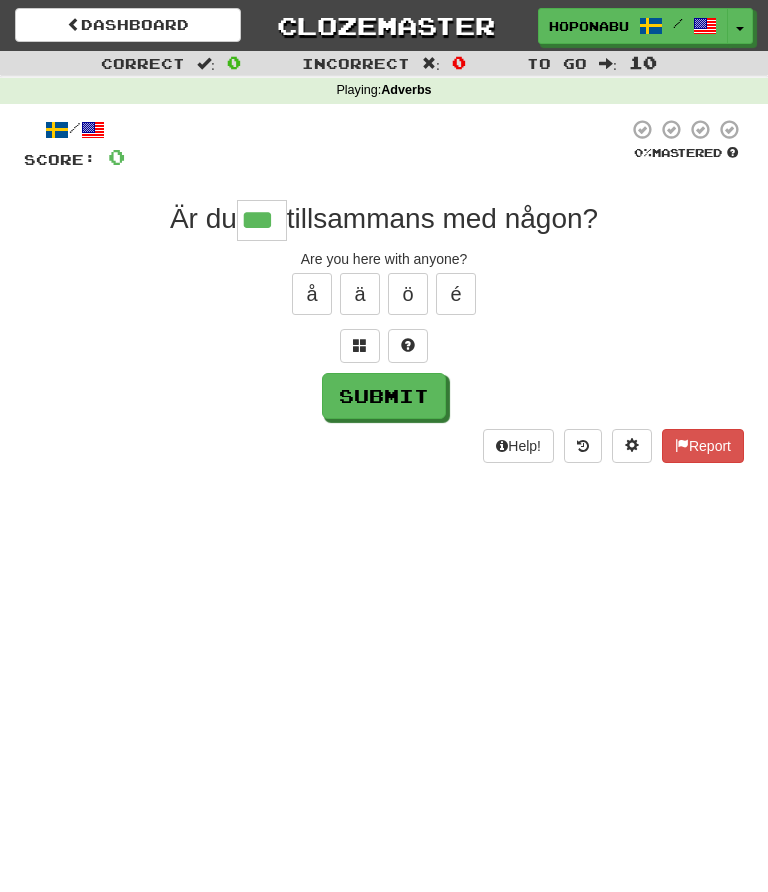 type on "***" 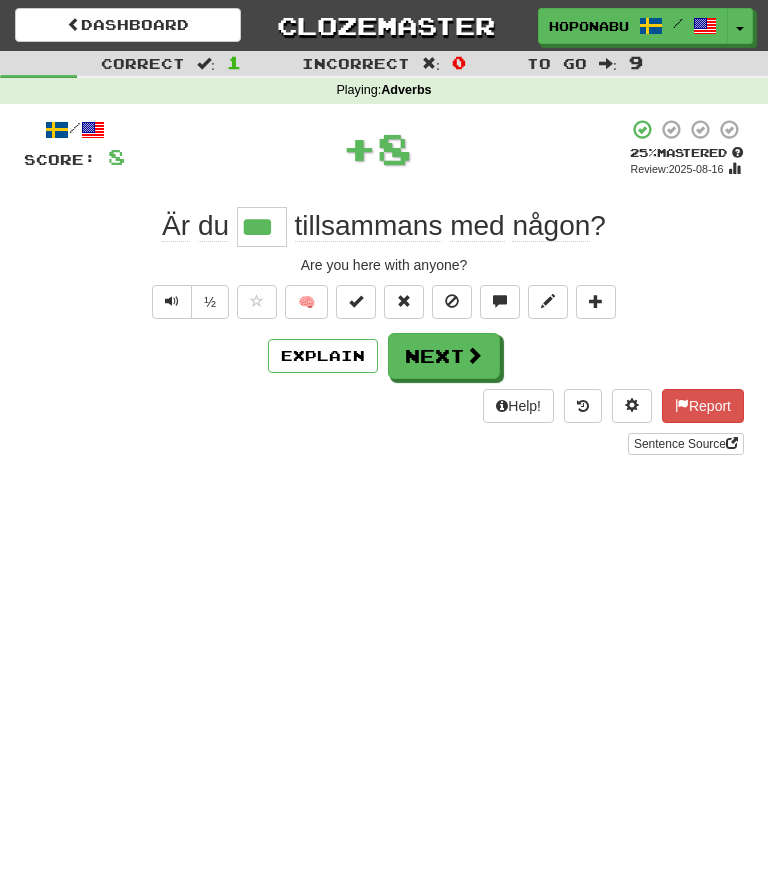 click on "Next" at bounding box center [444, 356] 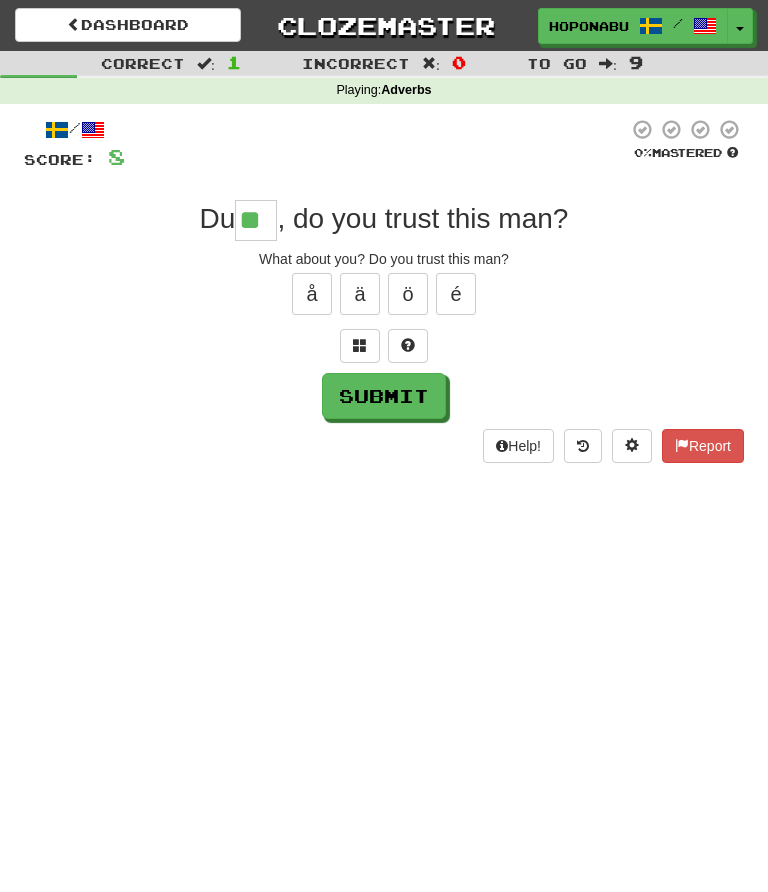 type on "**" 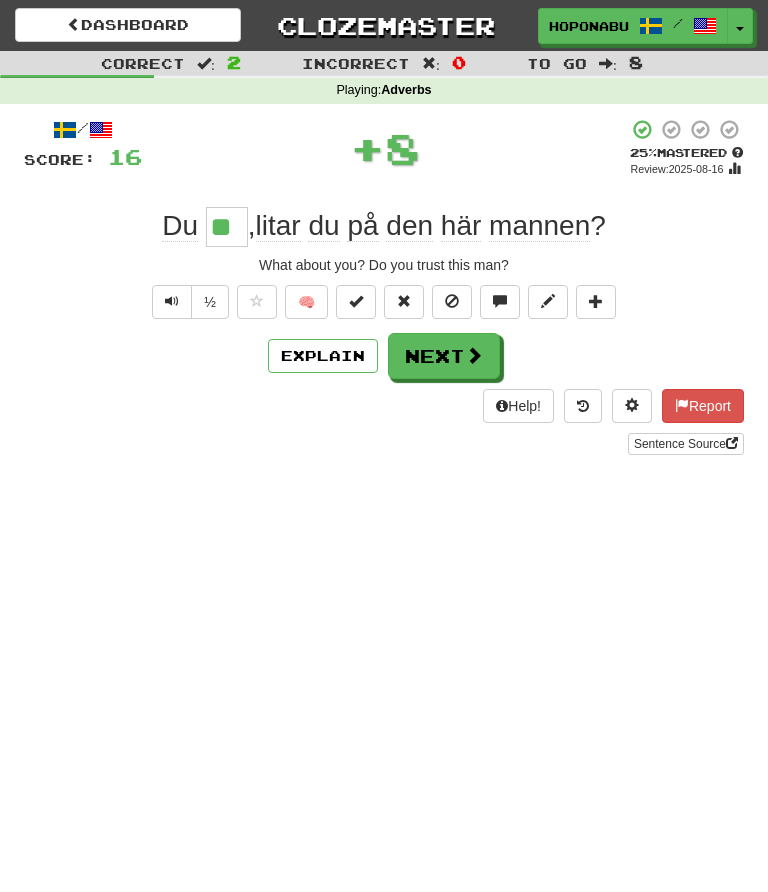 click on "🧠" at bounding box center (306, 302) 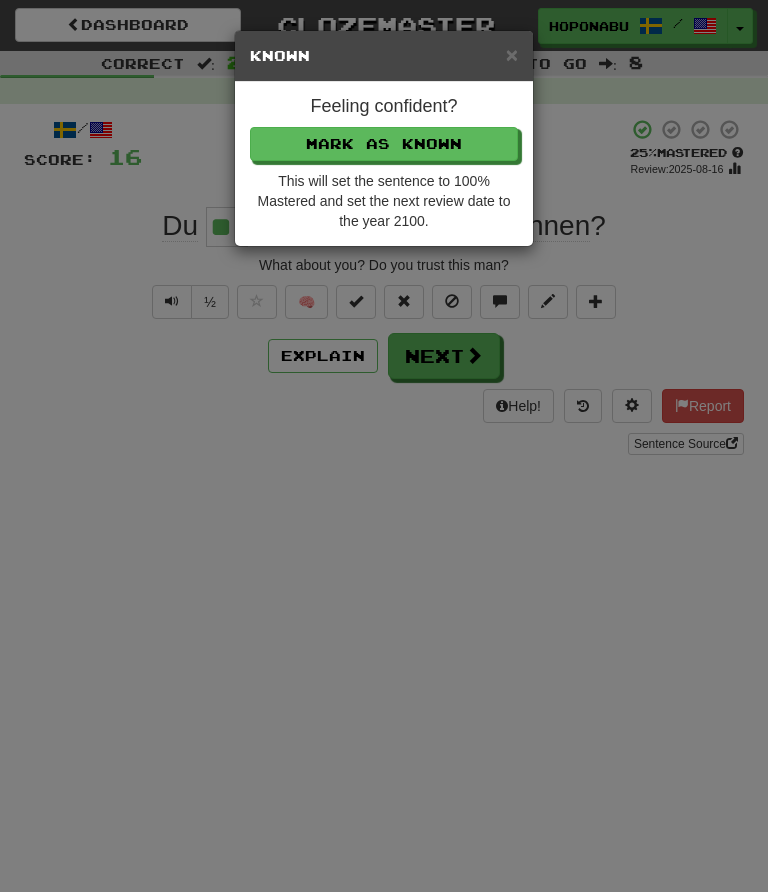 click on "Mark as Known" at bounding box center (384, 144) 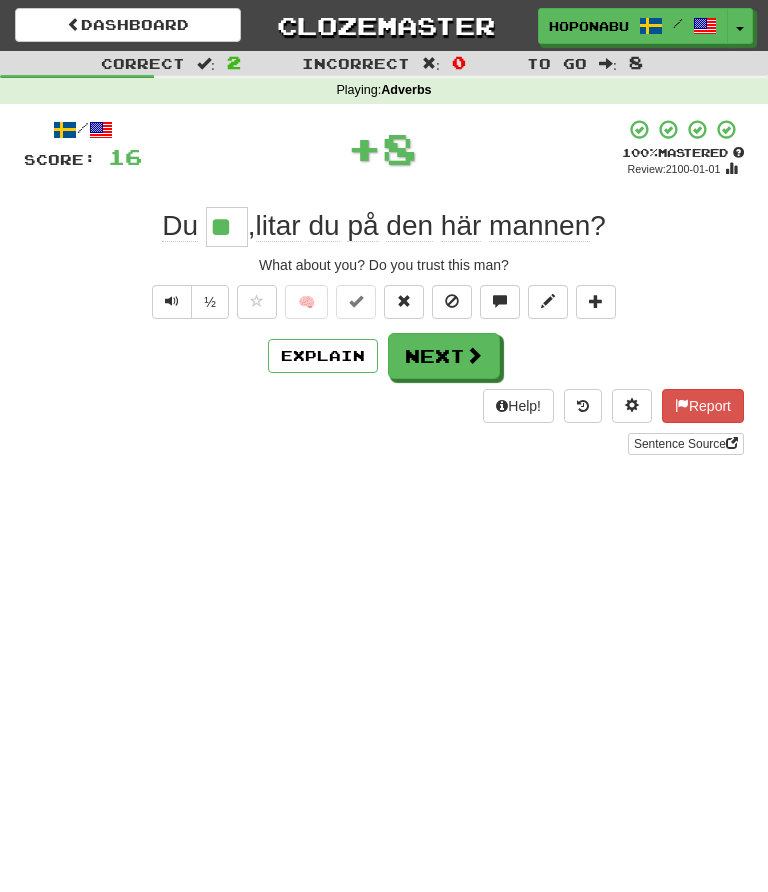 click on "Next" at bounding box center [444, 356] 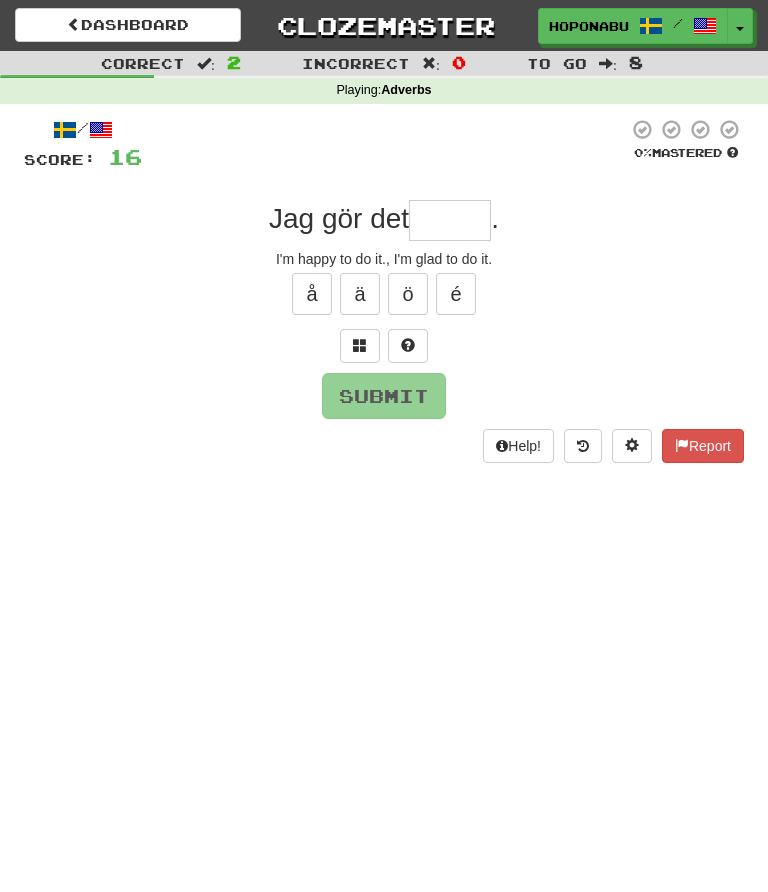 click at bounding box center [408, 346] 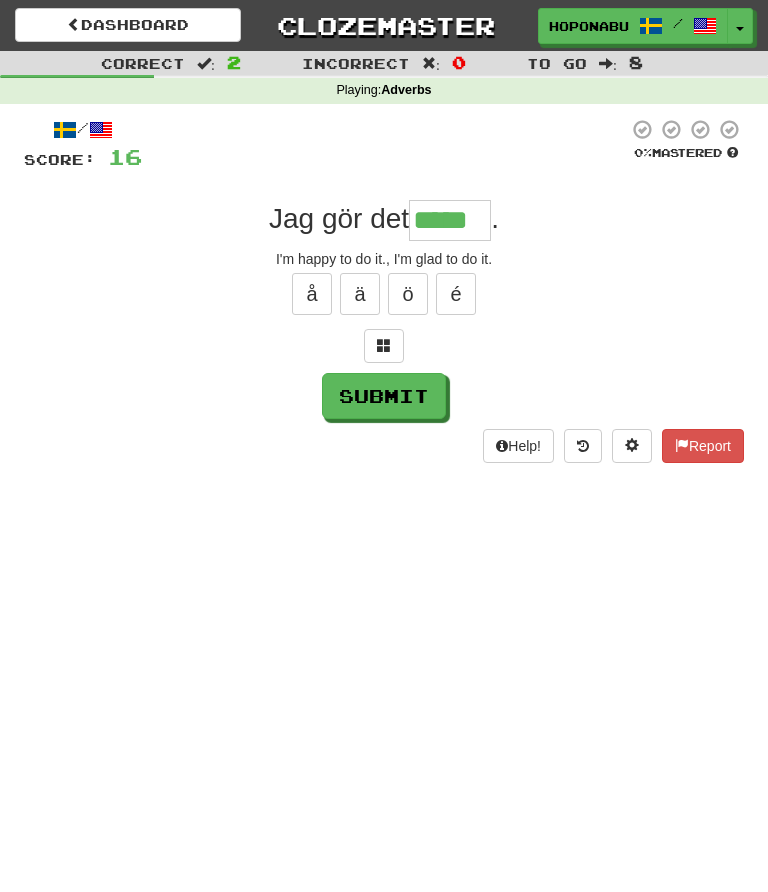 type on "*****" 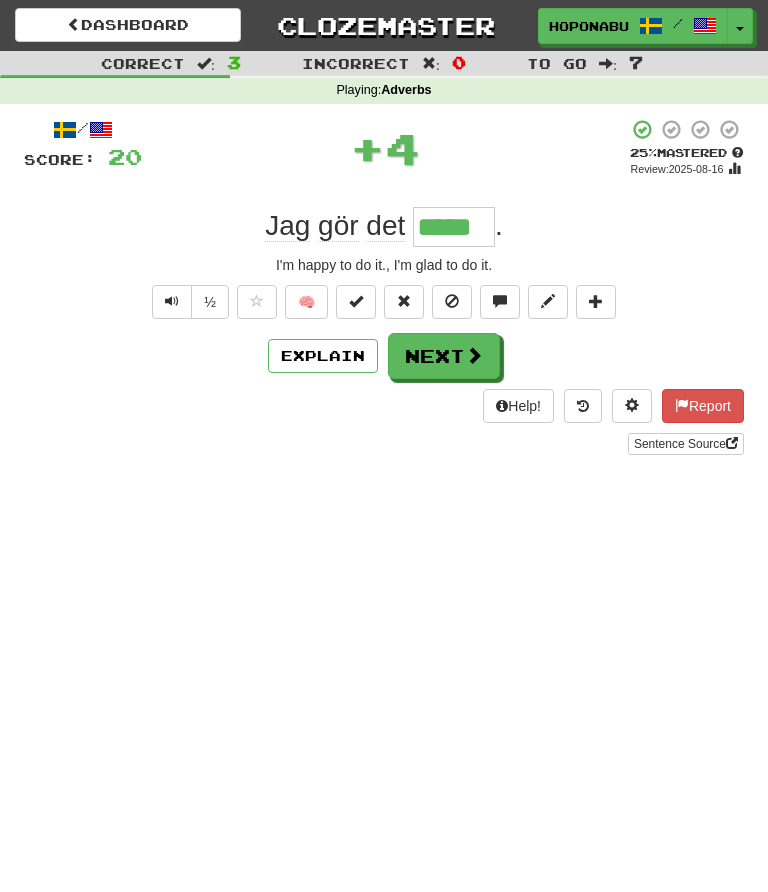 click on "🧠" at bounding box center (306, 302) 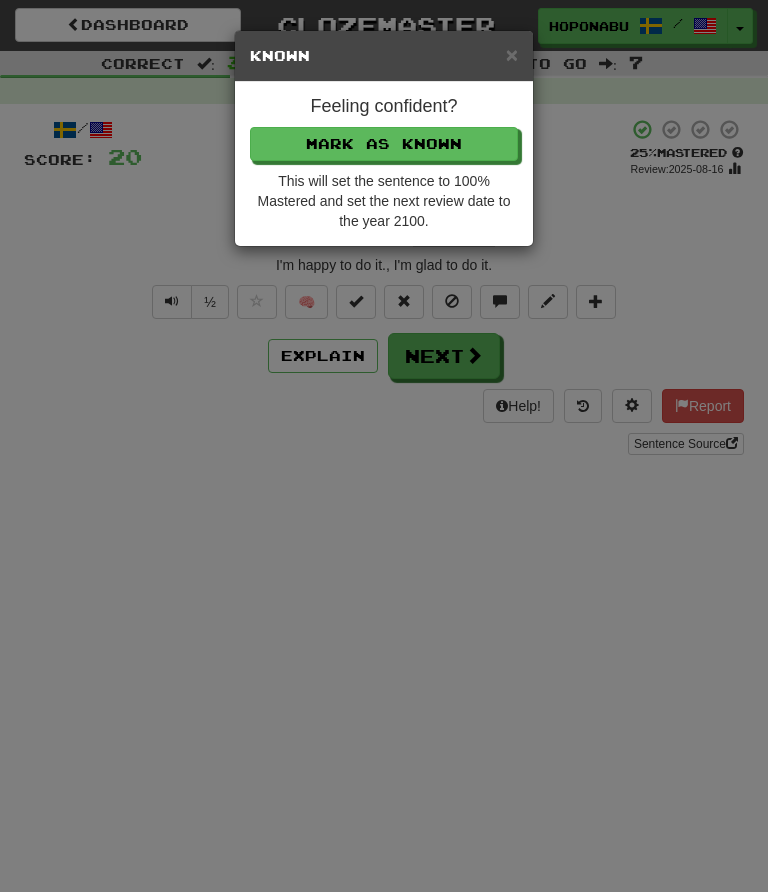 click on "Mark as Known" at bounding box center (384, 144) 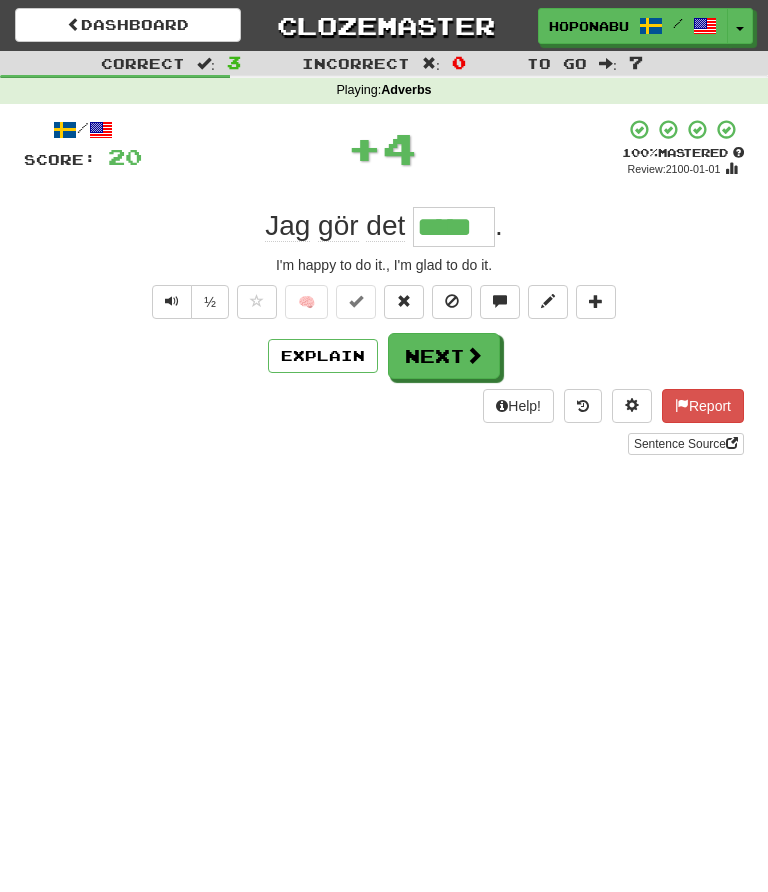click on "Next" at bounding box center (444, 356) 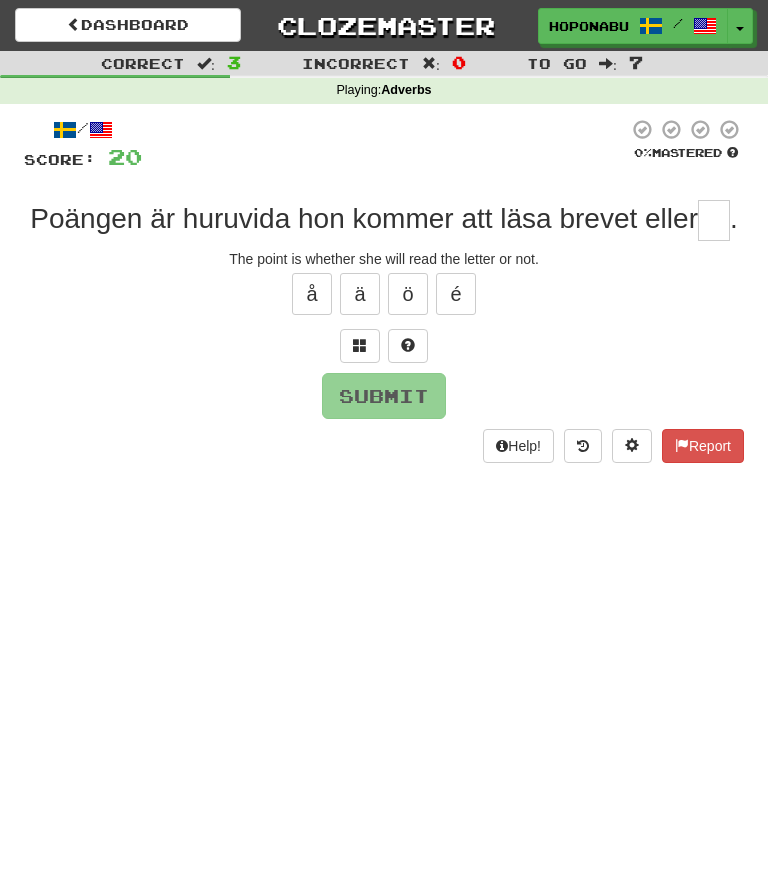click at bounding box center (408, 346) 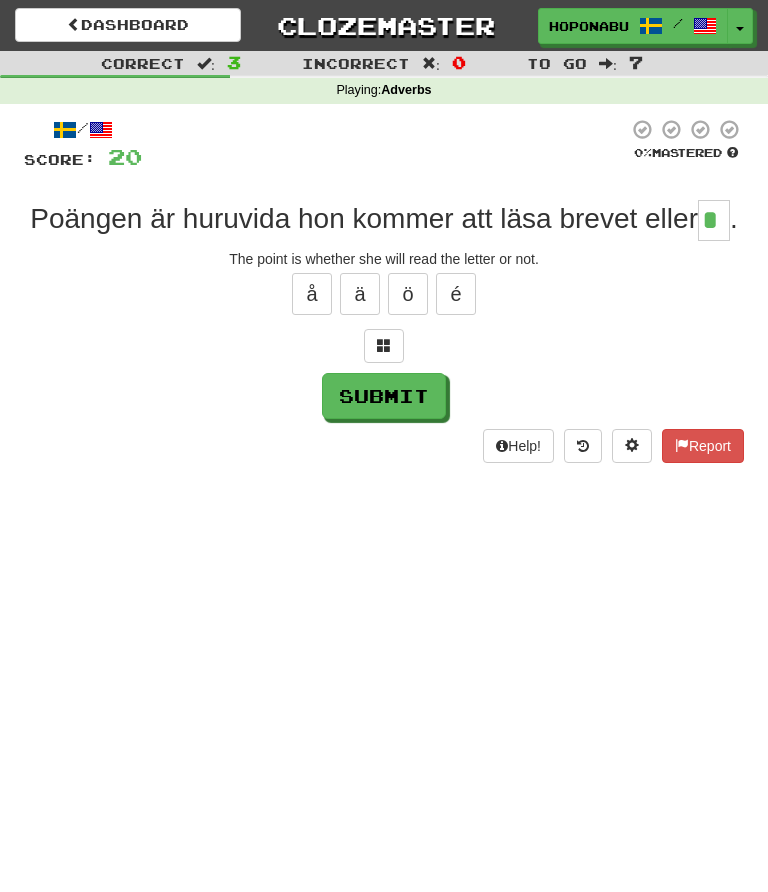 click at bounding box center (384, 346) 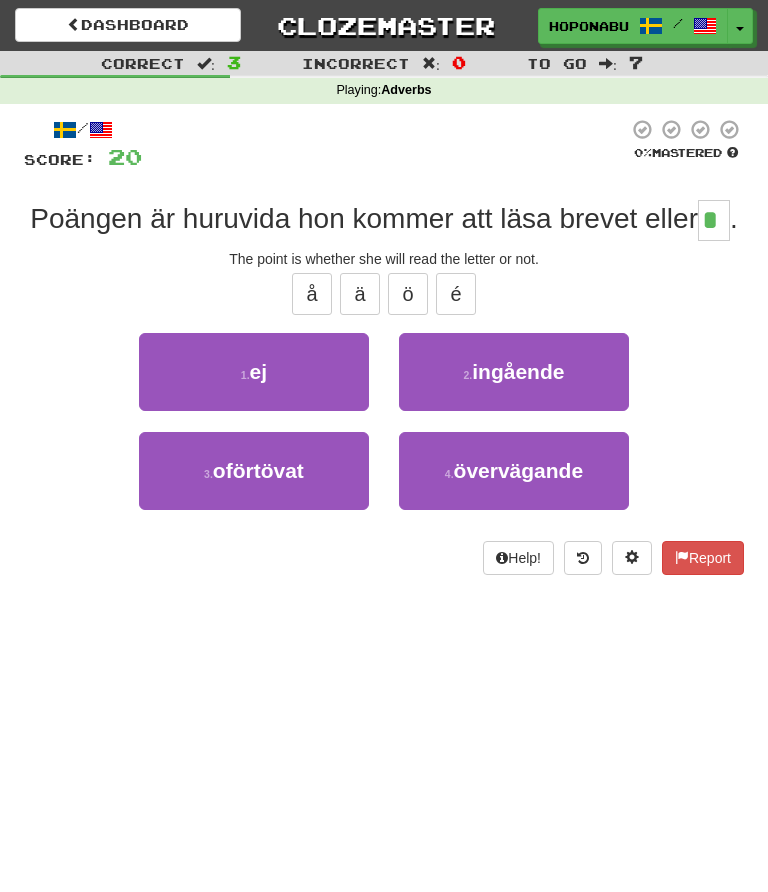 click on "1 .  ej" at bounding box center [254, 372] 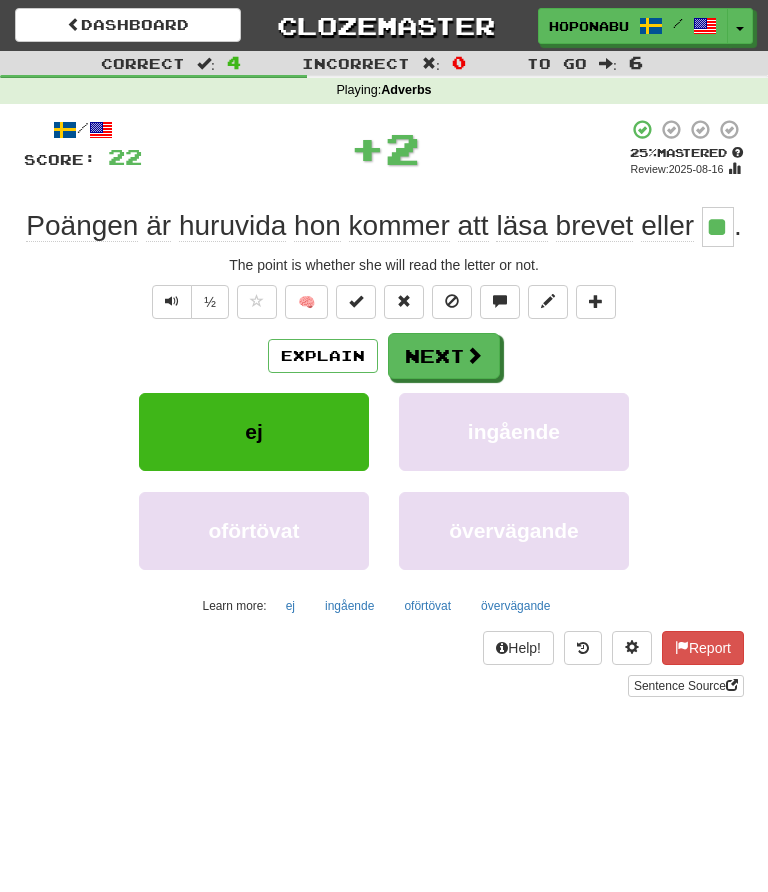 click on "Explain" at bounding box center [323, 356] 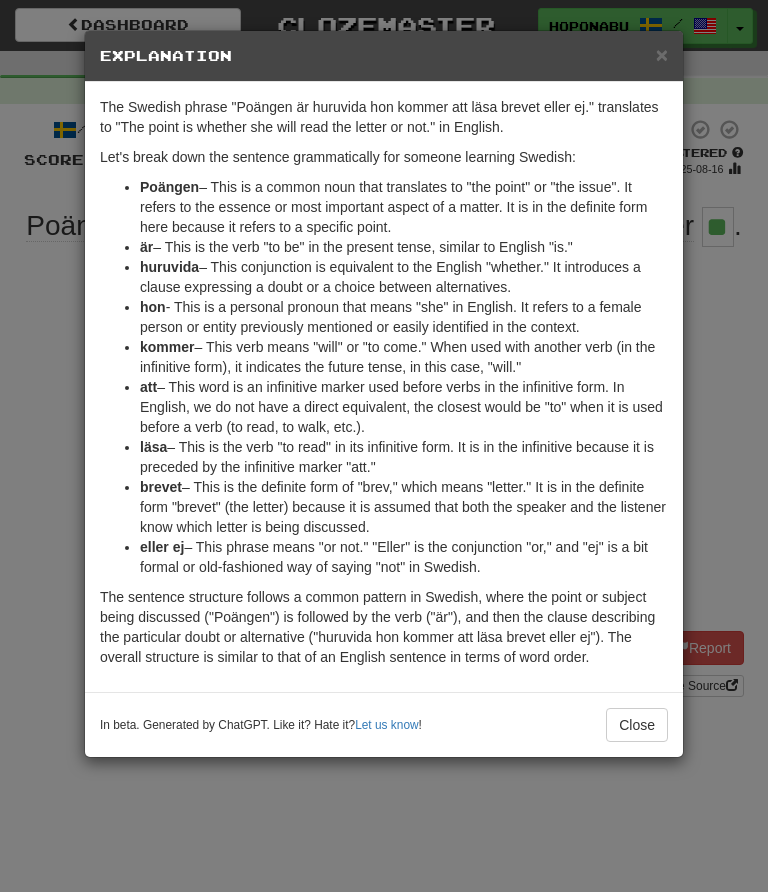 click on "Close" at bounding box center [637, 725] 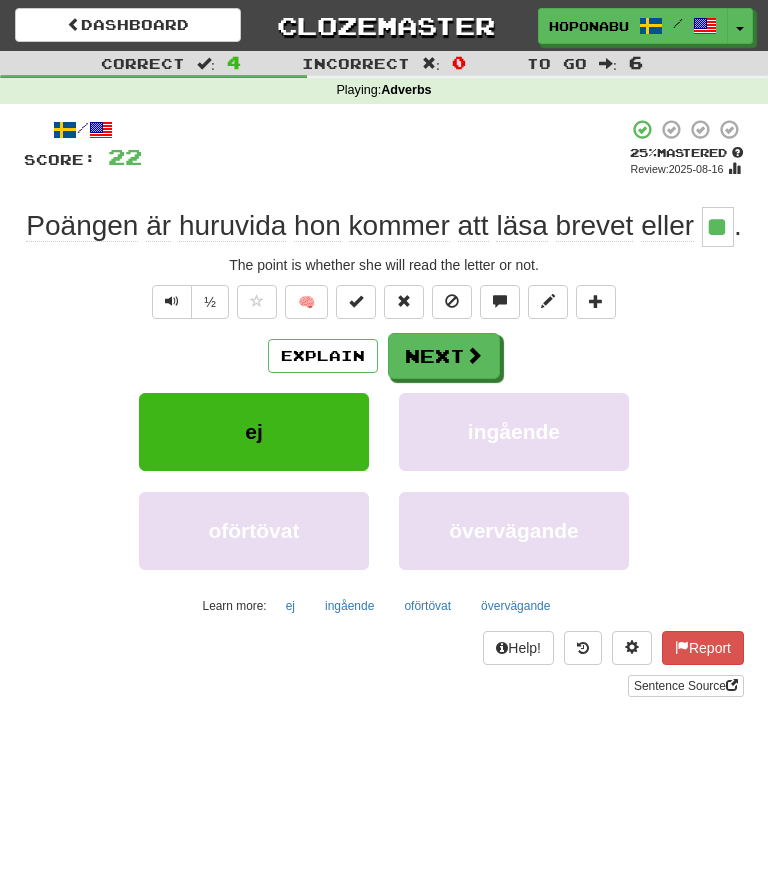 click at bounding box center [474, 355] 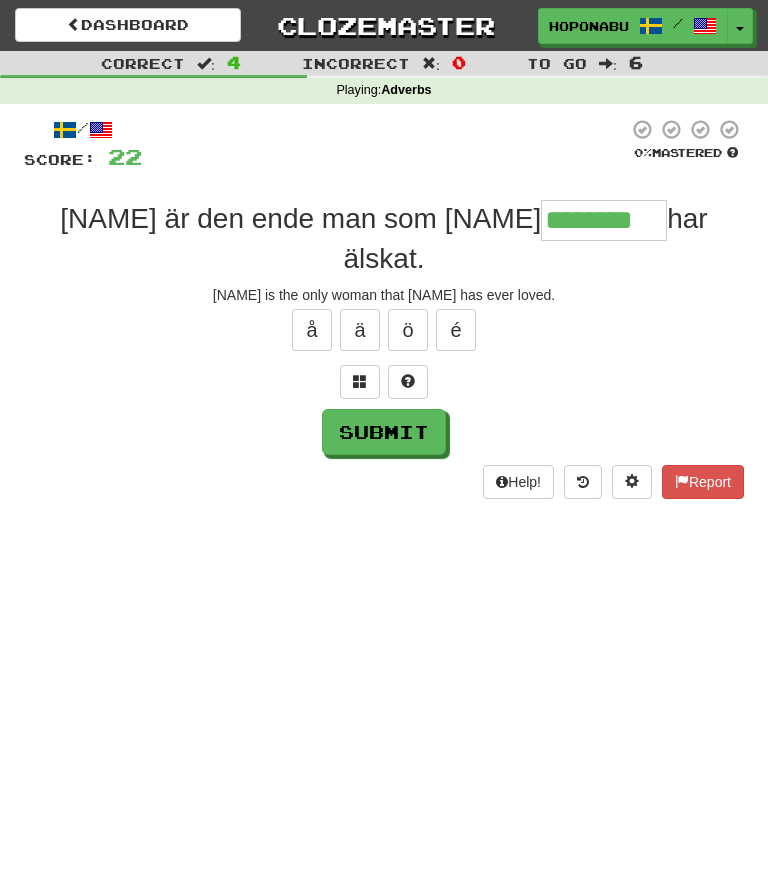 type on "********" 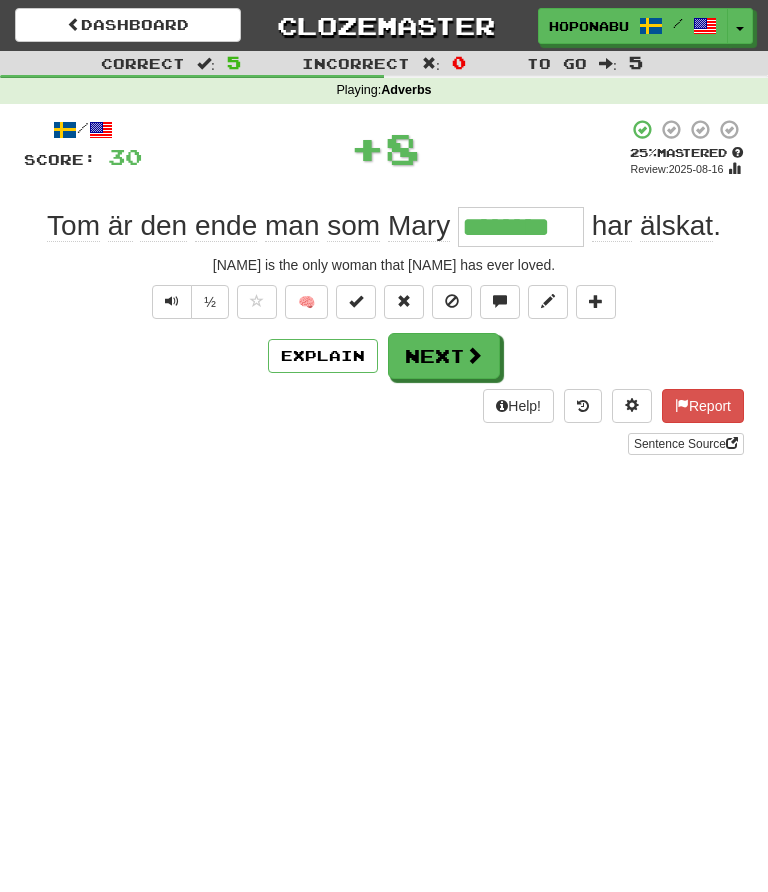 click on "🧠" at bounding box center (306, 302) 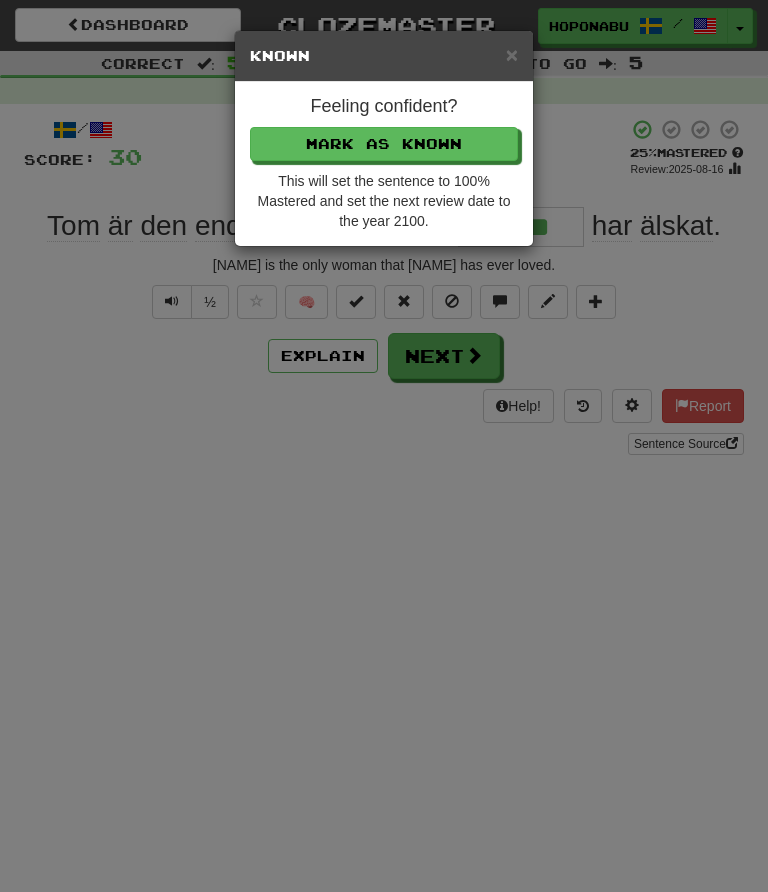 click on "Mark as Known" at bounding box center (384, 144) 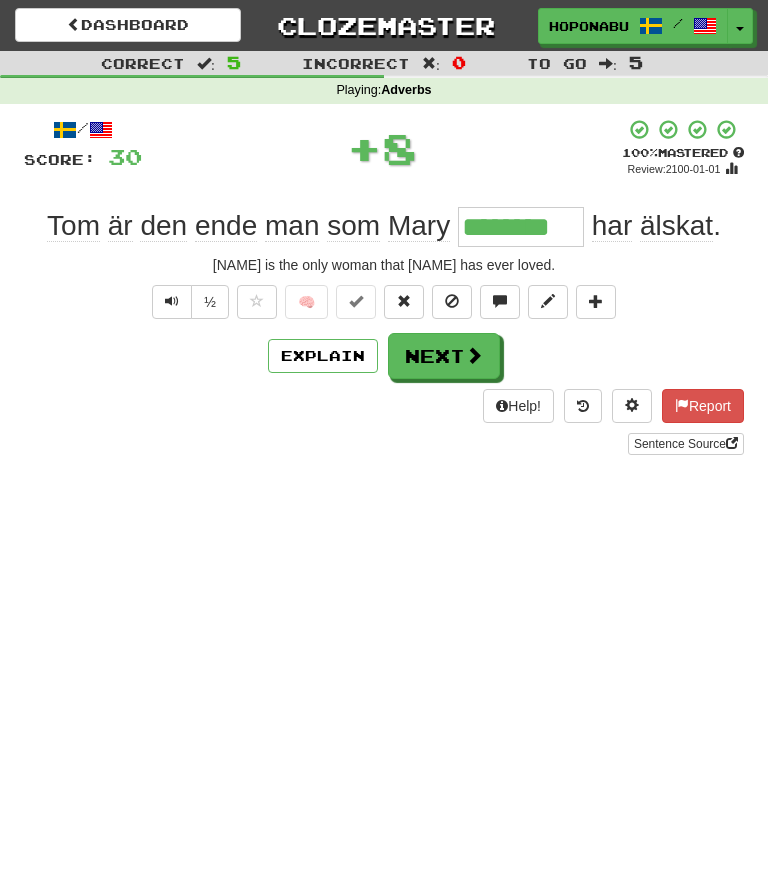 click on "Next" at bounding box center (444, 356) 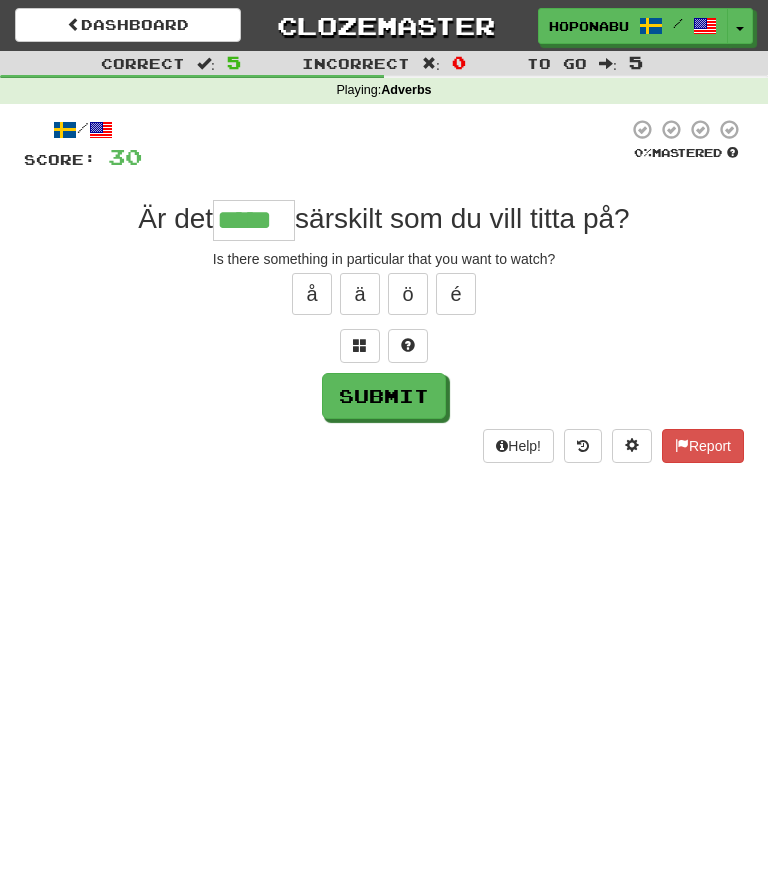 type on "*****" 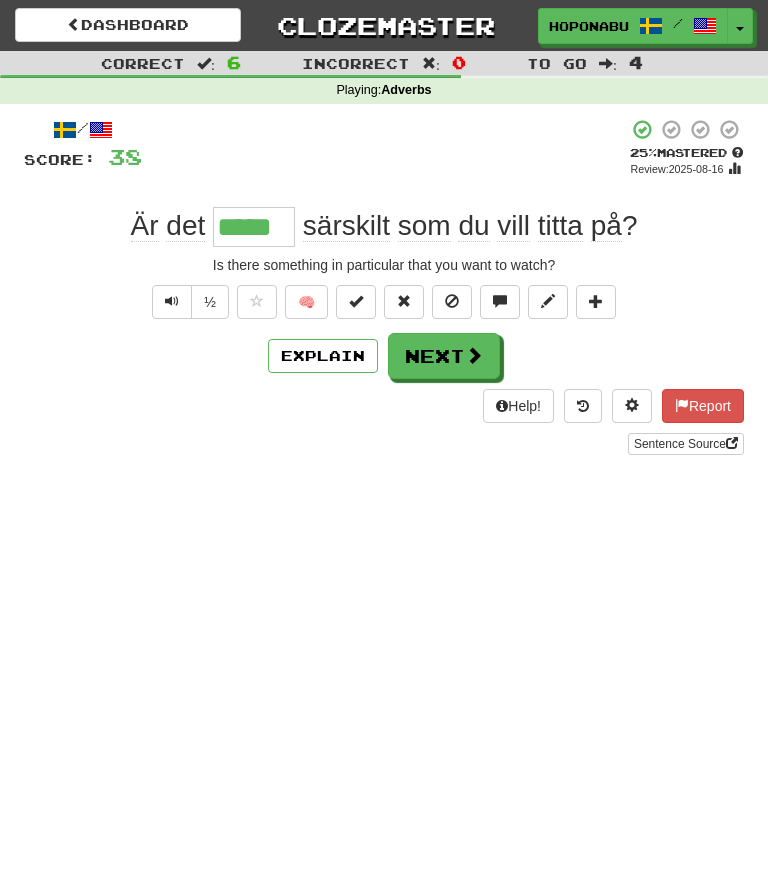 click on "🧠" at bounding box center [306, 302] 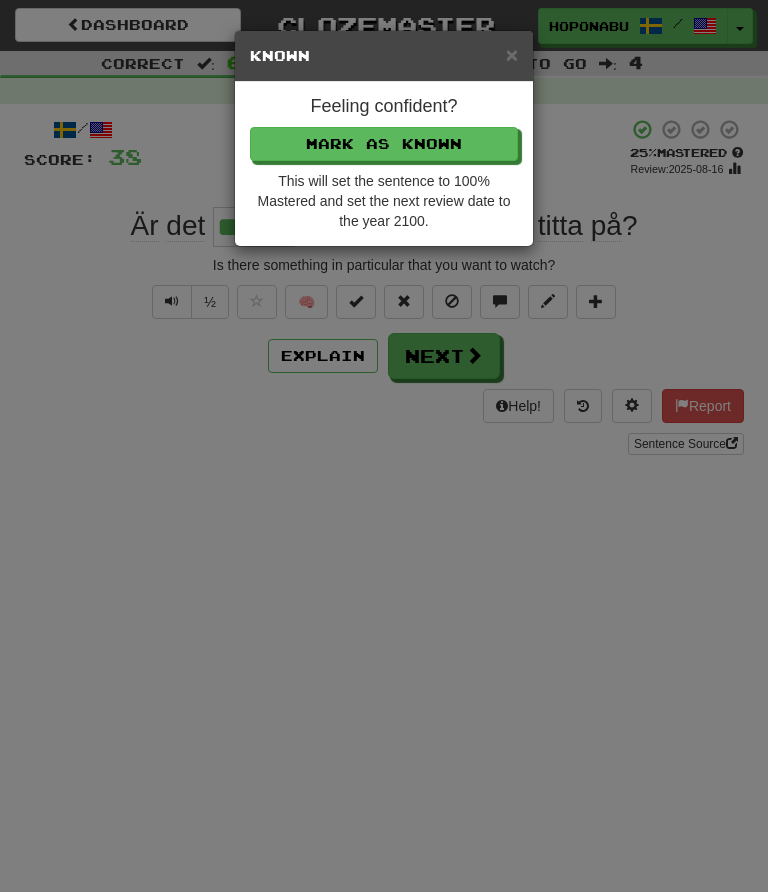 click on "Mark as Known" at bounding box center [384, 144] 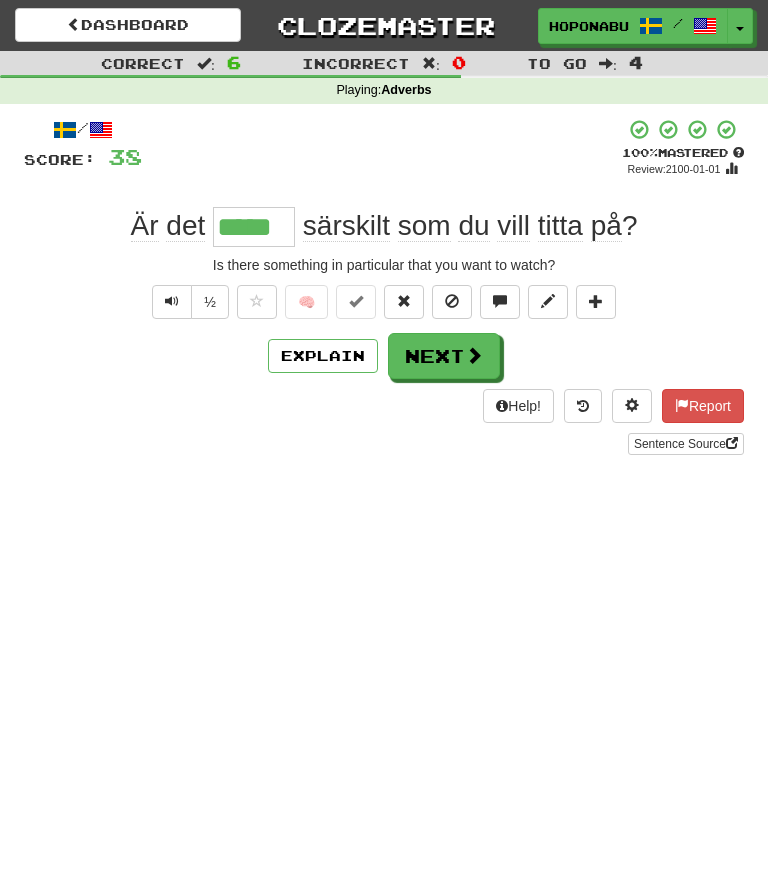 click on "Next" at bounding box center [444, 356] 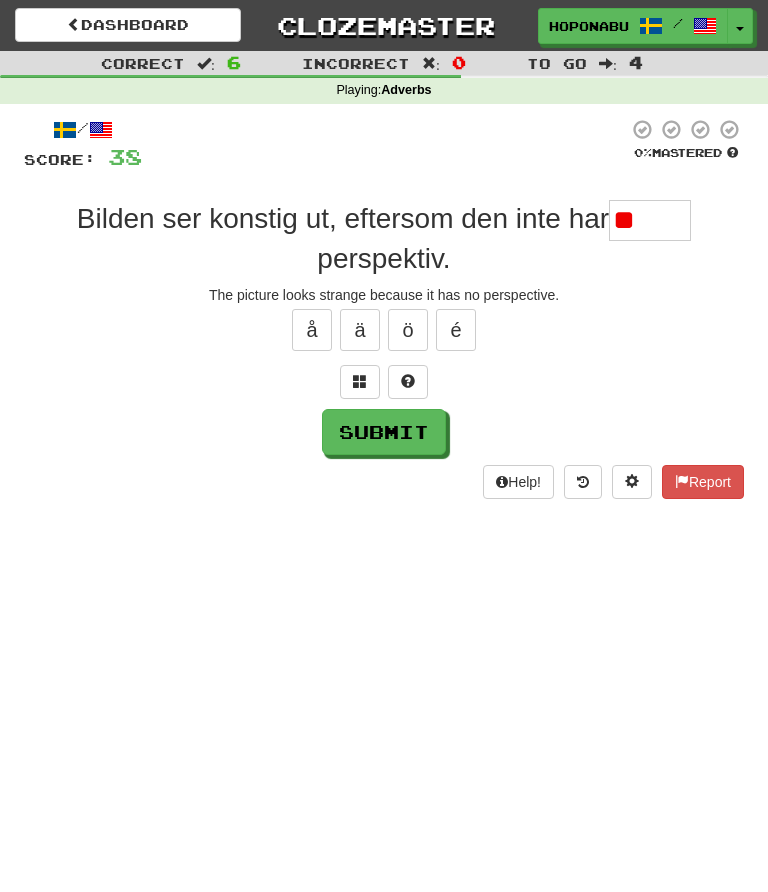 type on "*" 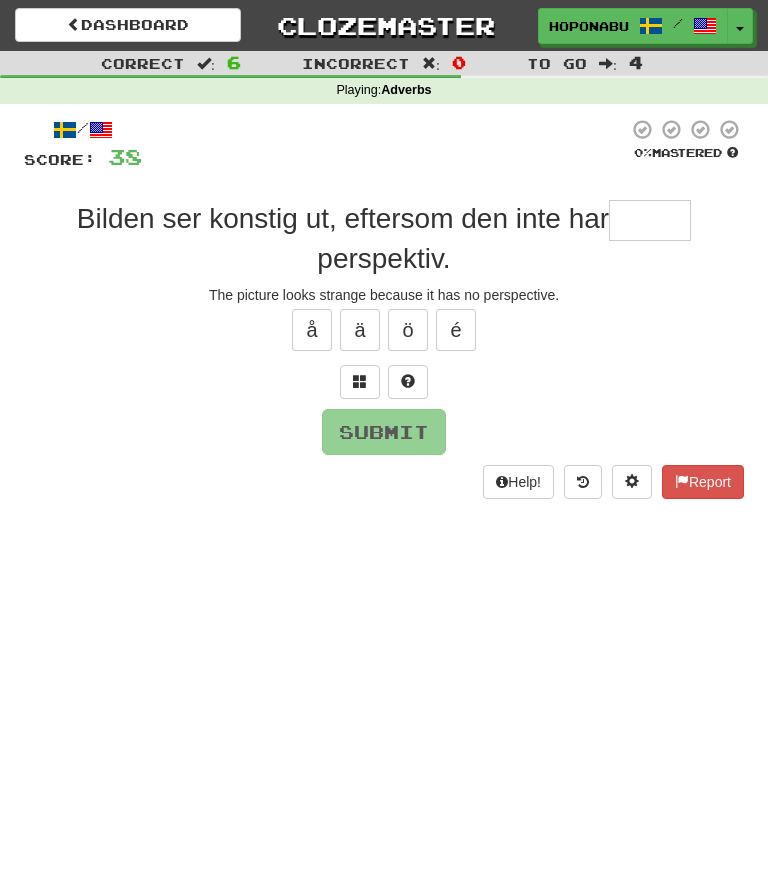 click at bounding box center [408, 382] 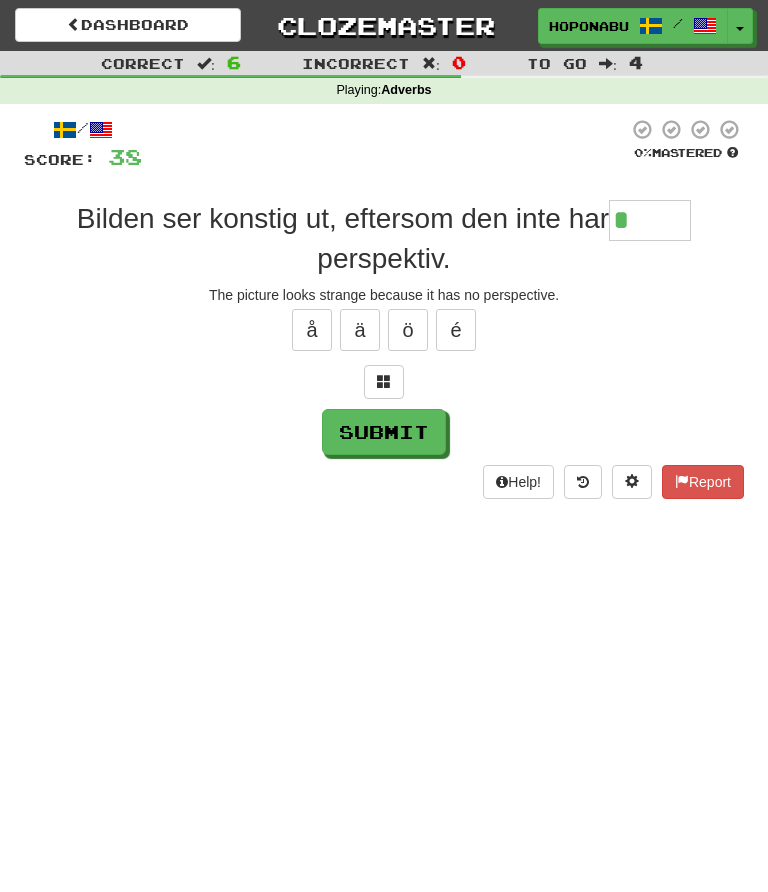 click at bounding box center [384, 381] 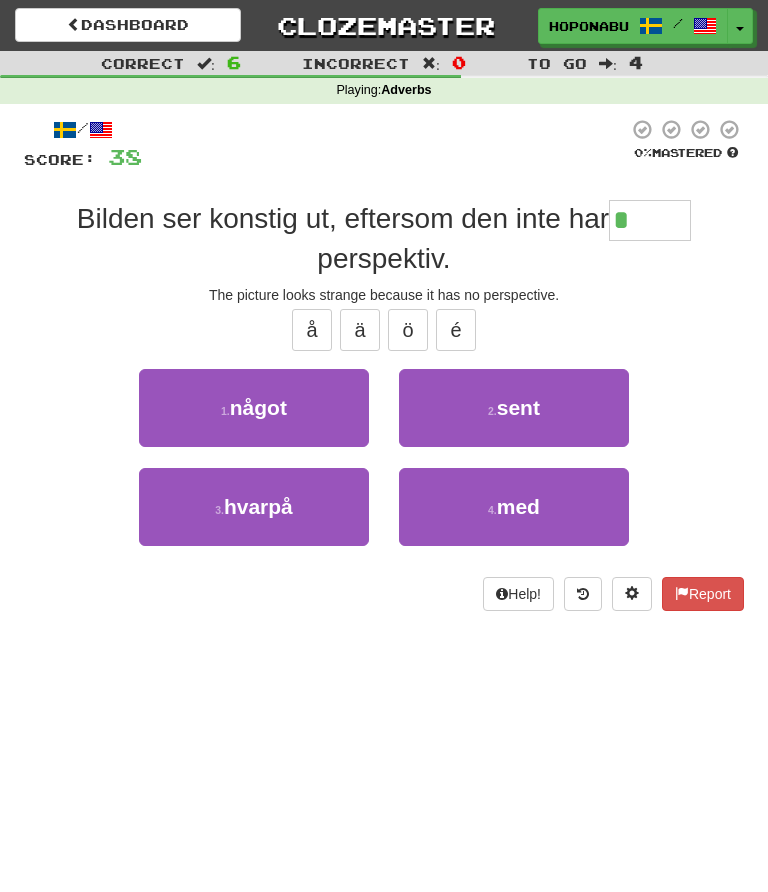 click on "1 .  något" at bounding box center (254, 408) 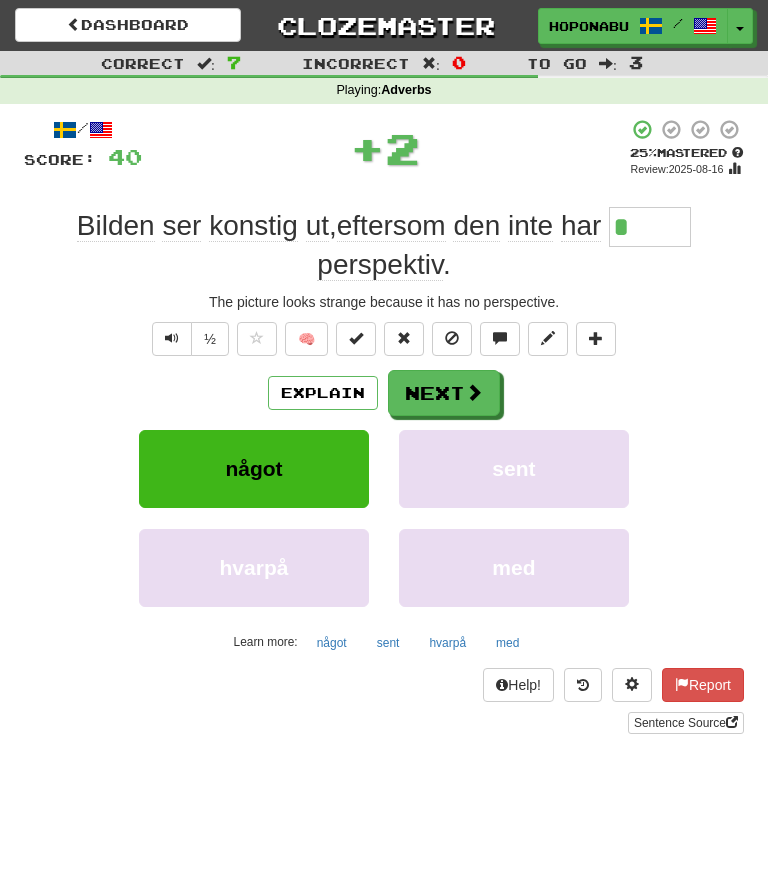 type on "*****" 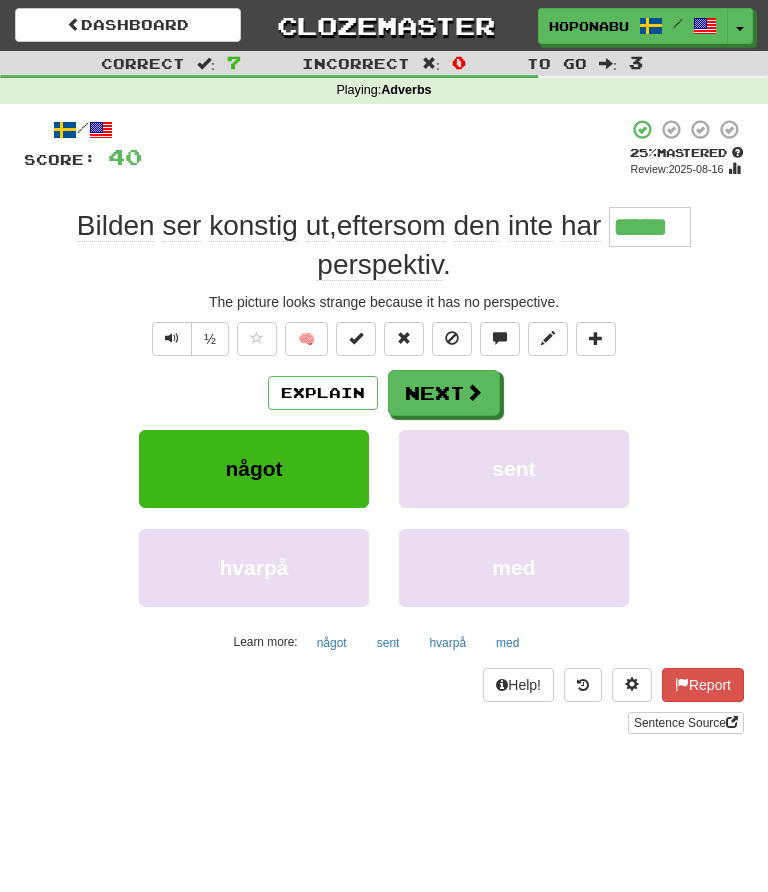 click on "Next" at bounding box center [444, 393] 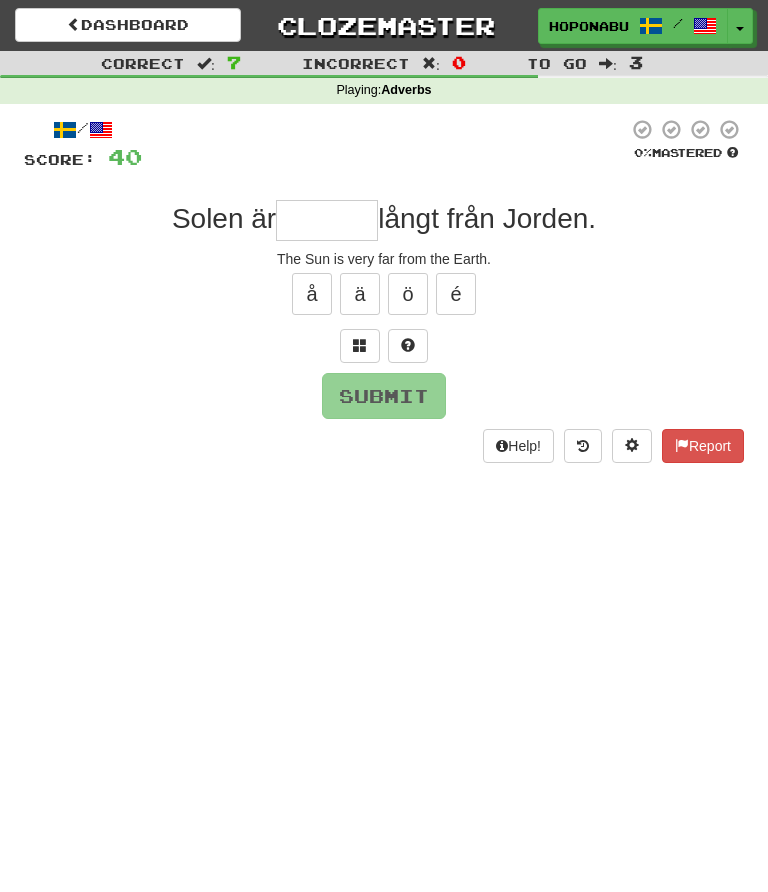 type on "*" 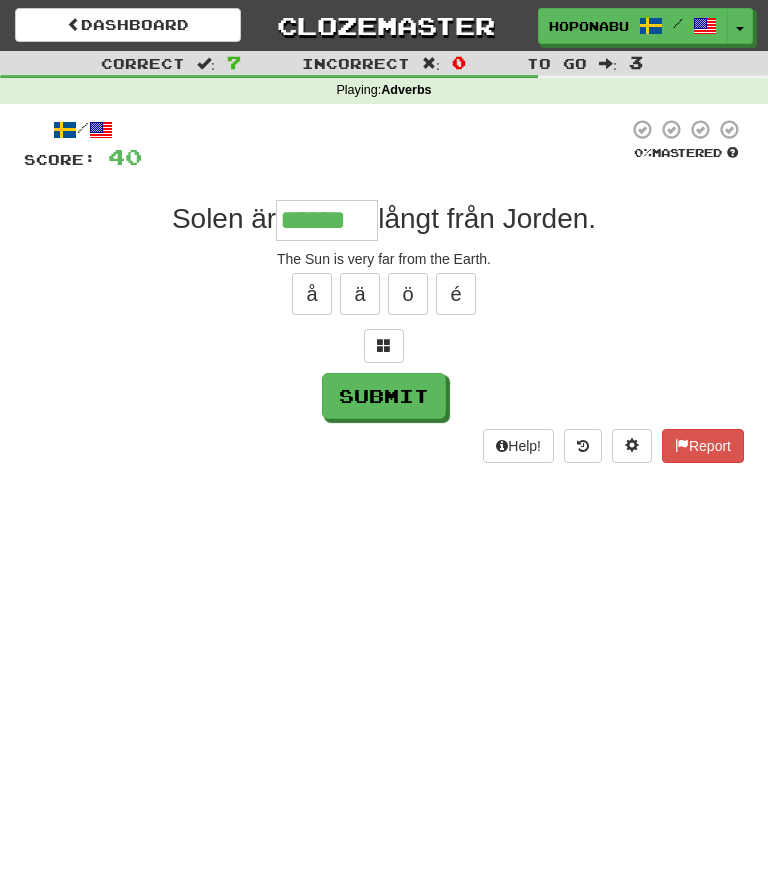 type on "******" 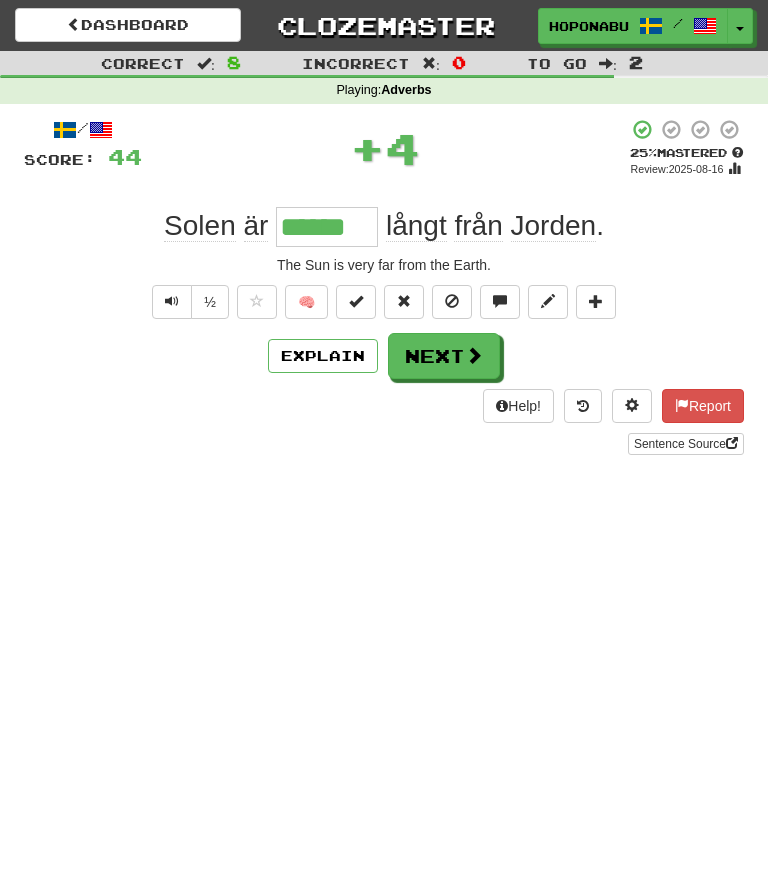 click on "Next" at bounding box center (444, 356) 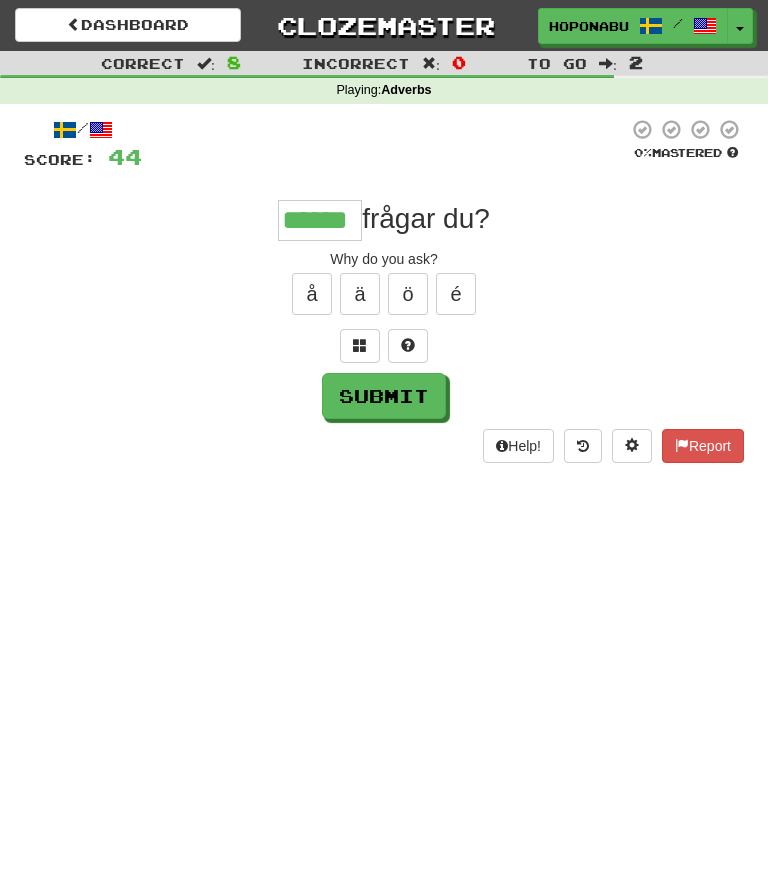 click on "Submit" at bounding box center [384, 396] 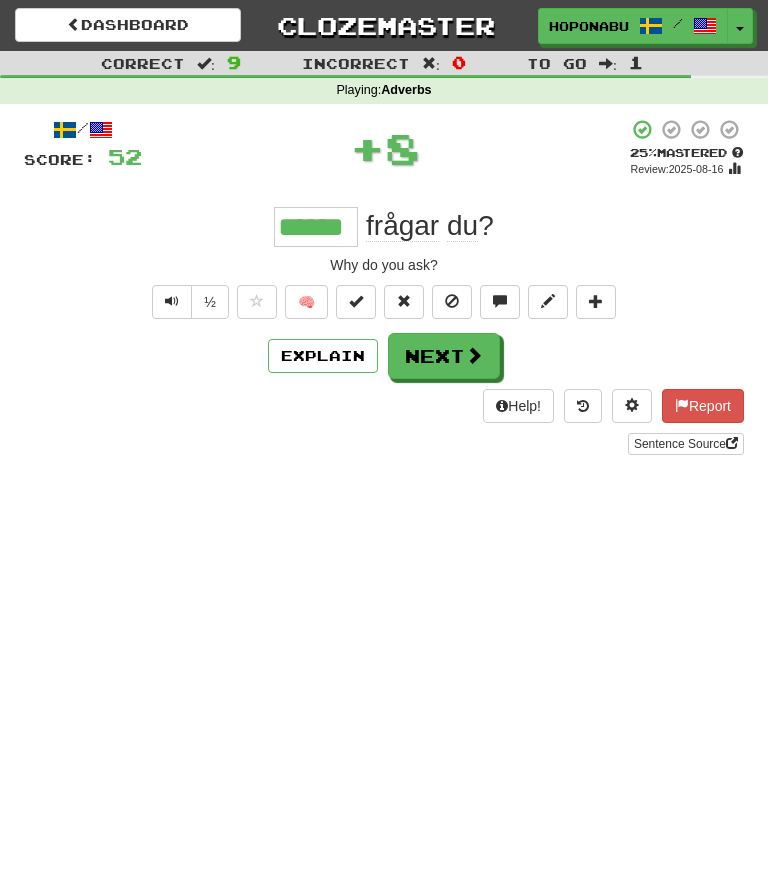 type on "******" 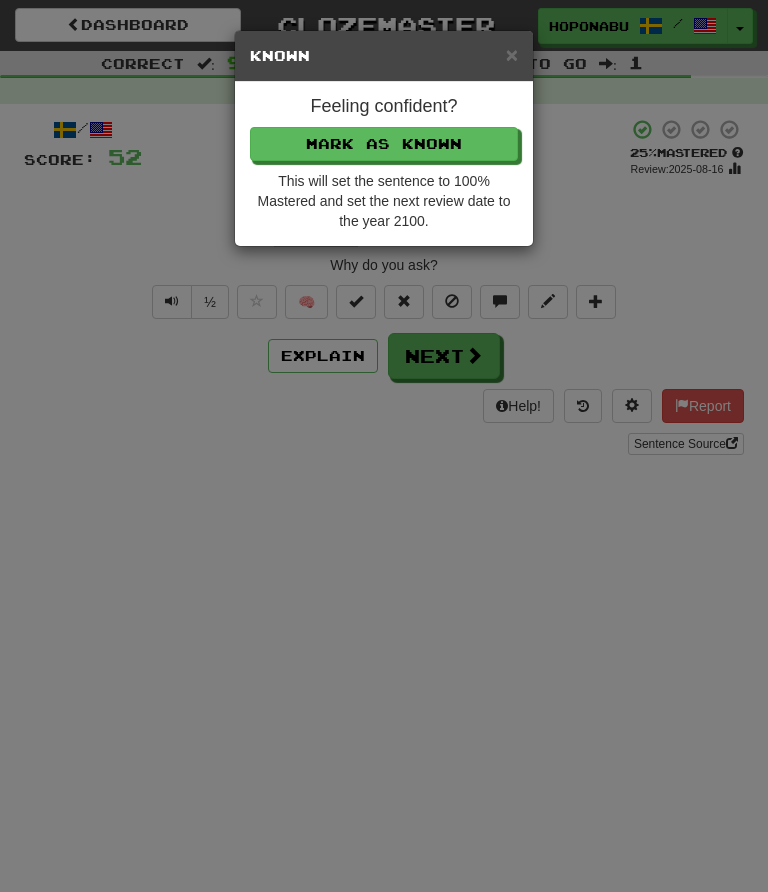 click on "Mark as Known" at bounding box center [384, 144] 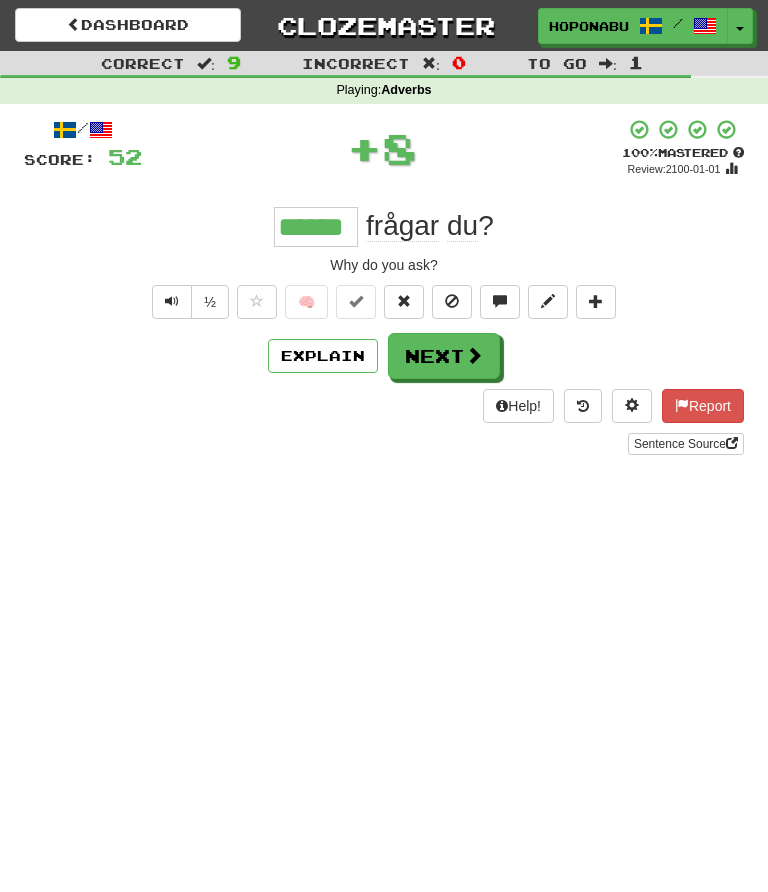 click on "Next" at bounding box center (444, 356) 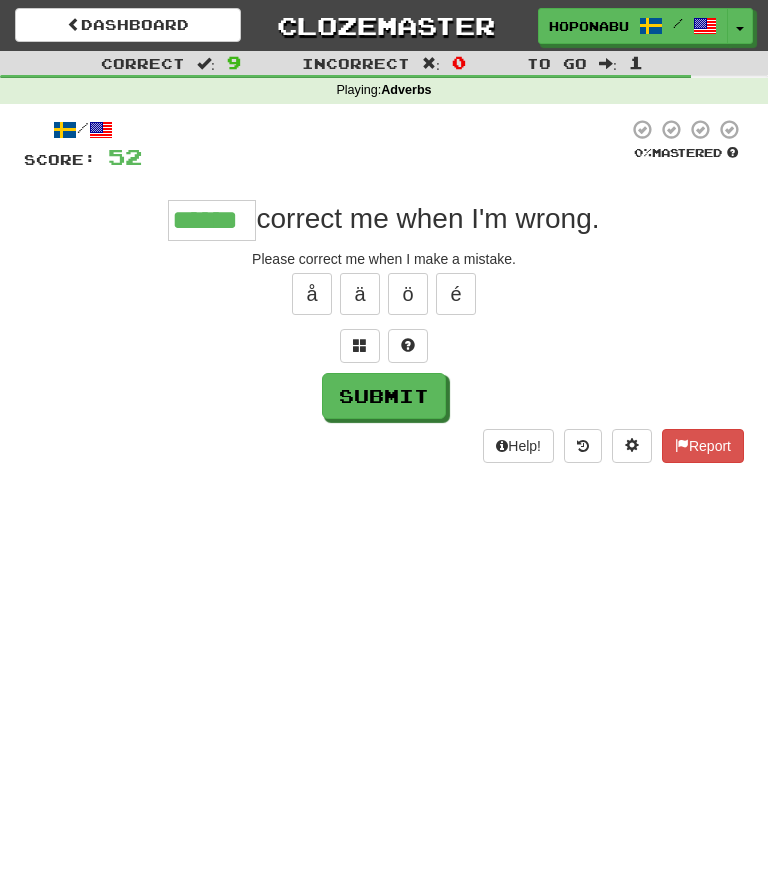 click on "Submit" at bounding box center (384, 396) 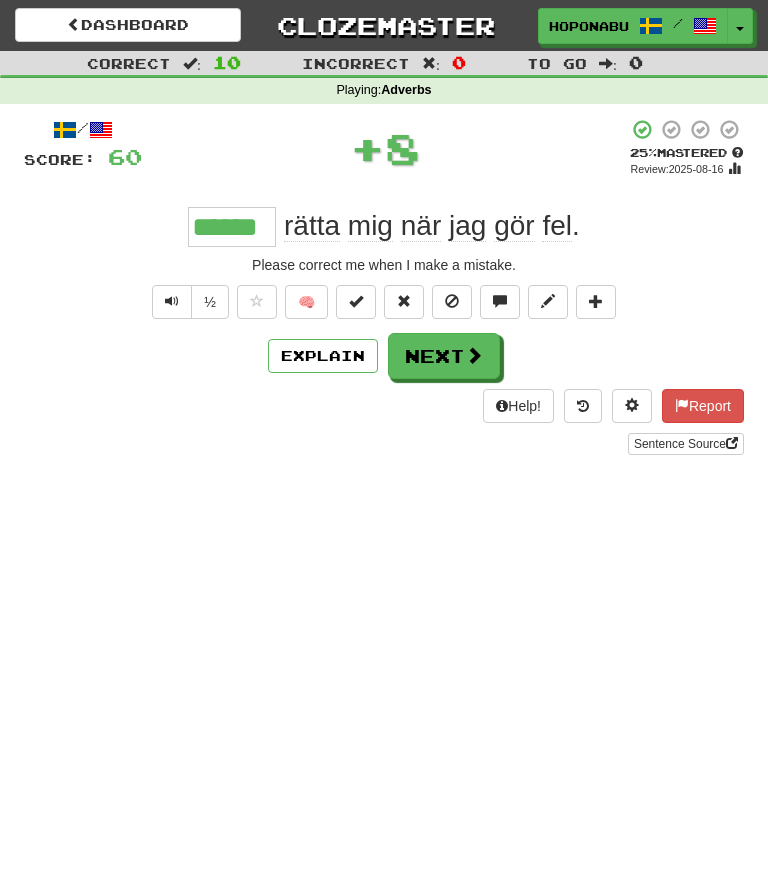 click on "Next" at bounding box center (444, 356) 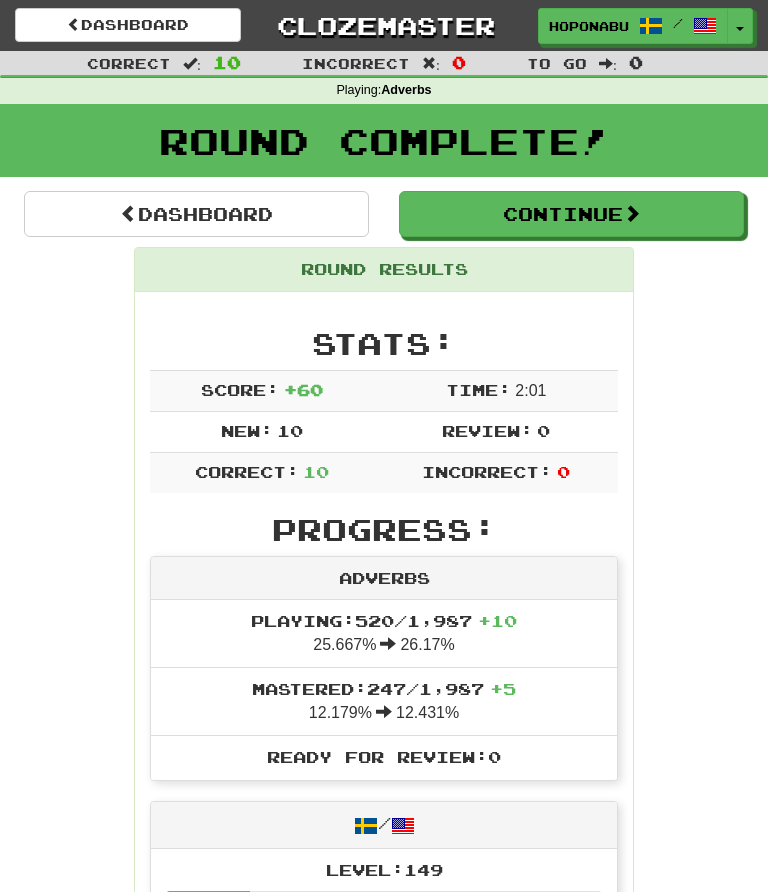 click on "Continue" at bounding box center (571, 214) 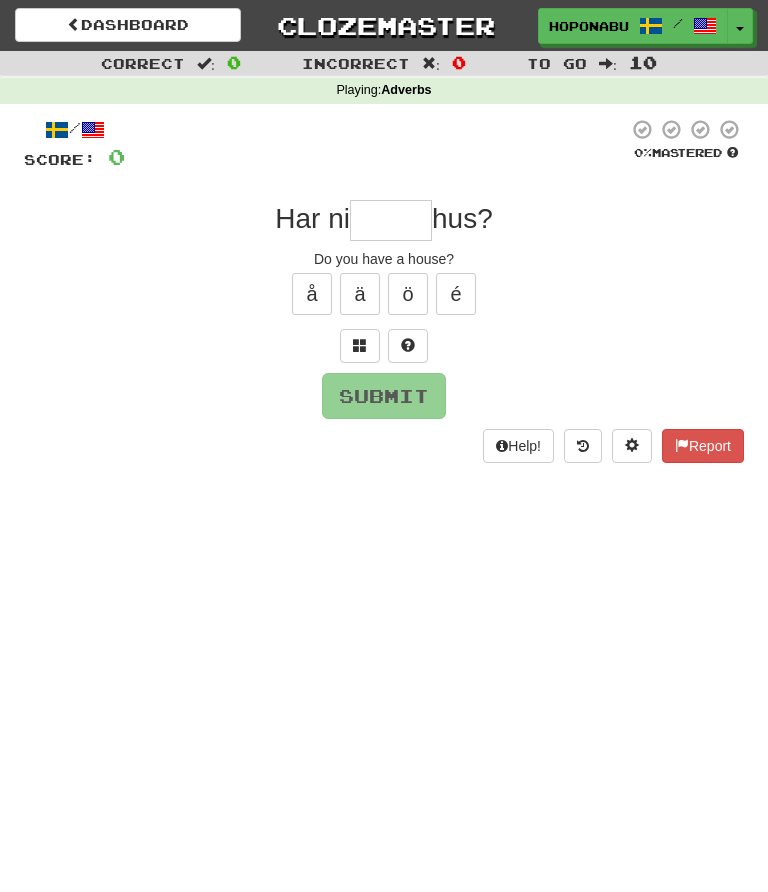 click at bounding box center (391, 220) 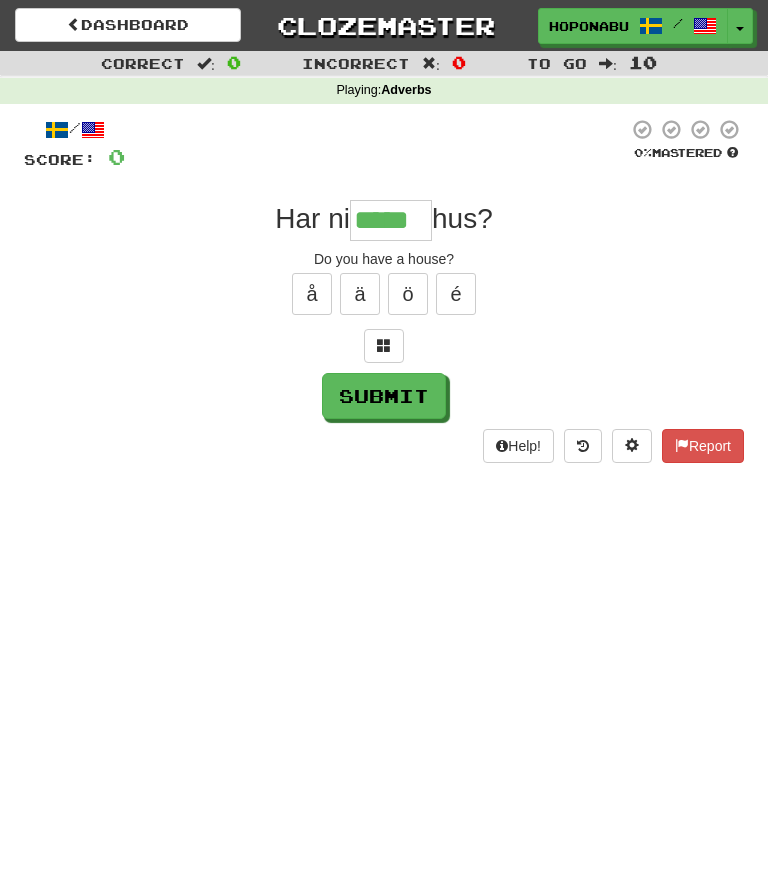 type on "*****" 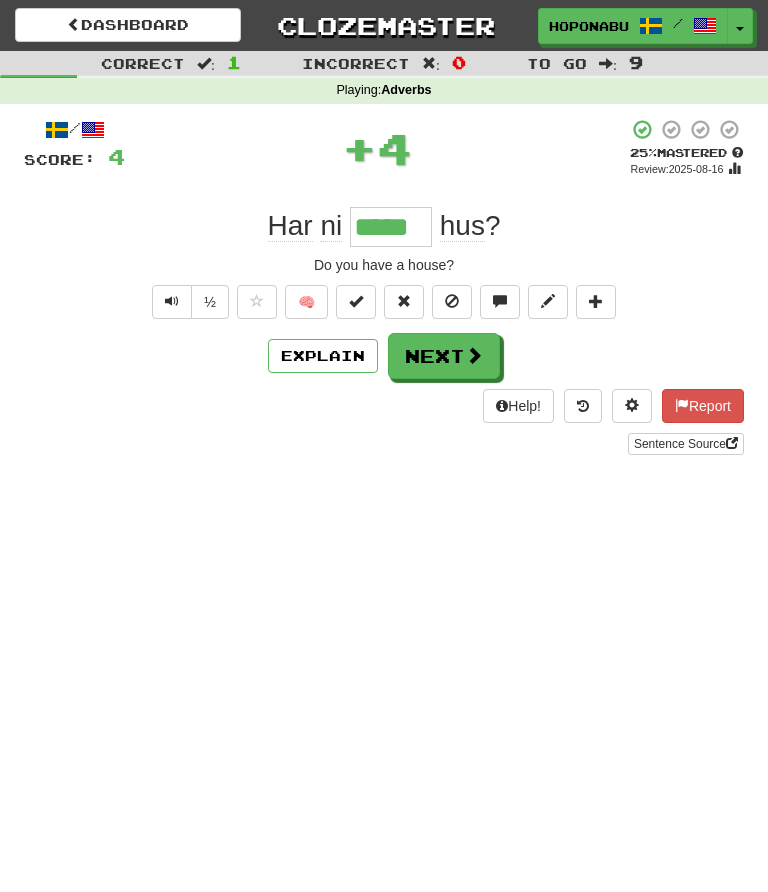 click on "Explain" at bounding box center (323, 356) 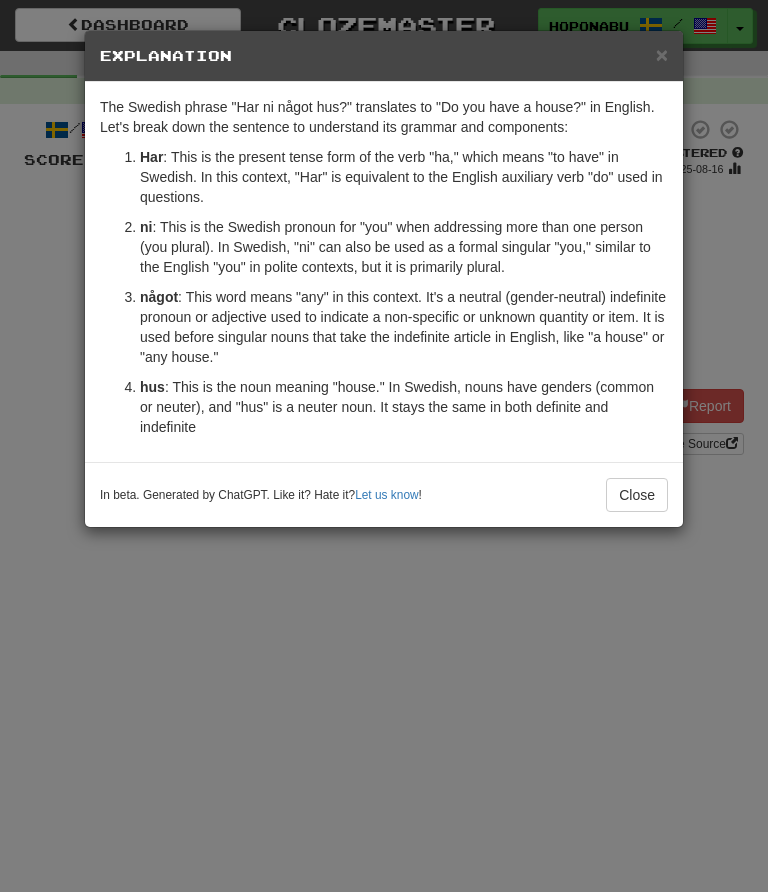click on "Close" at bounding box center [637, 495] 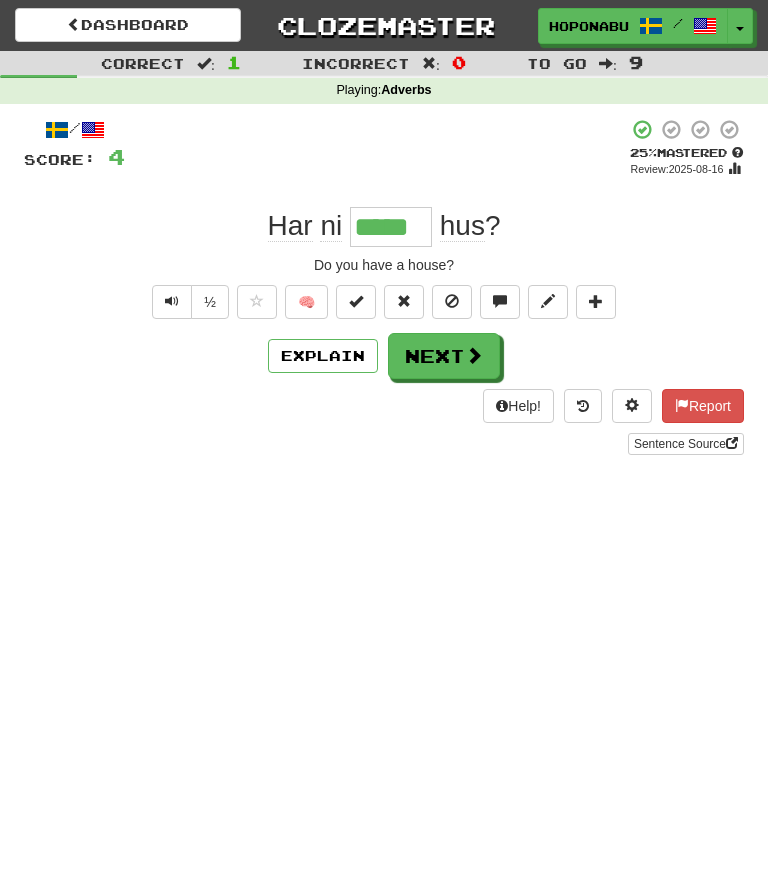 click at bounding box center (474, 355) 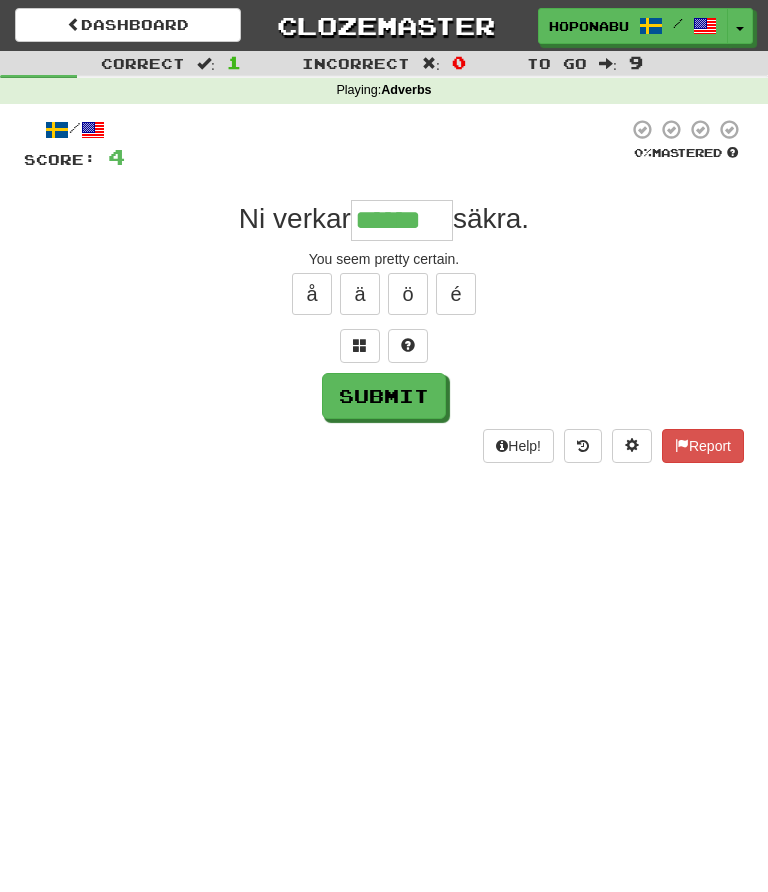 type on "******" 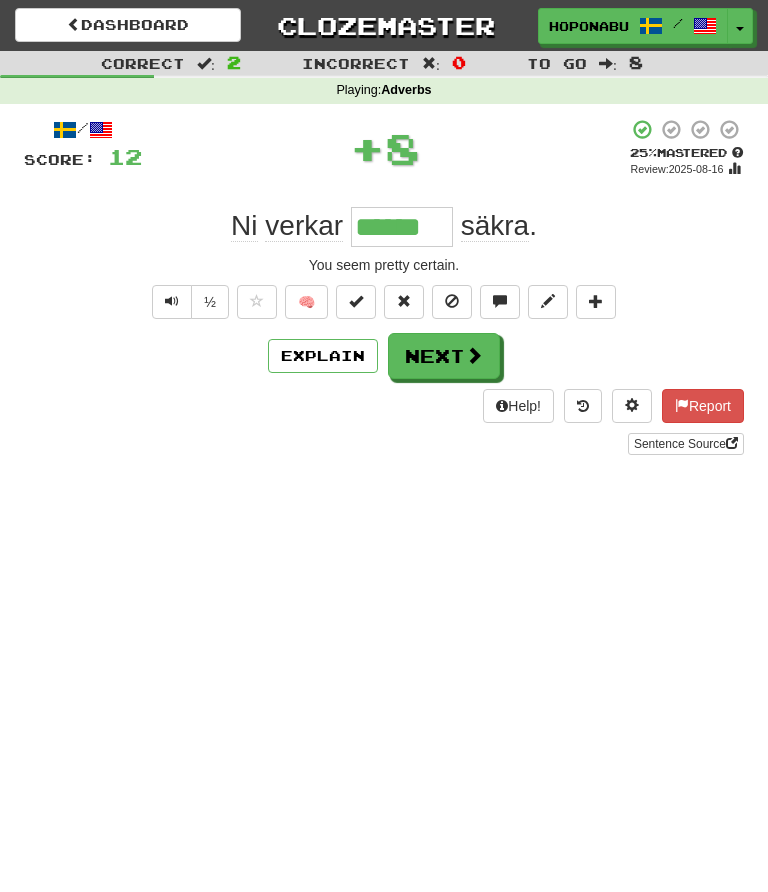 click on "Next" at bounding box center (444, 356) 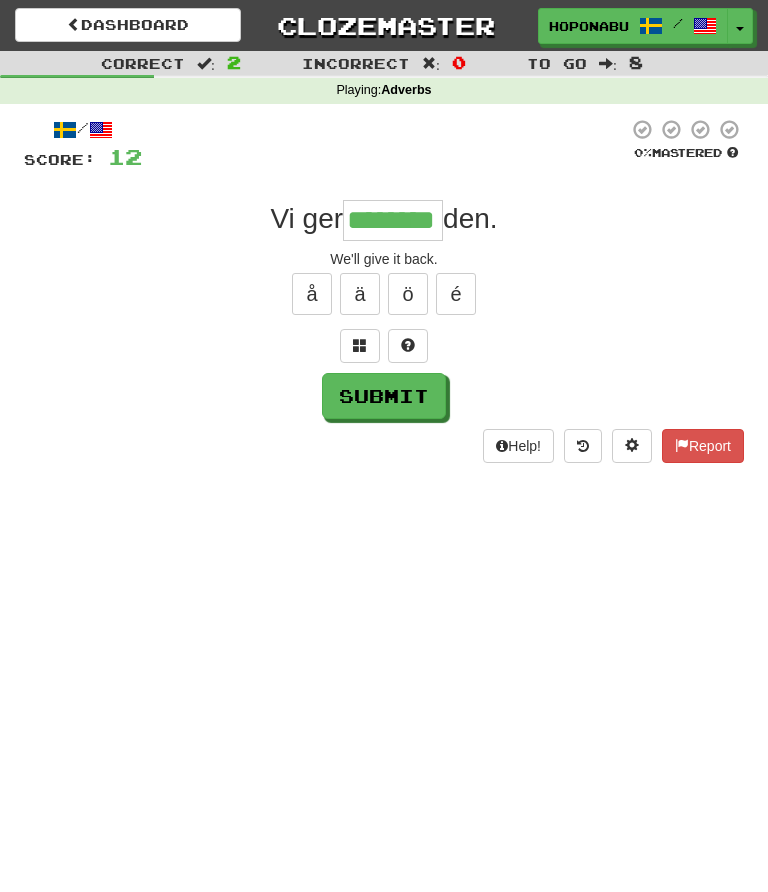 type on "********" 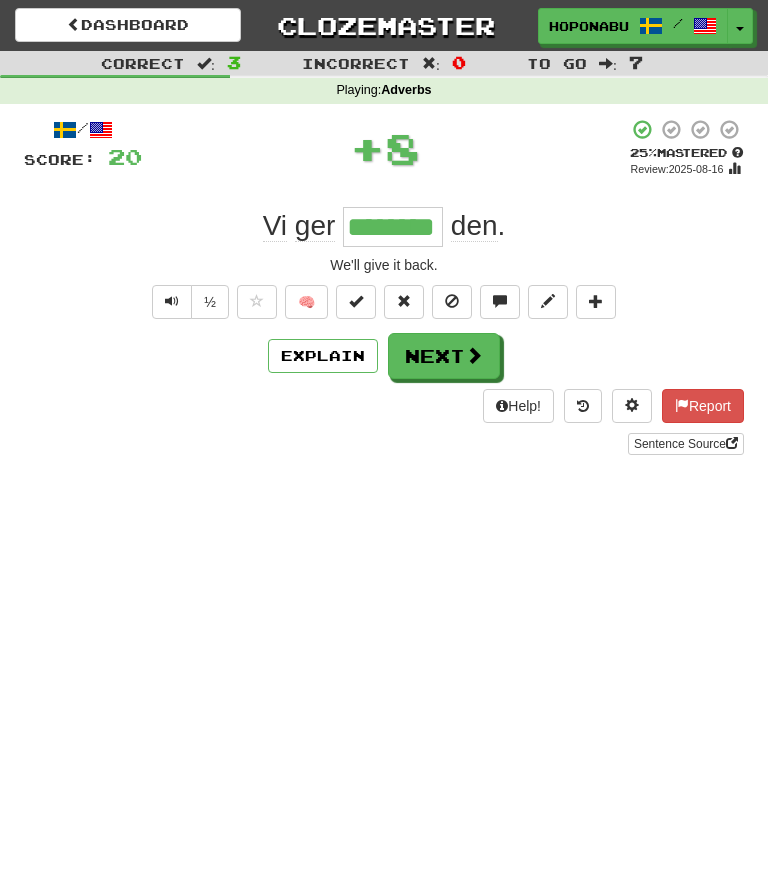 click on "🧠" at bounding box center (306, 302) 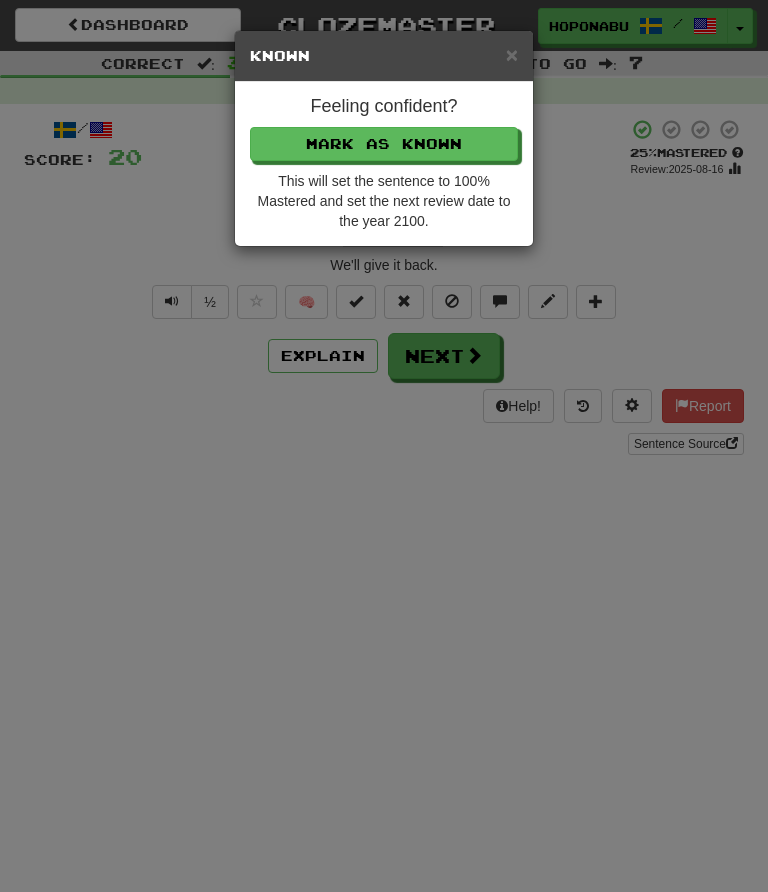 click on "Mark as Known" at bounding box center [384, 144] 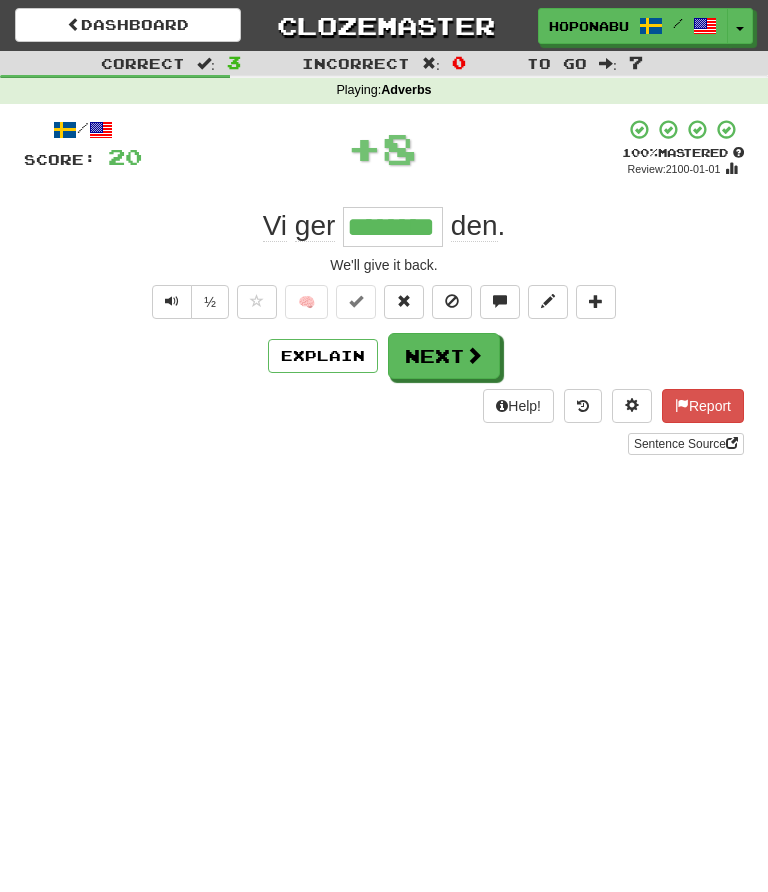 click at bounding box center [474, 355] 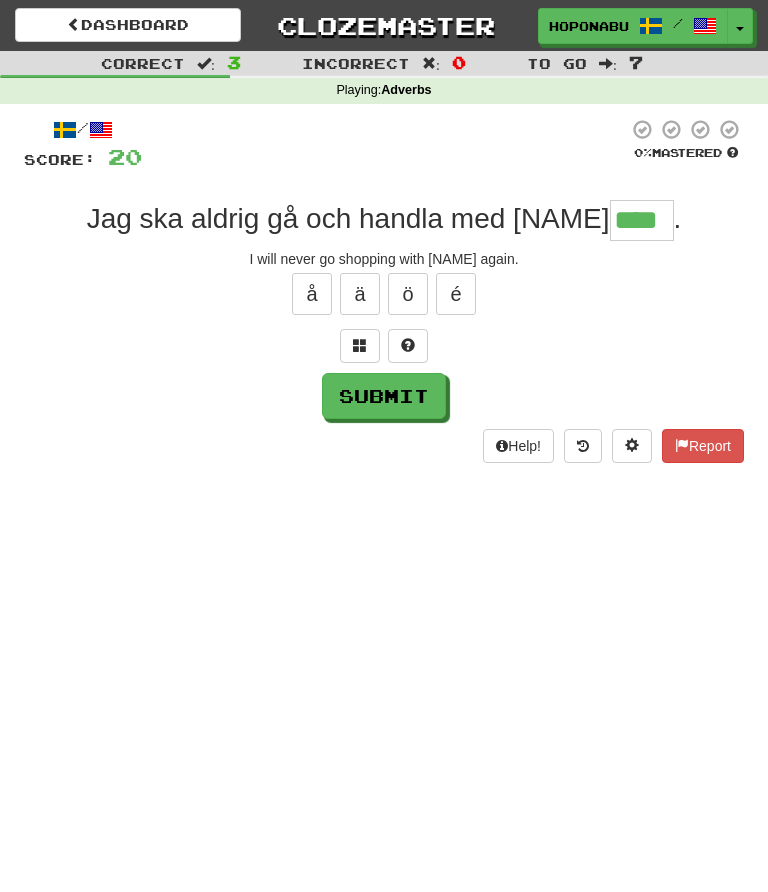 type on "****" 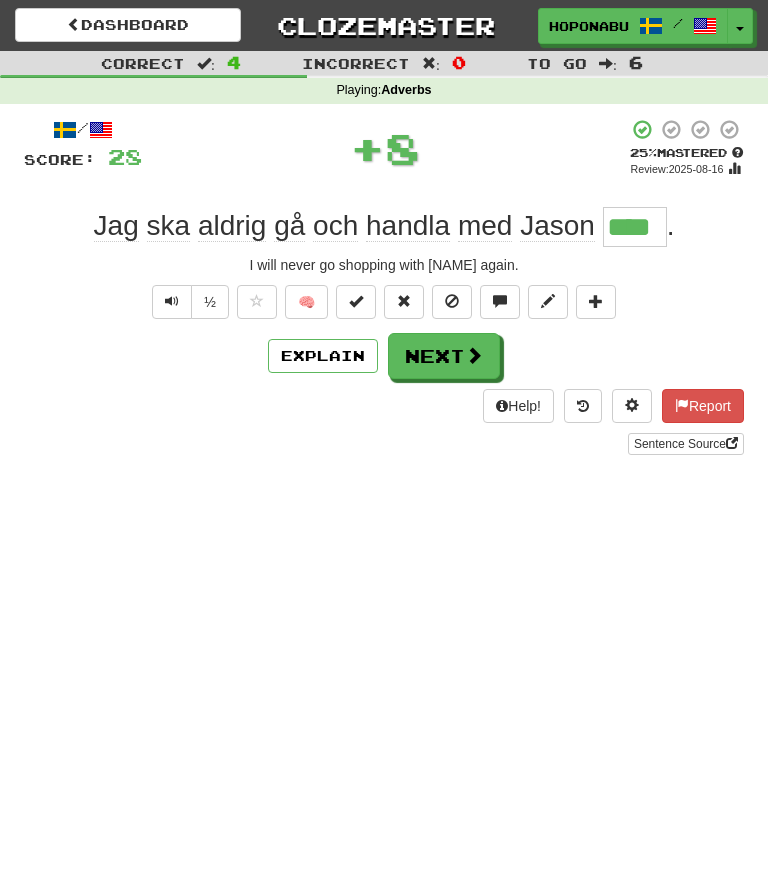 click on "🧠" at bounding box center (306, 302) 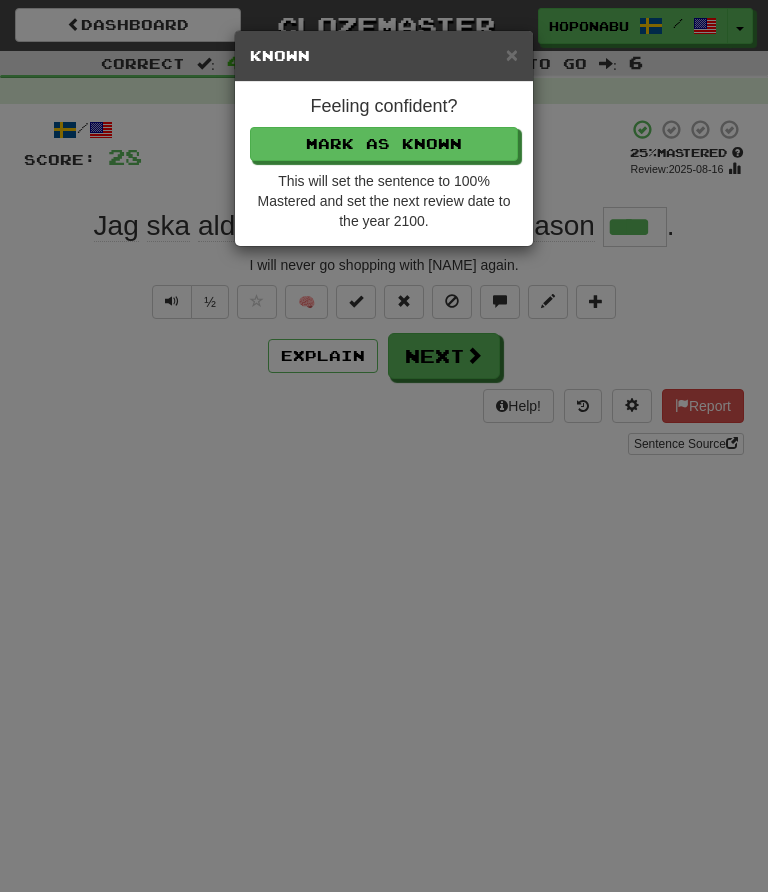 click on "Mark as Known" at bounding box center (384, 144) 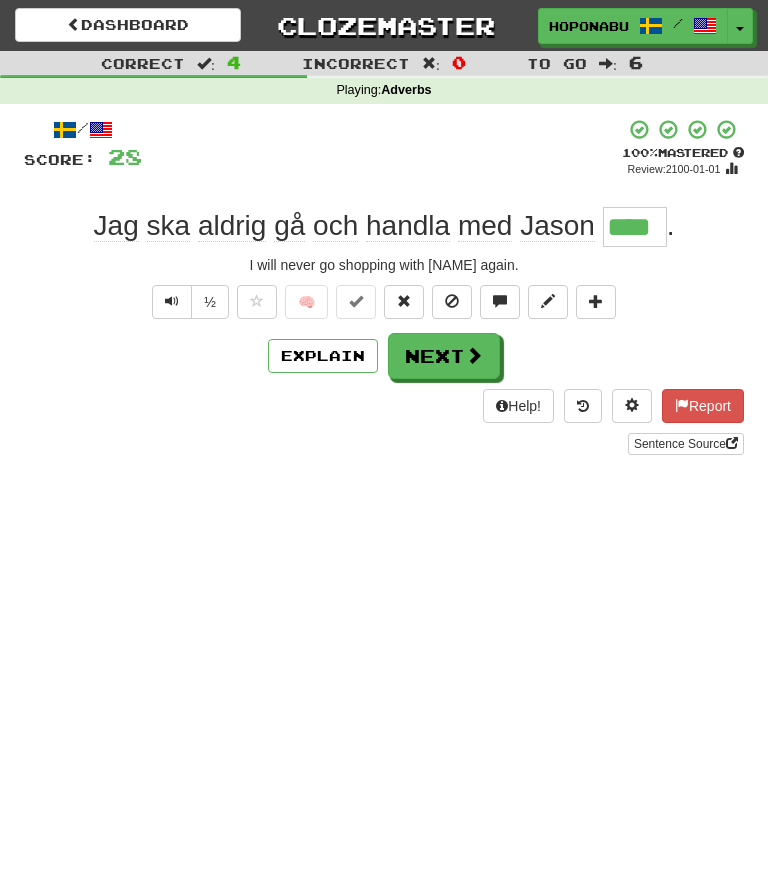 click at bounding box center (474, 355) 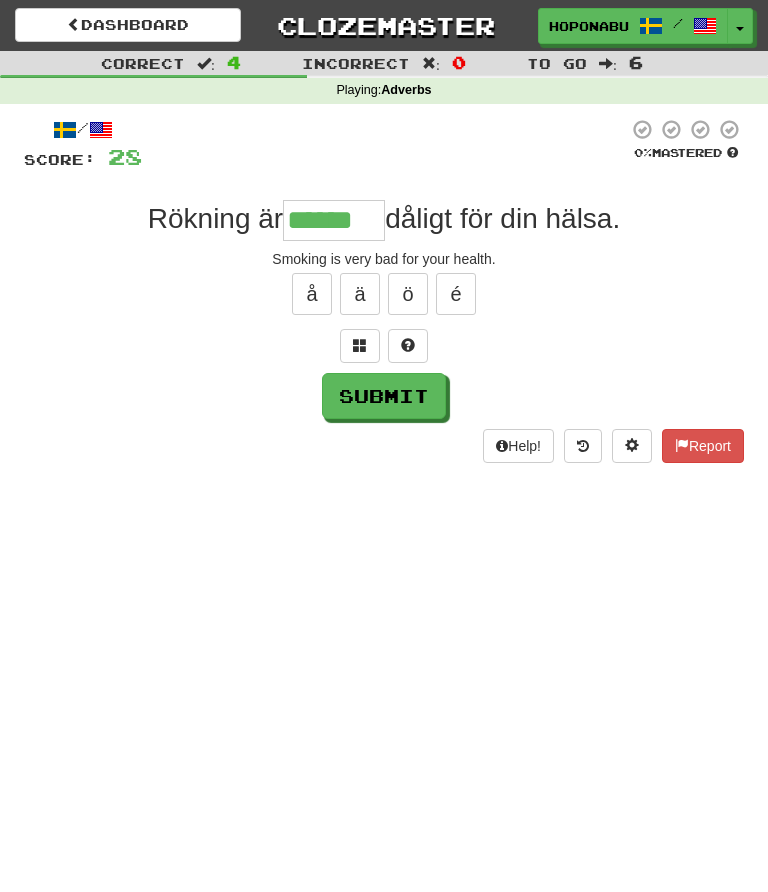 type on "******" 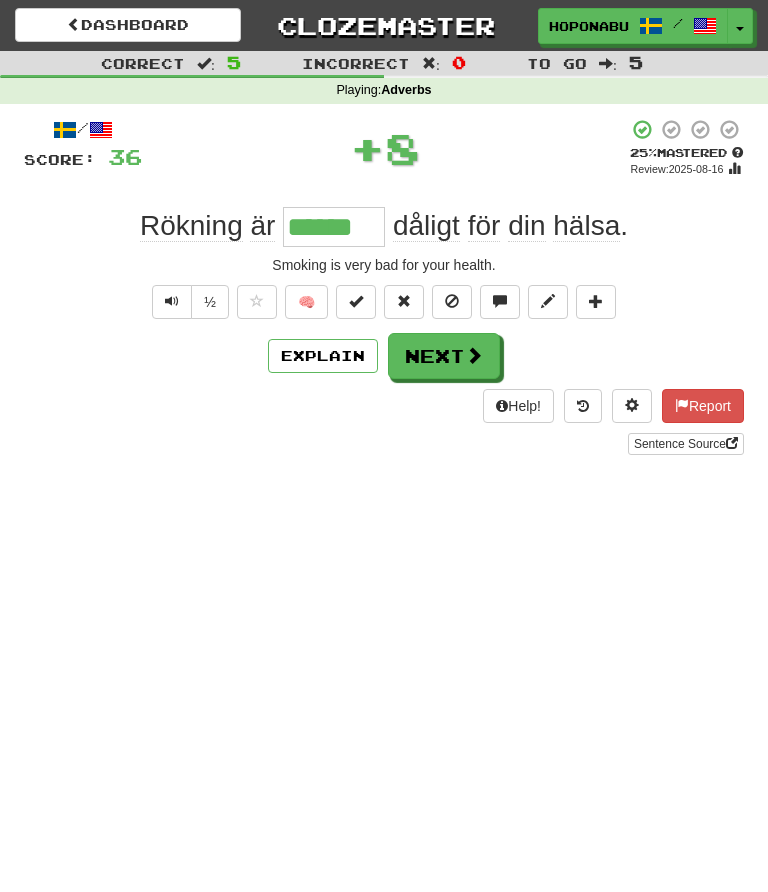 click on "🧠" at bounding box center (306, 302) 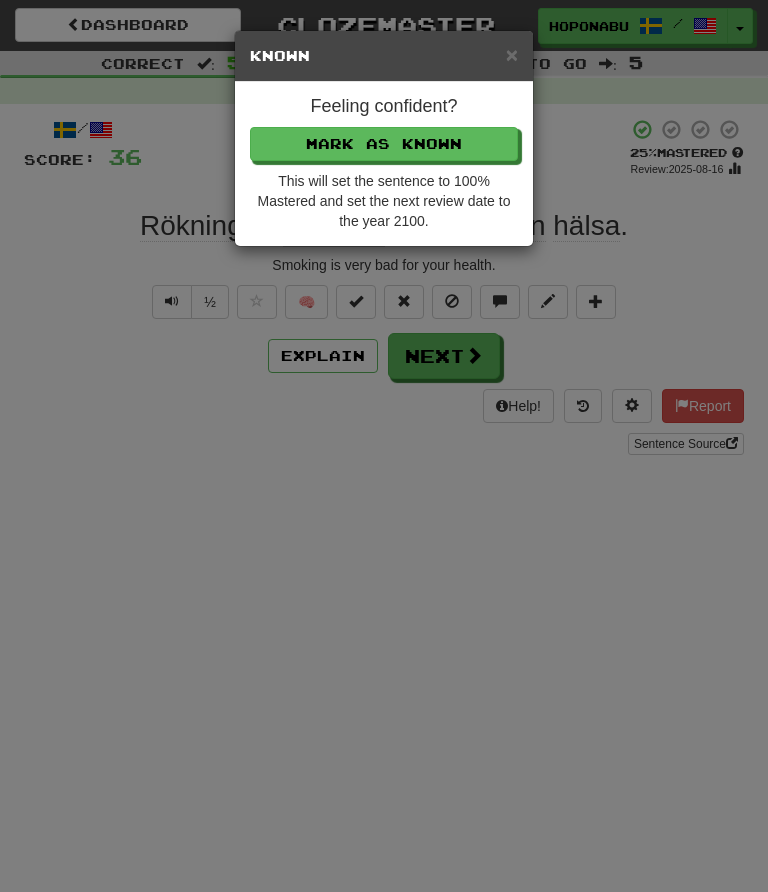 click on "Mark as Known" at bounding box center (384, 144) 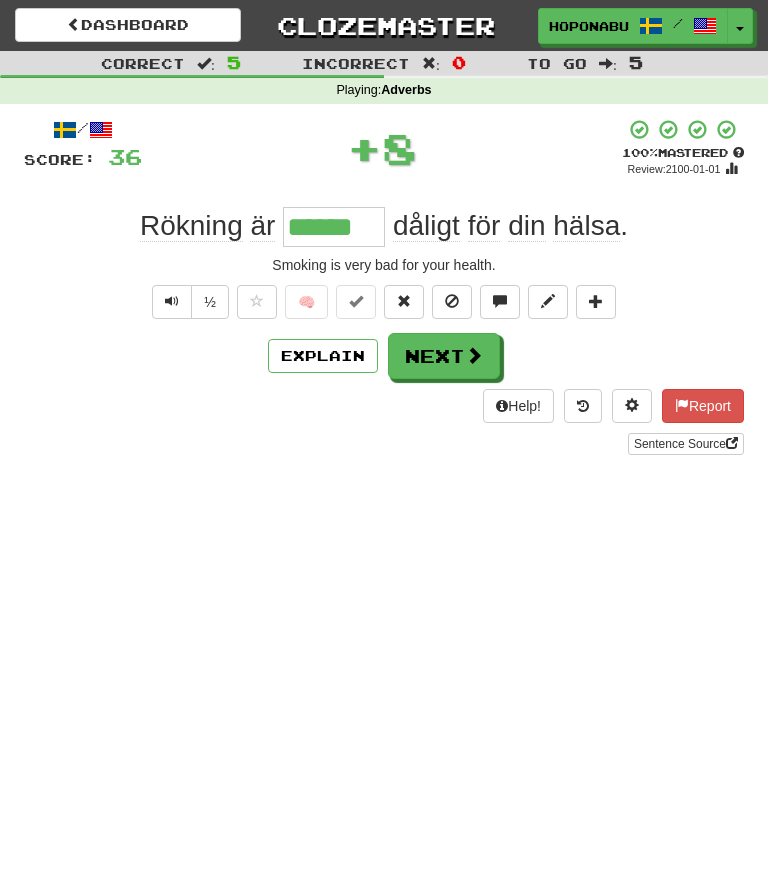 click on "Next" at bounding box center [444, 356] 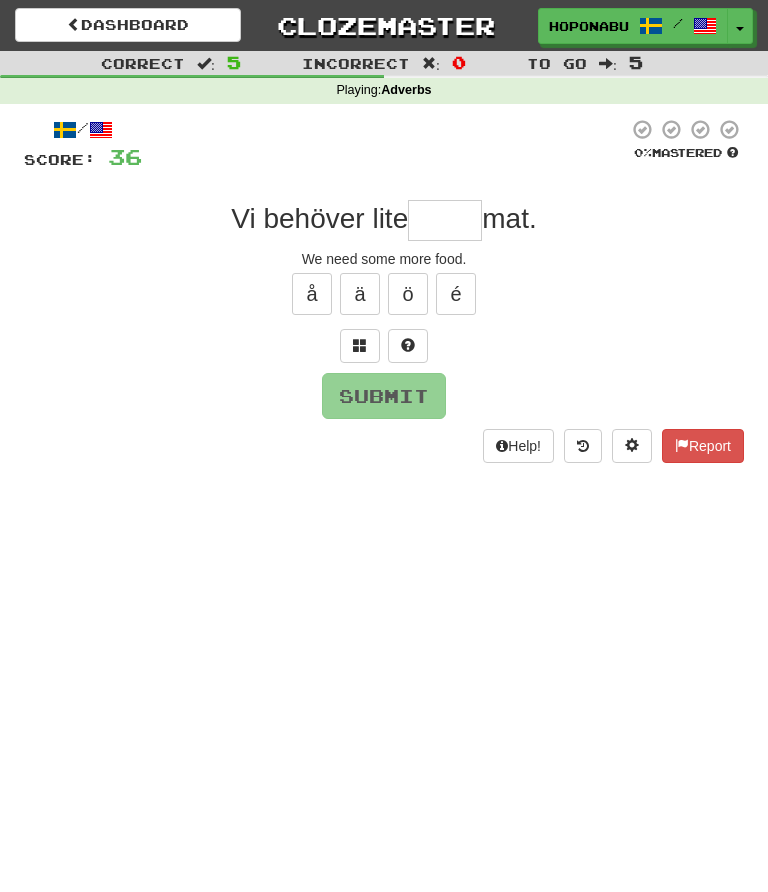 click at bounding box center (408, 346) 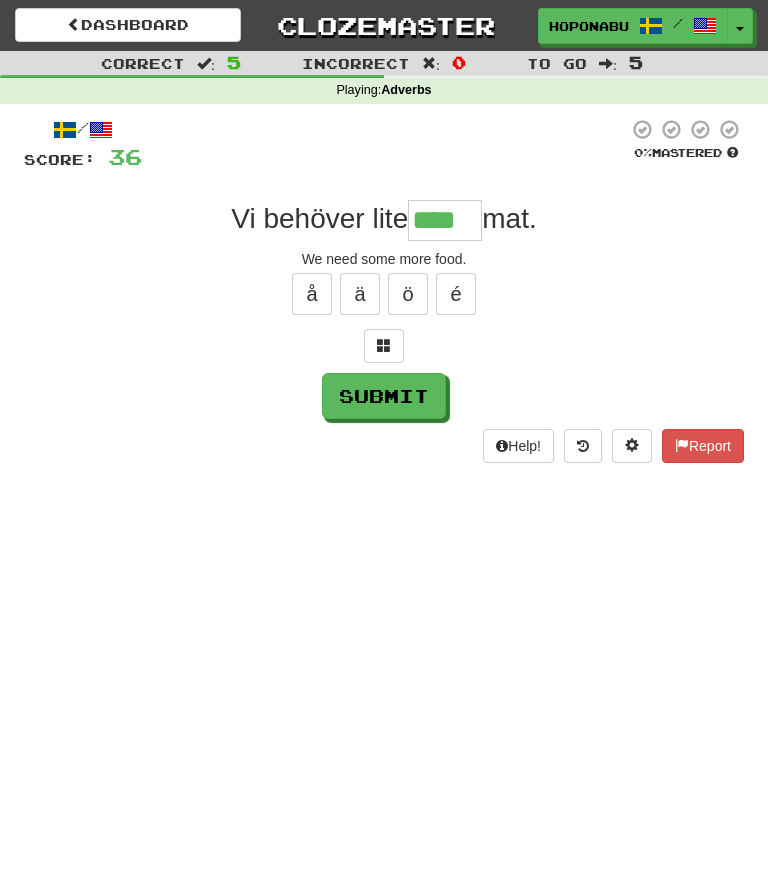 type on "****" 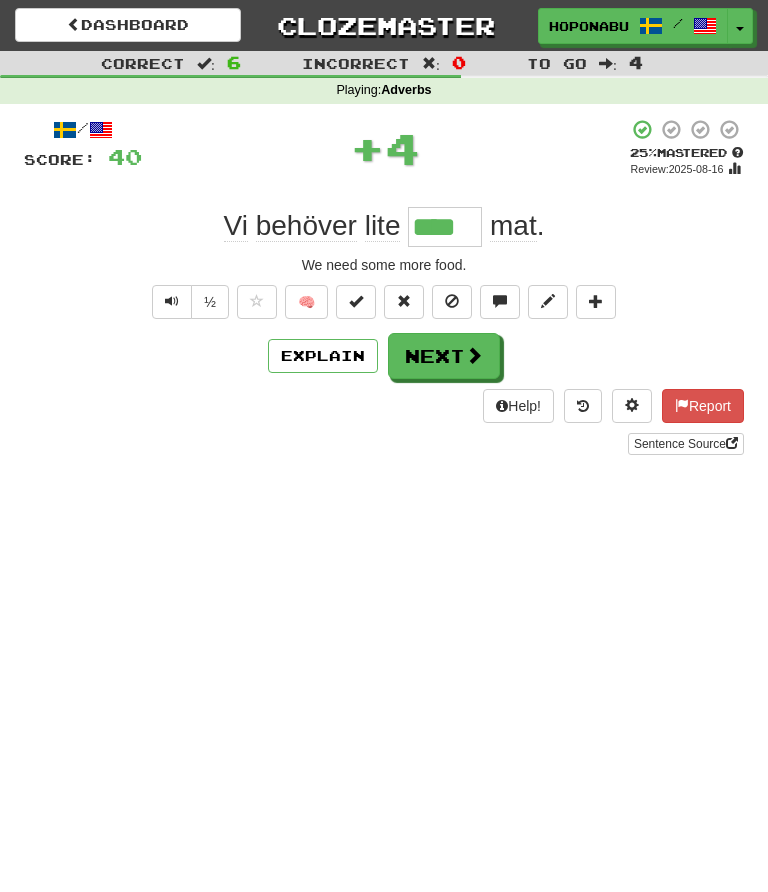 click on "Explain" at bounding box center [323, 356] 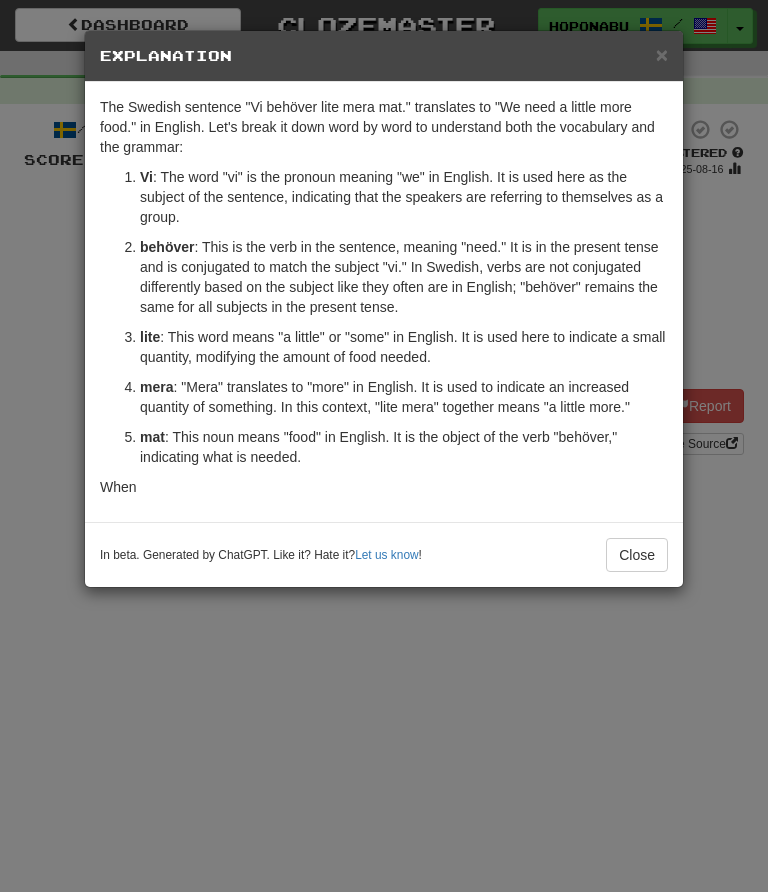 click on "Close" at bounding box center [637, 555] 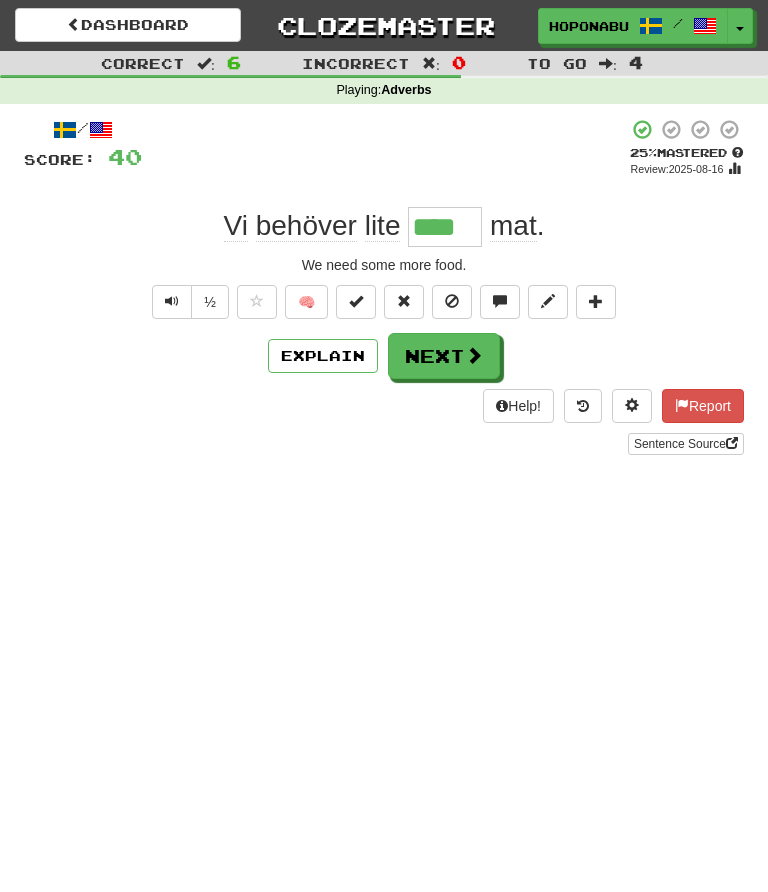 click on "Next" at bounding box center (444, 356) 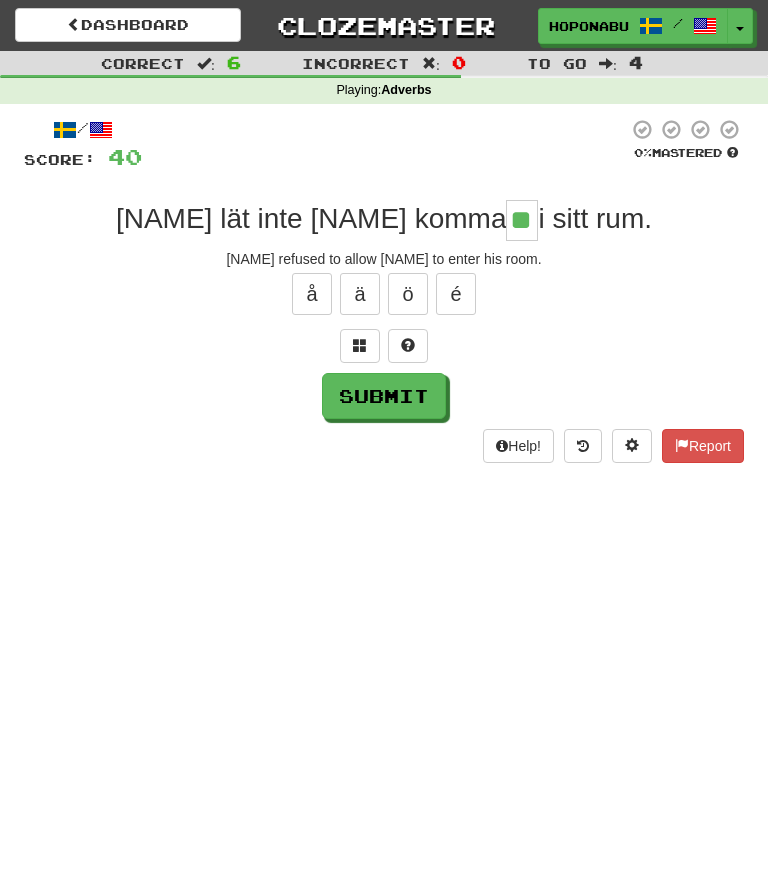type on "**" 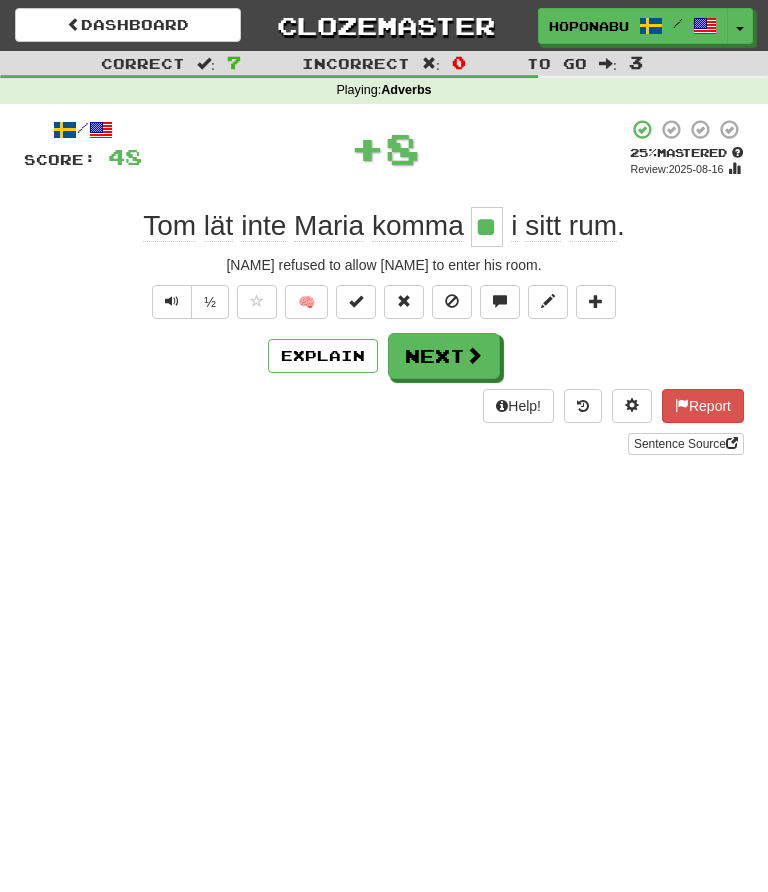 click at bounding box center (474, 355) 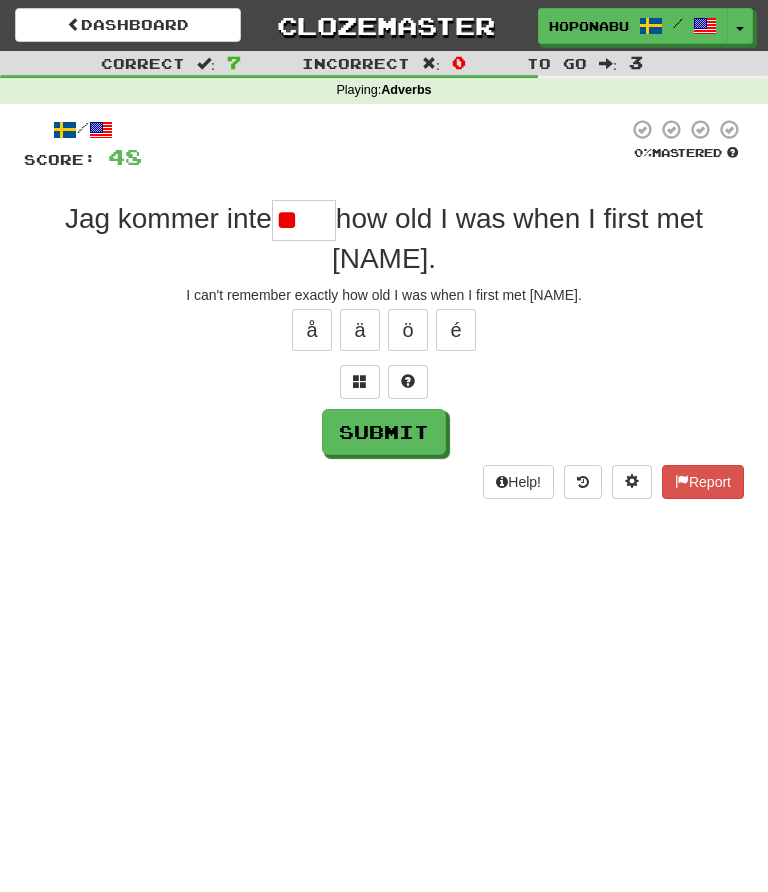 type on "*" 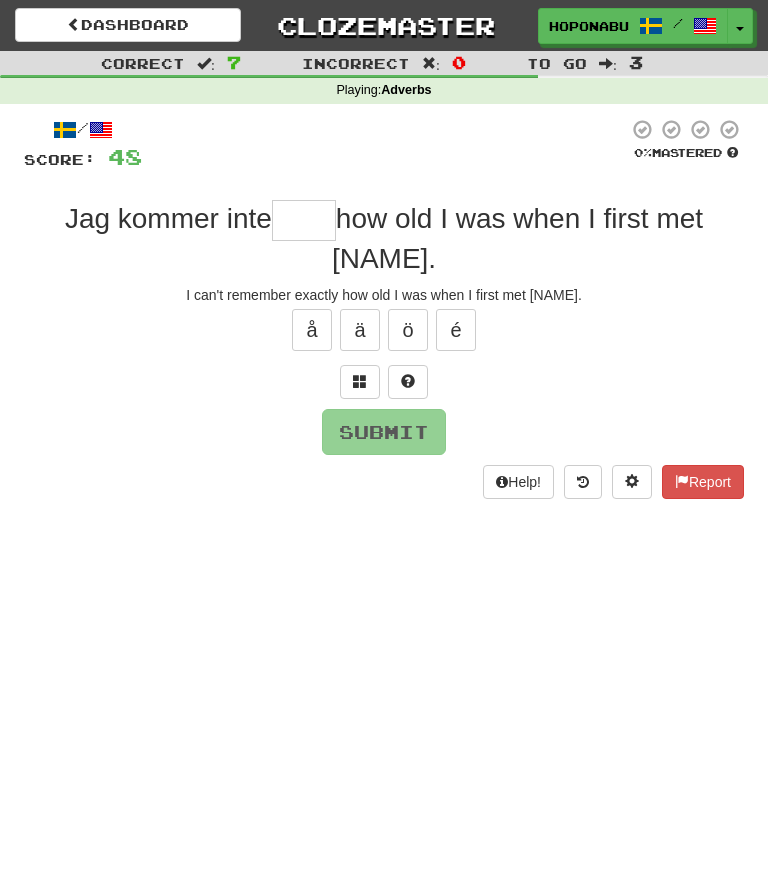 click at bounding box center [408, 382] 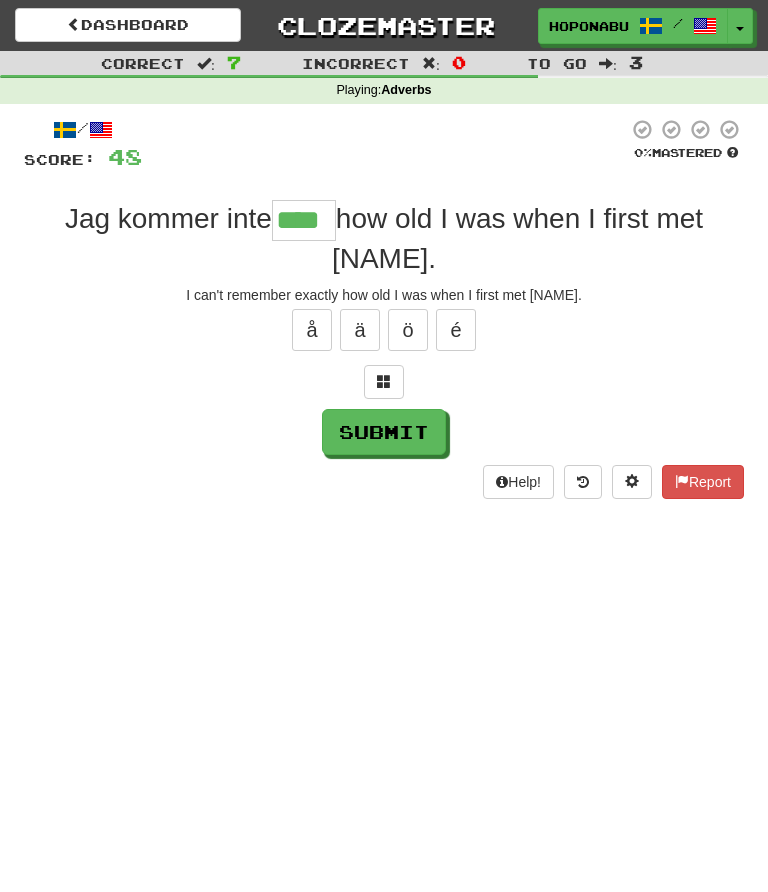 type on "****" 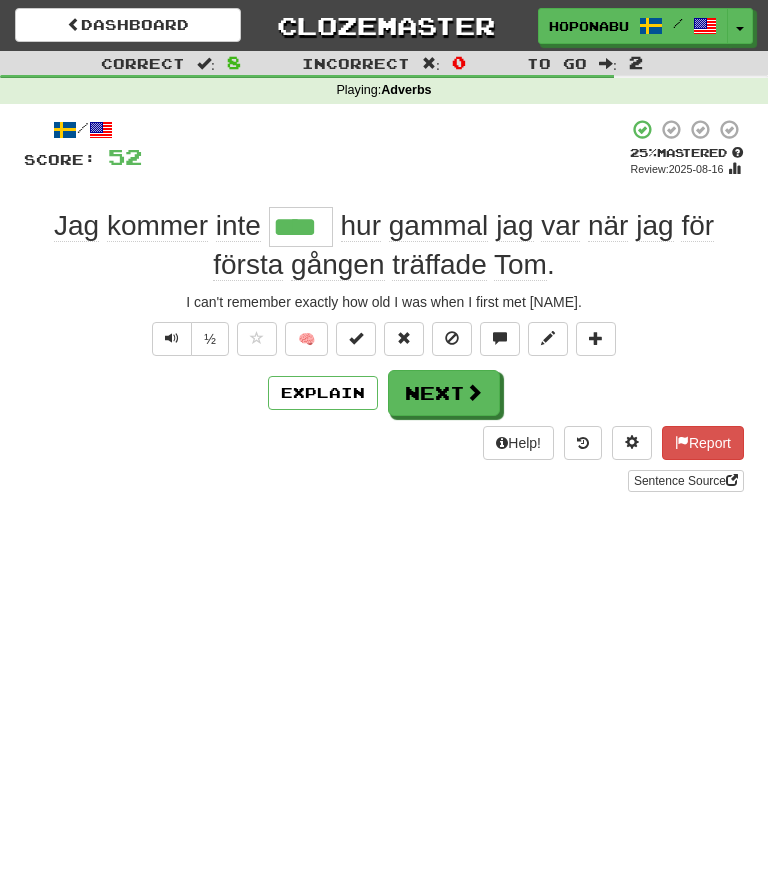 click on "Explain" at bounding box center (323, 393) 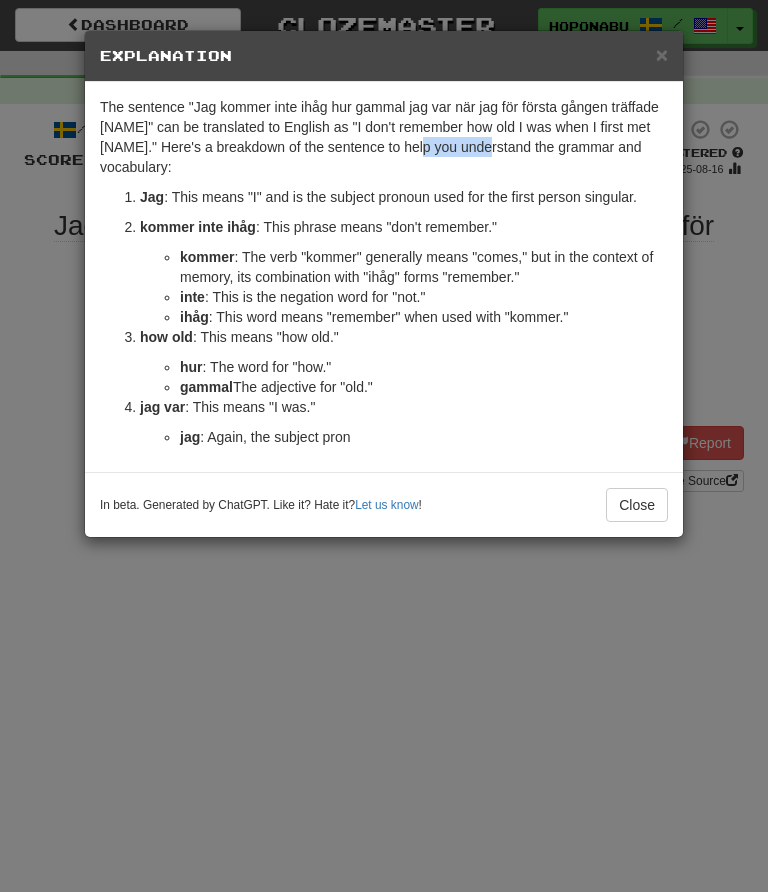 click on "The sentence "Jag kommer inte ihåg hur gammal jag var när jag för första gången träffade [NAME]" can be translated to English as "I don't remember how old I was when I first met [NAME]." Here's a breakdown of the sentence to help you understand the grammar and vocabulary:" at bounding box center [384, 137] 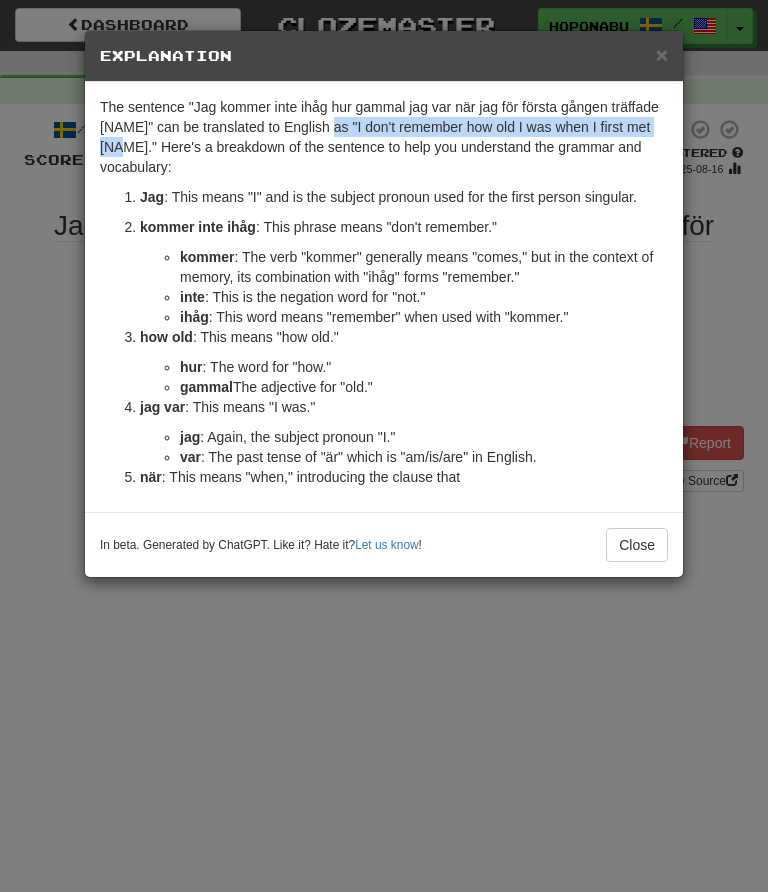 copy on ""I don't remember how old I was when I first met [NAME]."" 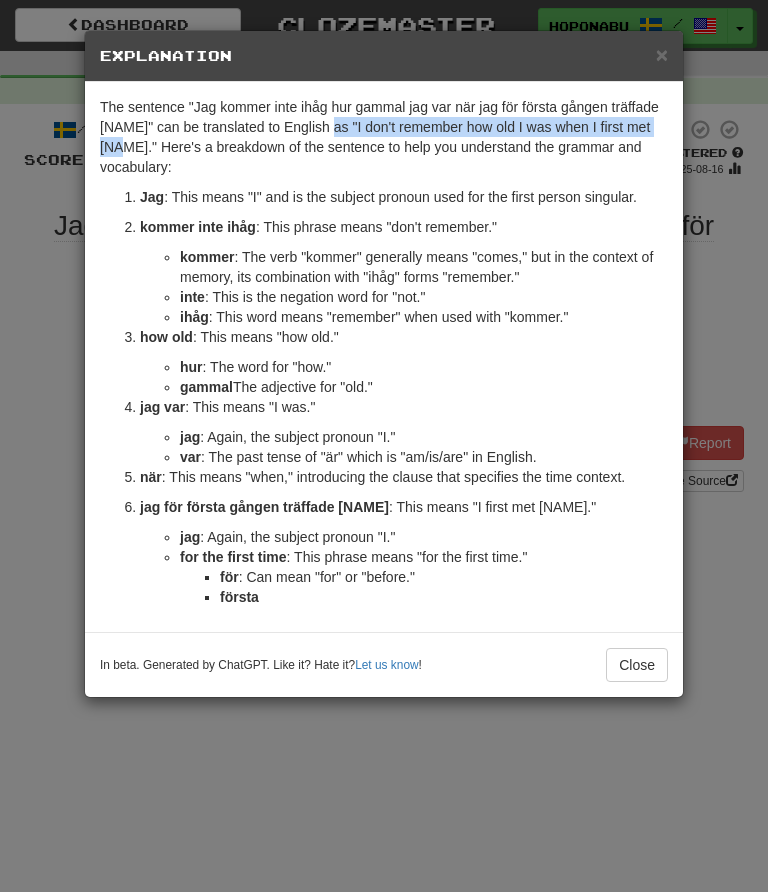 click on "I can't remember exactly how old I was when I first met [NAME].
Jag : This means "I" and is the subject pronoun used for the first person singular.
kommer inte ihåg : This phrase means "don't remember."
kommer : The verb "kommer" generally means "comes," but in the context of memory, its combination with "ihåg" forms "remember."
inte : This is the negation word for "not."
ihåg : This word means "remember" when used with "kommer."
hur gammal : This means "how old."
hur : The word for "how."
gammal : The adjective for "old."
jag var : This means "I was."
jag : Again, the subject pronoun "I."
var : The past tense of "är" which is "am/is/are" in English.
när : This means "when," introducing the clause that specifies the time context." at bounding box center [384, 446] 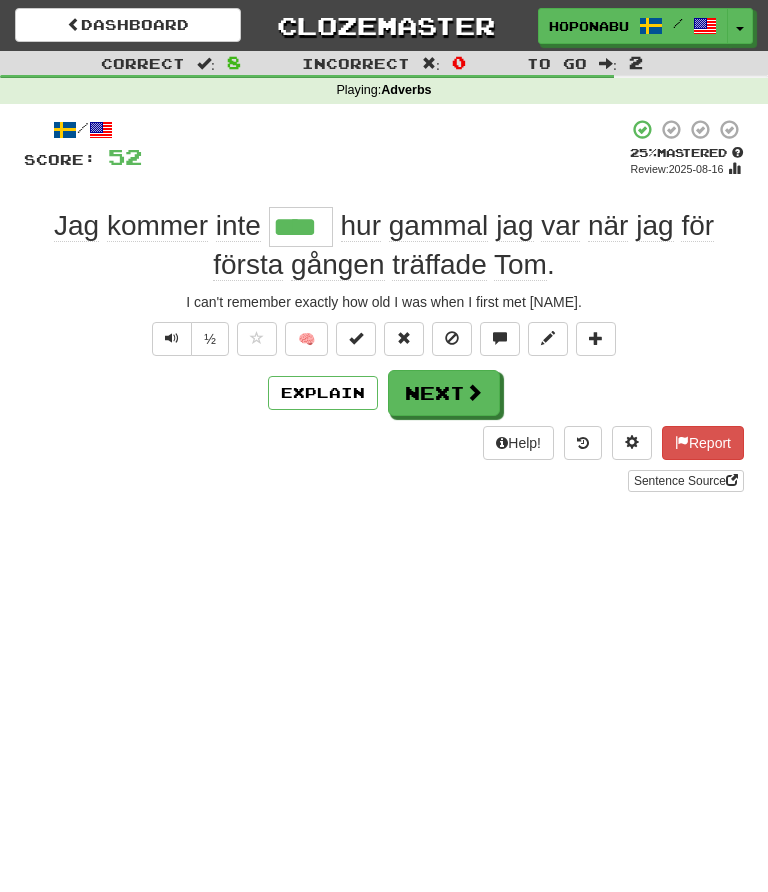 click on "Report" at bounding box center [703, 443] 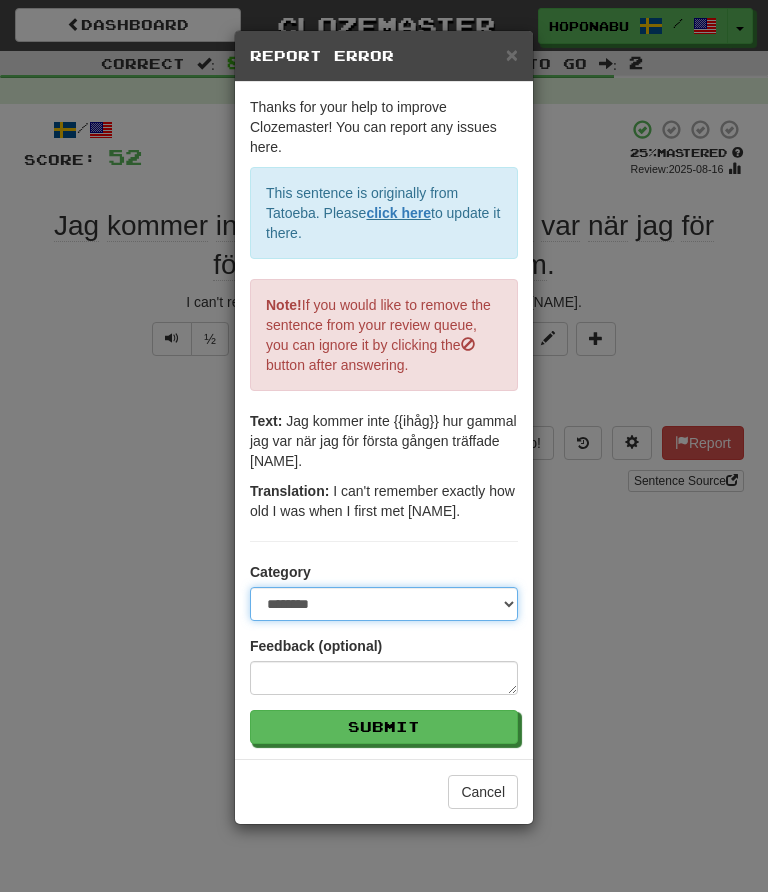 click on "**********" at bounding box center [384, 604] 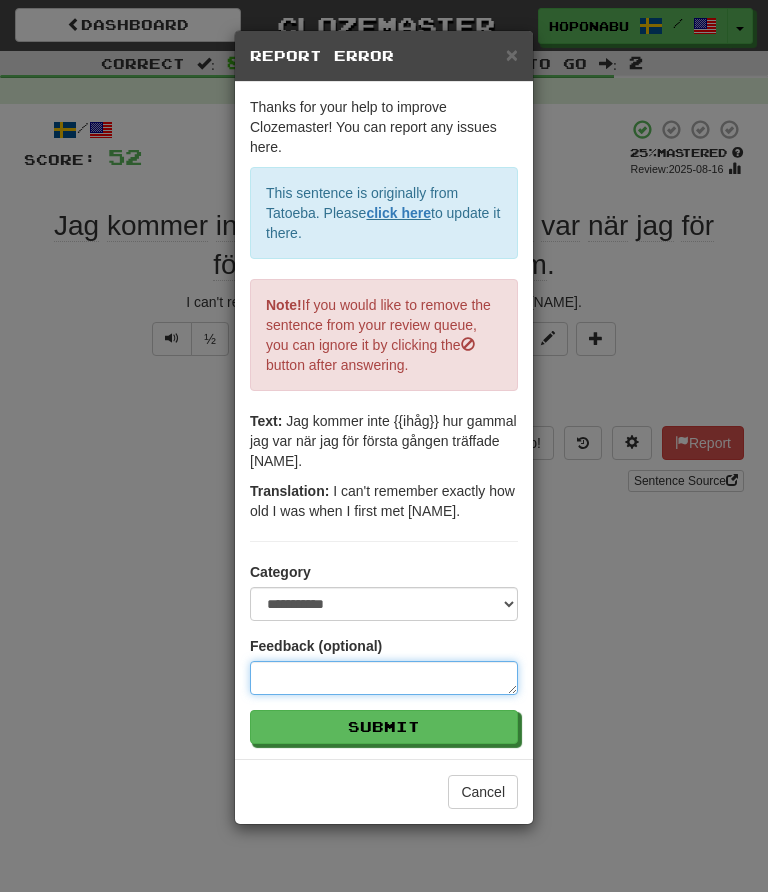 click at bounding box center [384, 678] 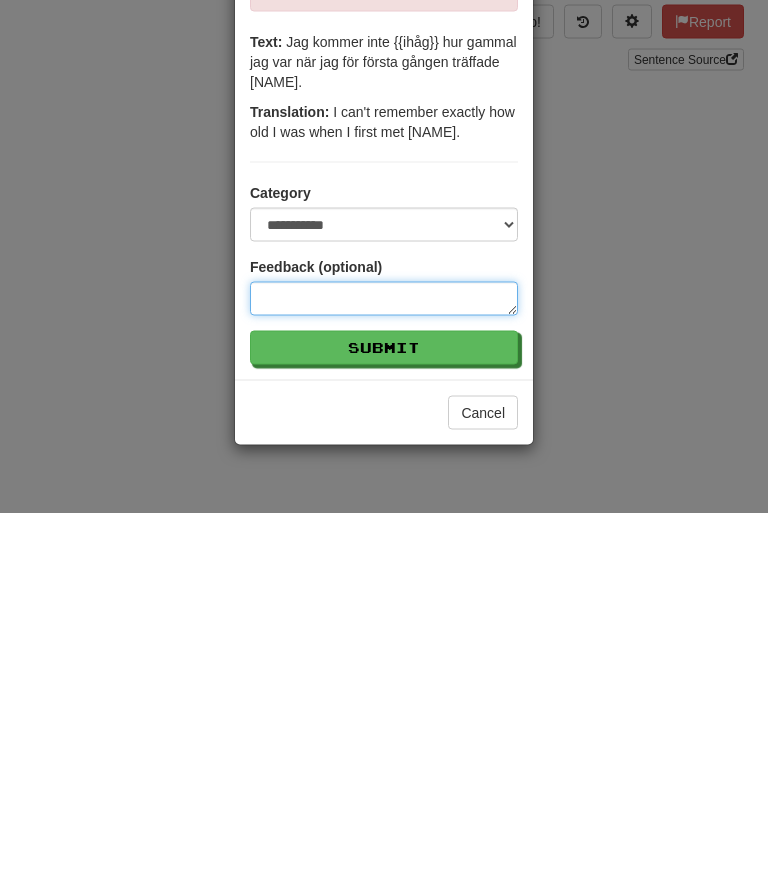 click at bounding box center (384, 678) 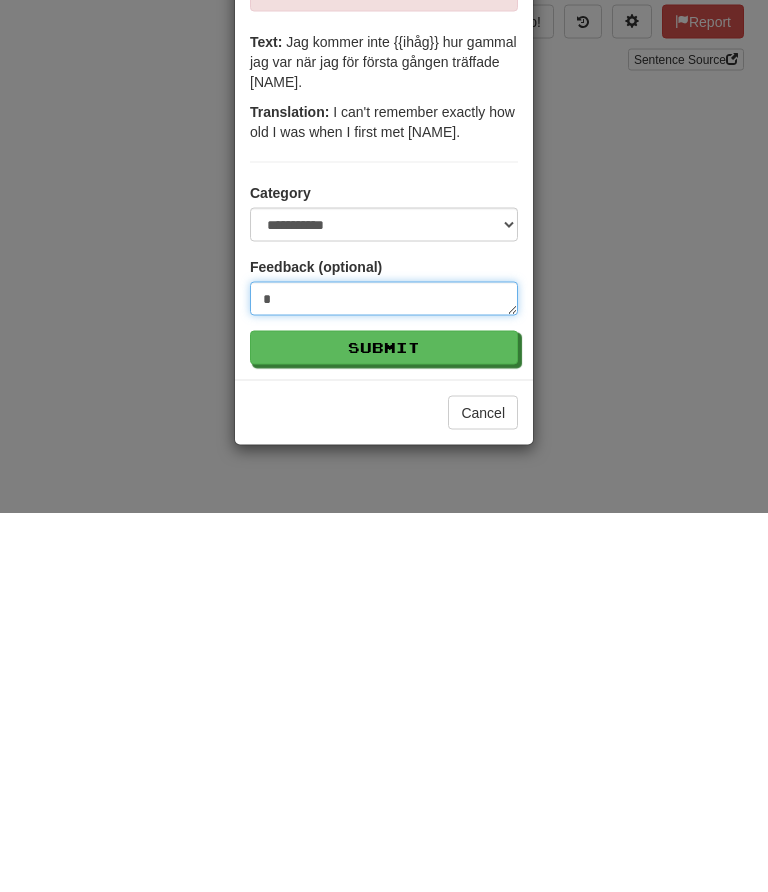 type on "**" 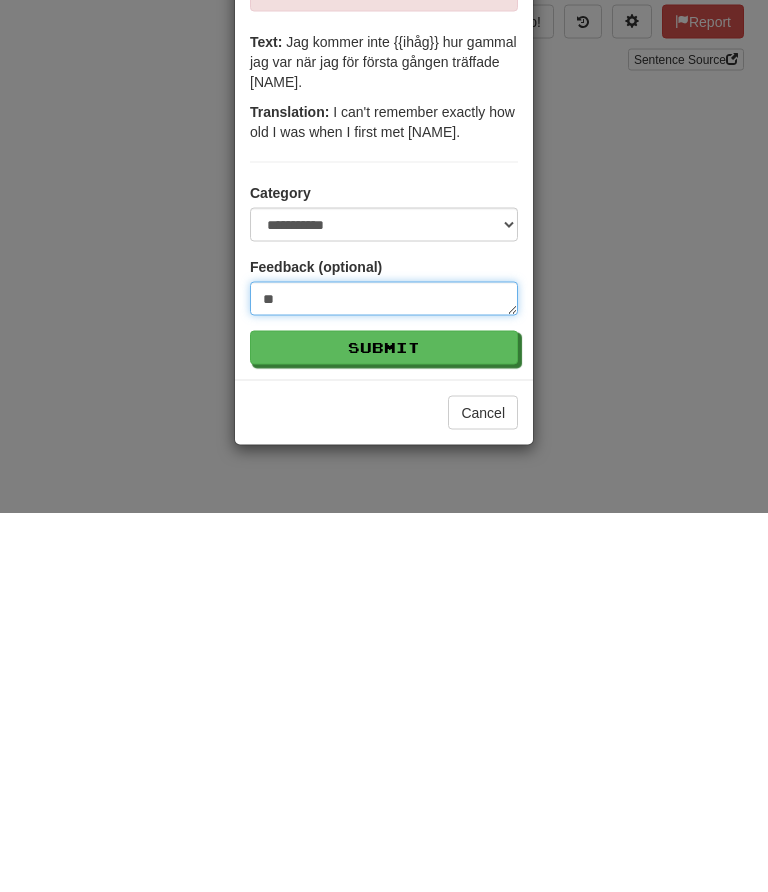 type on "**" 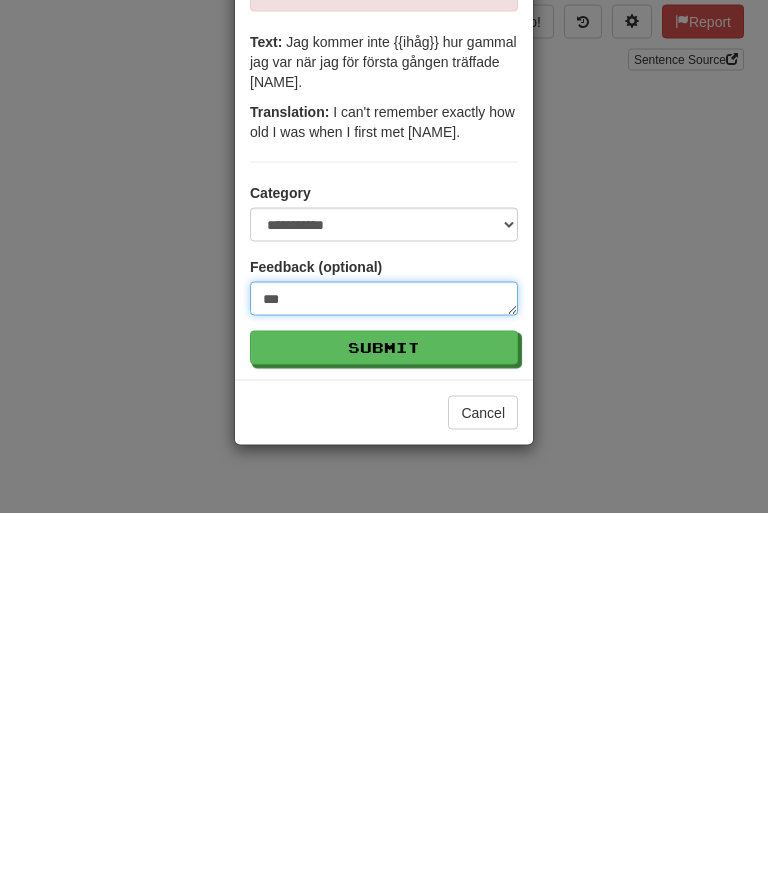 type on "****" 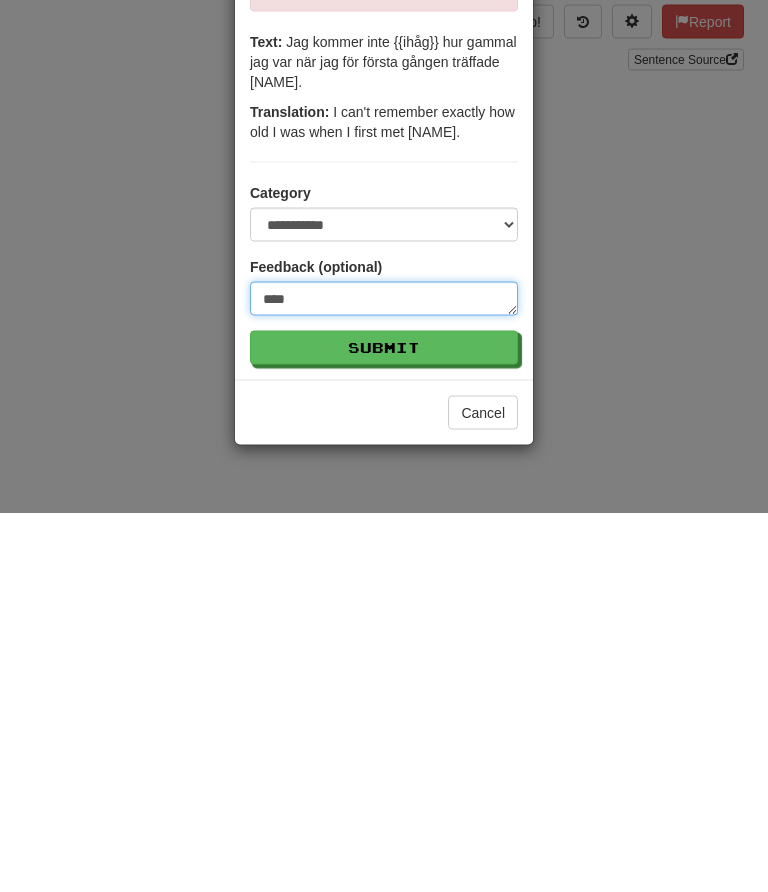 type on "*****" 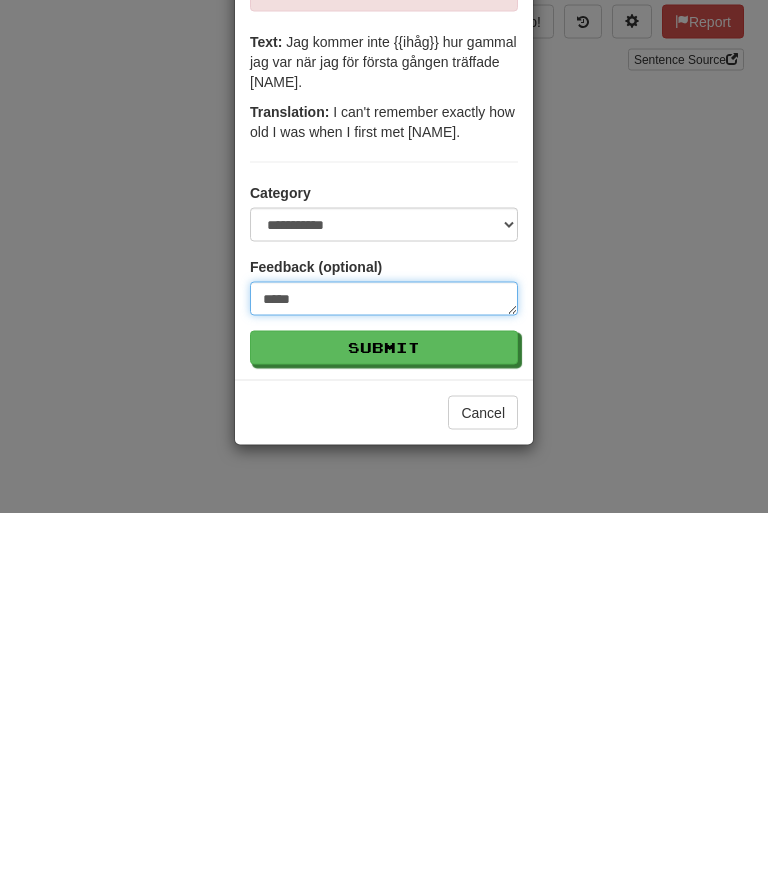type on "*" 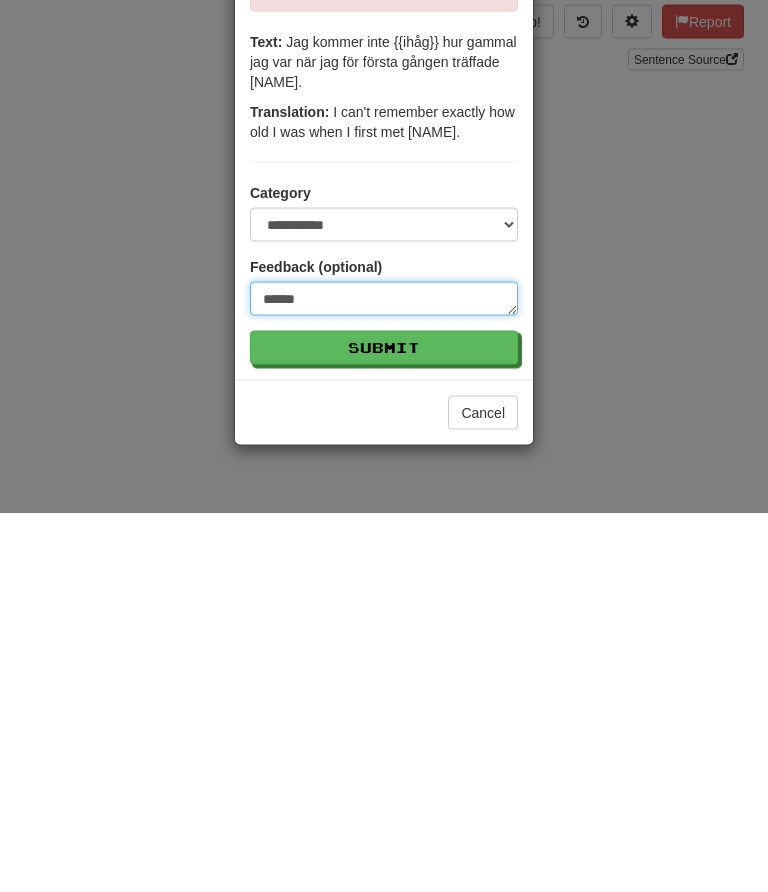 type on "*******" 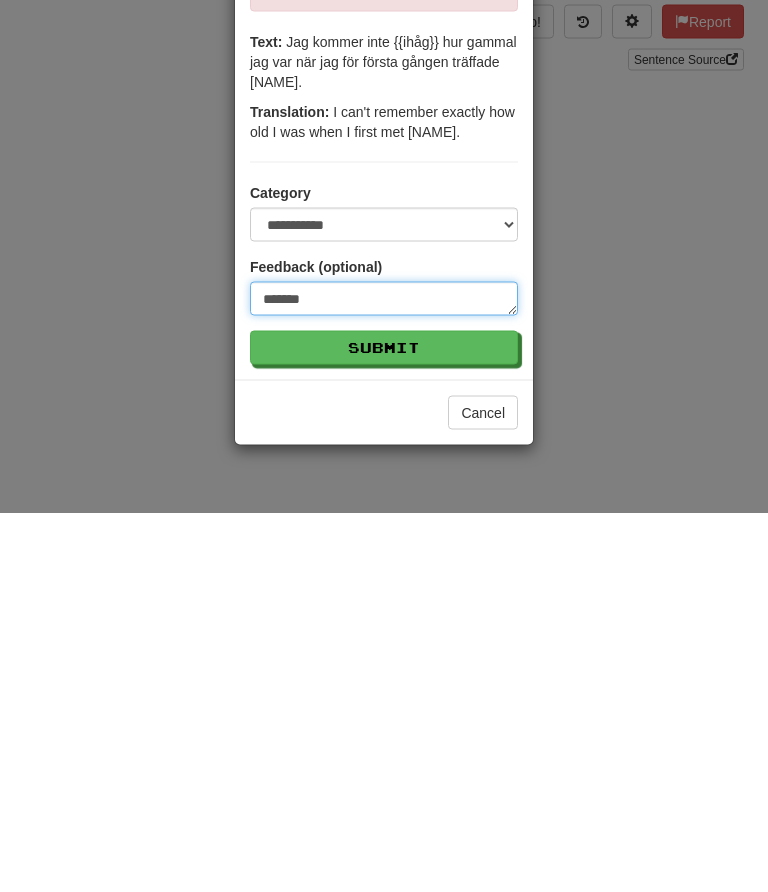 type on "********" 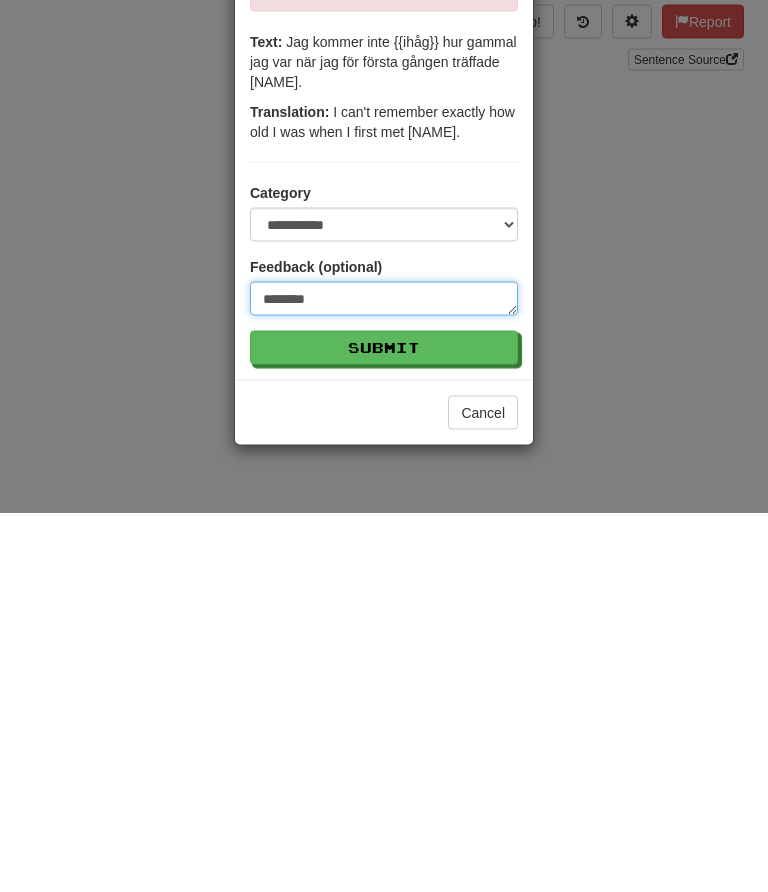 type on "*********" 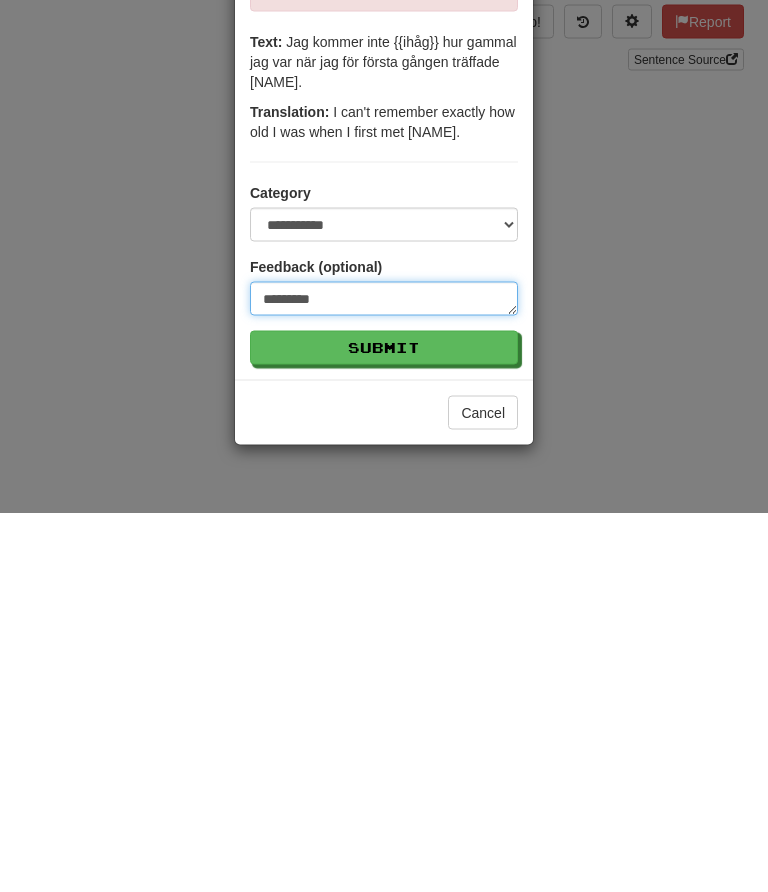 type on "**********" 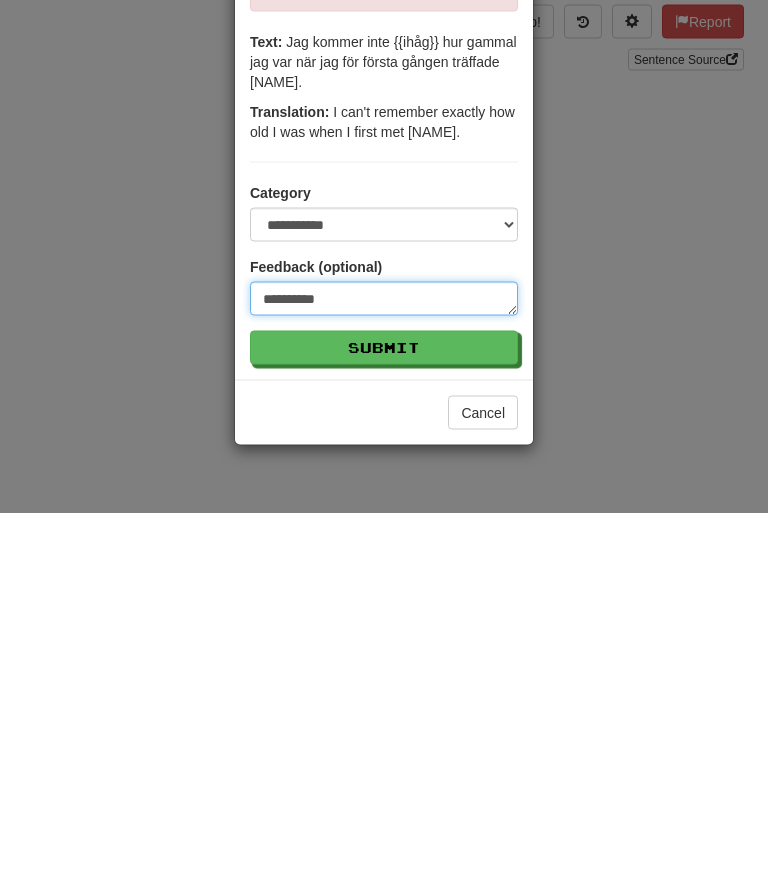 type on "*" 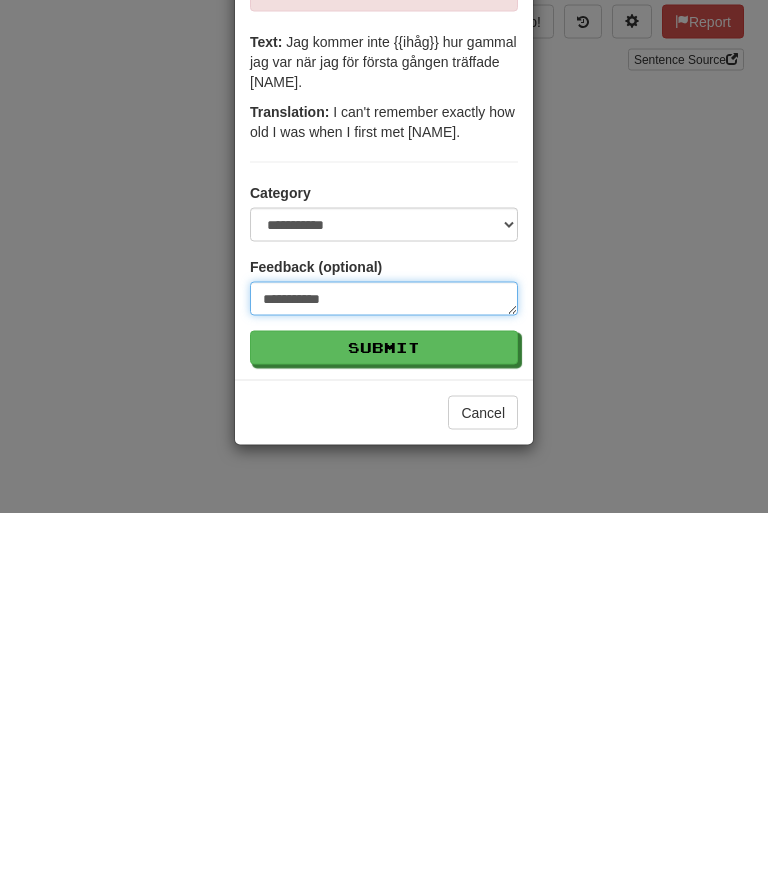 type on "**********" 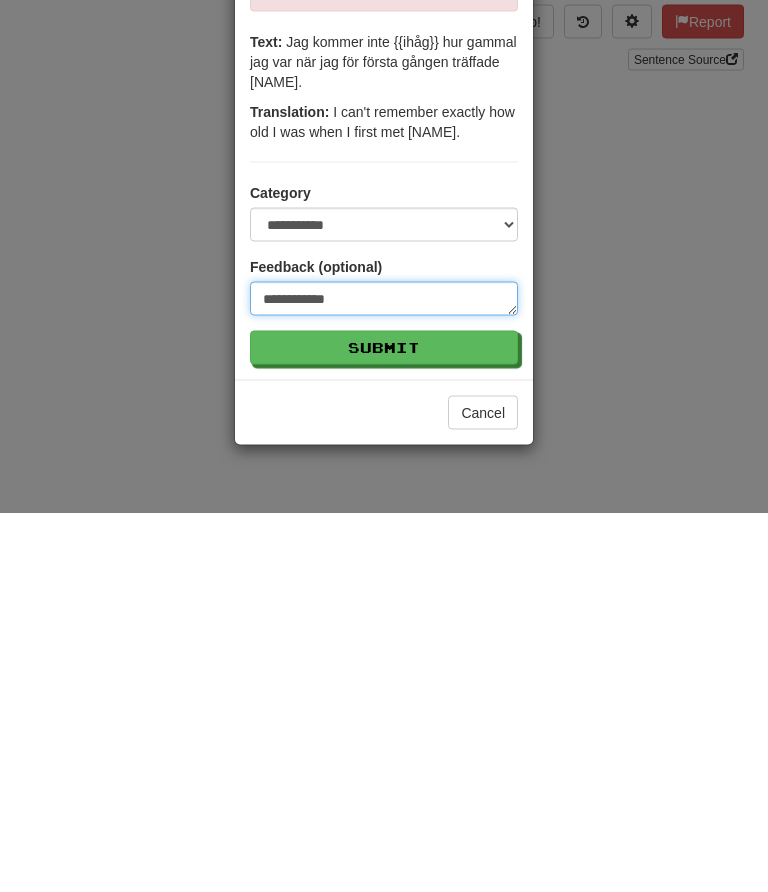 click on "**********" at bounding box center [384, 678] 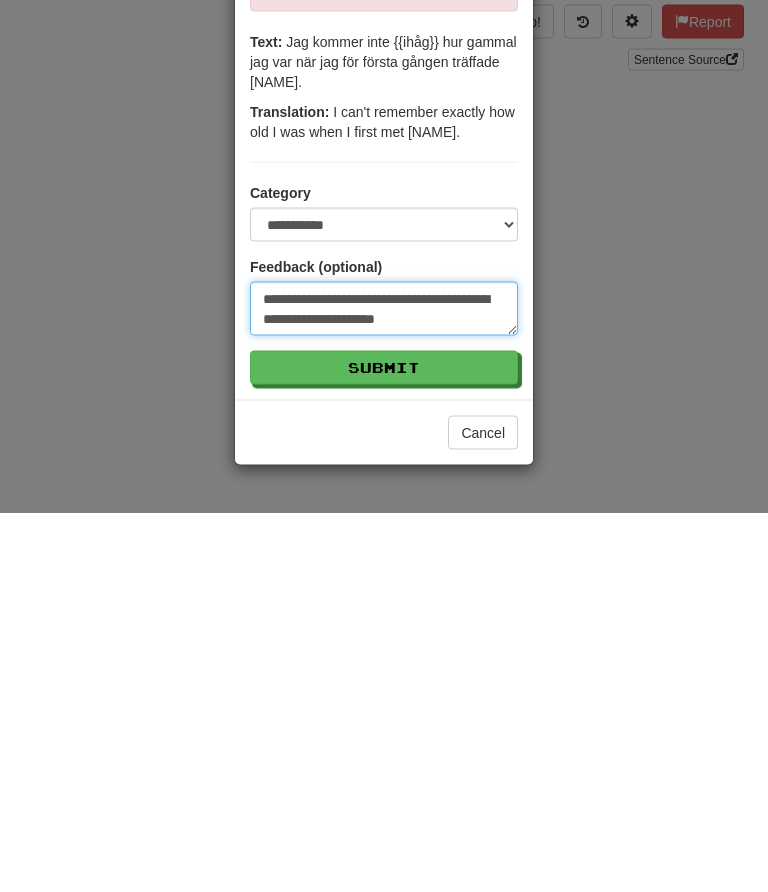 type on "**********" 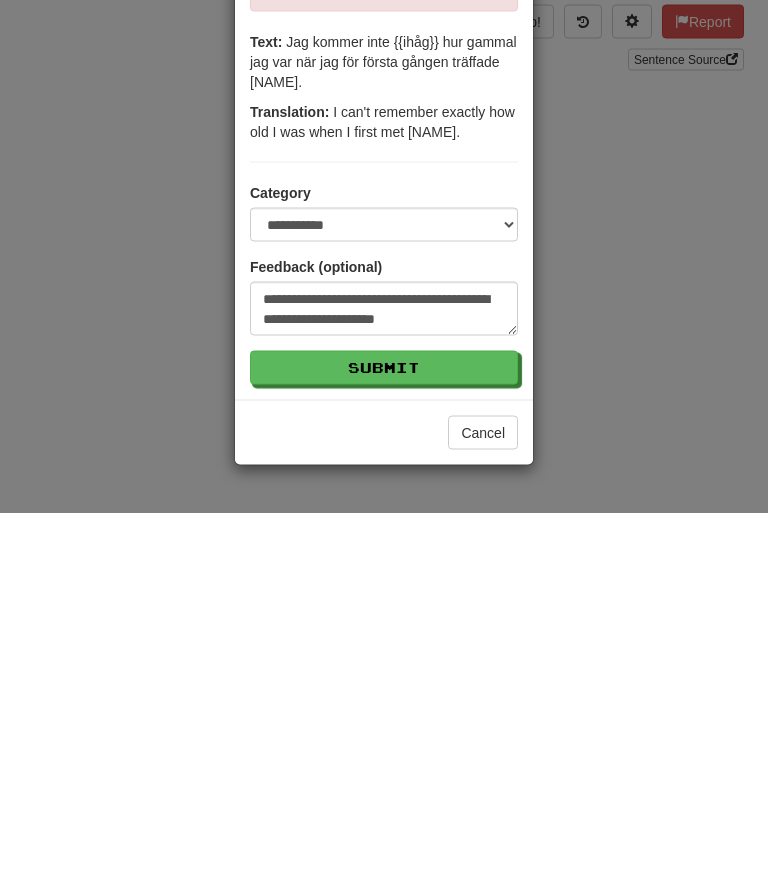 click on "Submit" at bounding box center (384, 747) 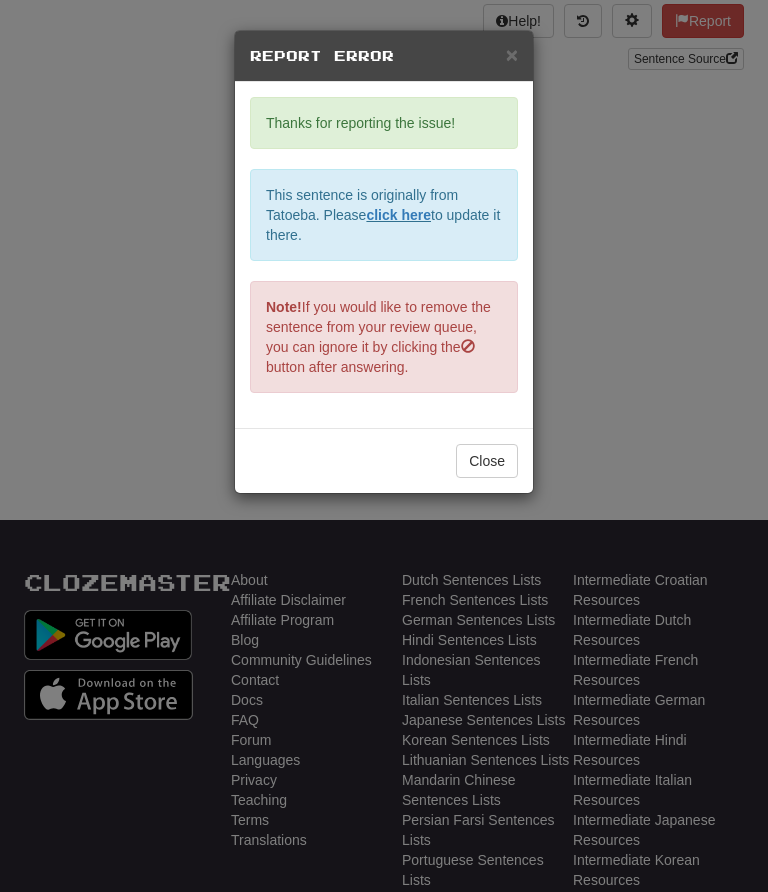 click on "Close" at bounding box center (487, 461) 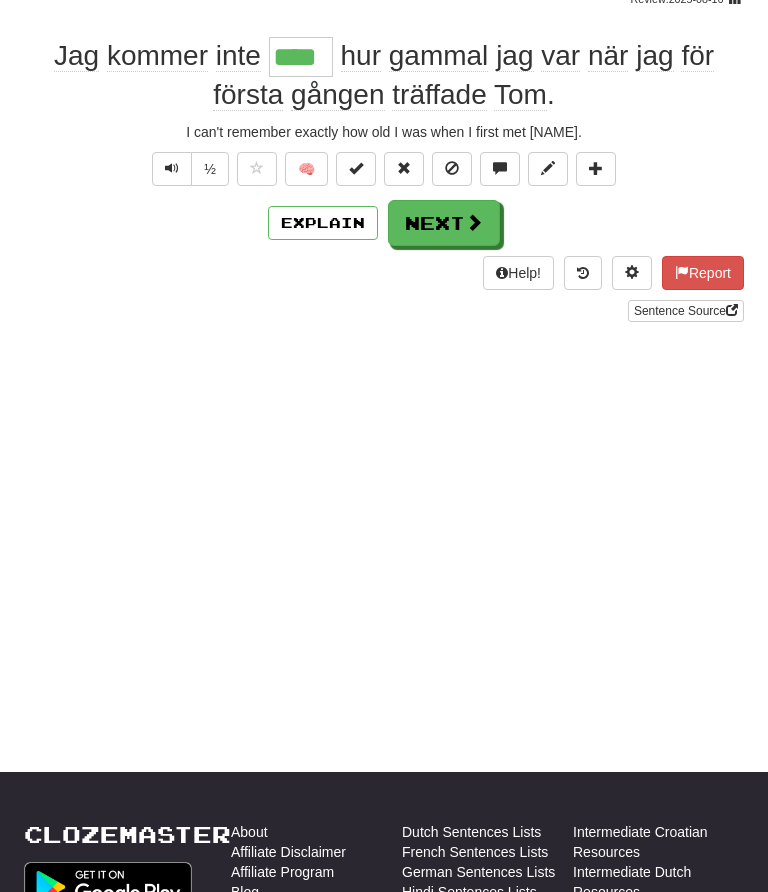 scroll, scrollTop: 0, scrollLeft: 0, axis: both 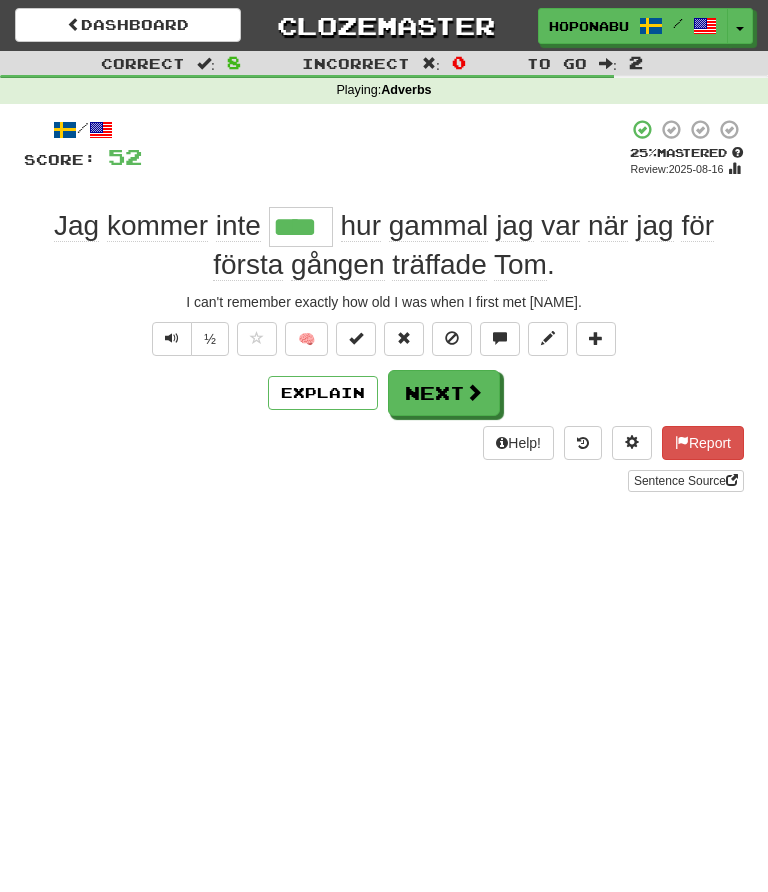 click at bounding box center (474, 392) 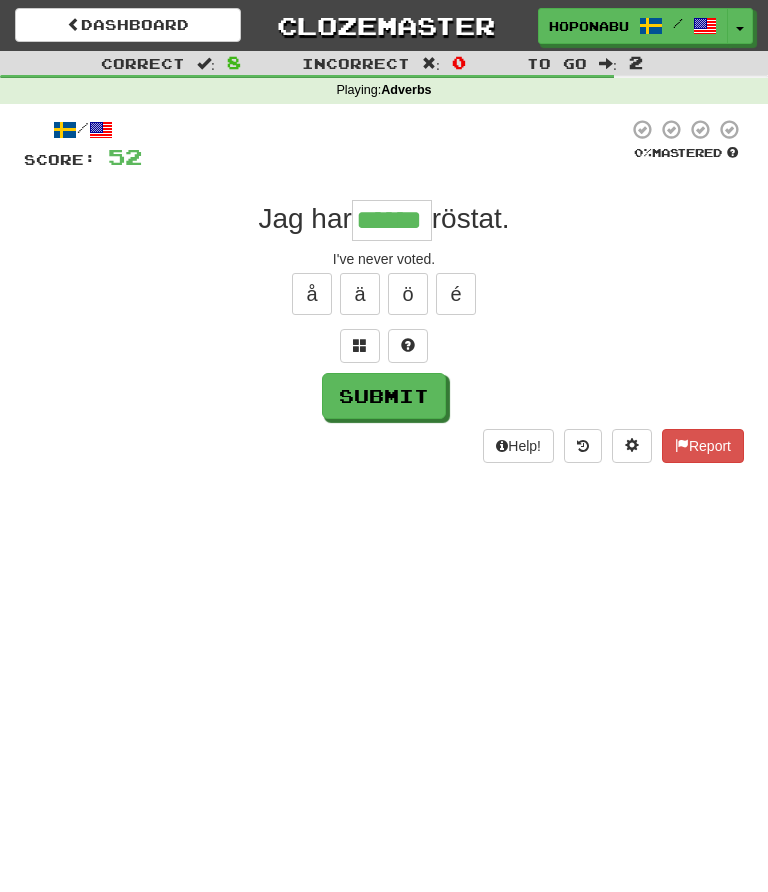 type on "******" 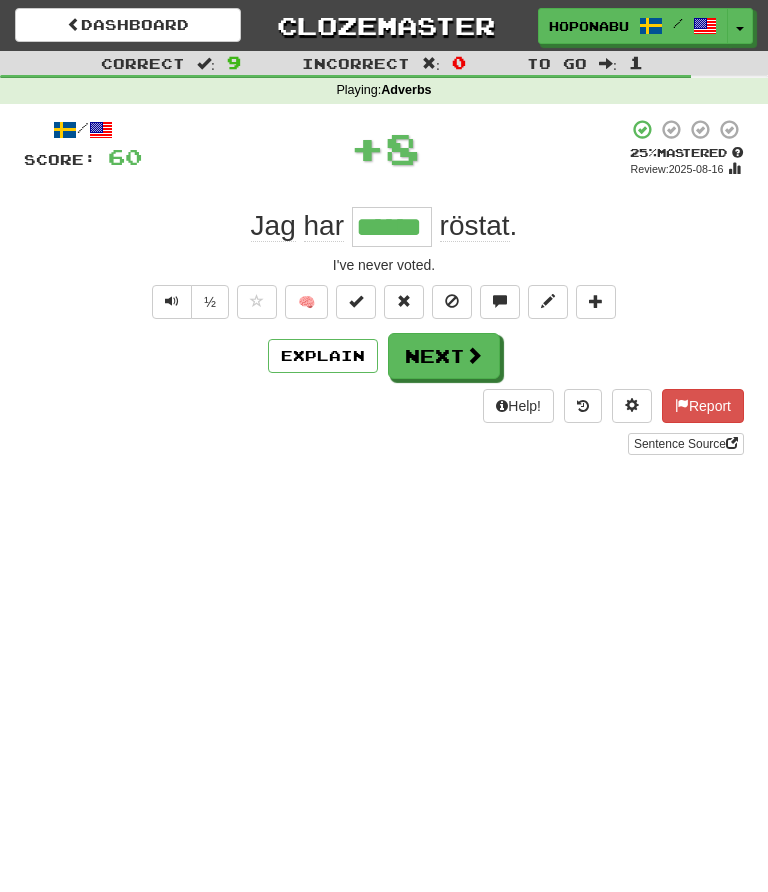 click on "Next" at bounding box center (444, 356) 